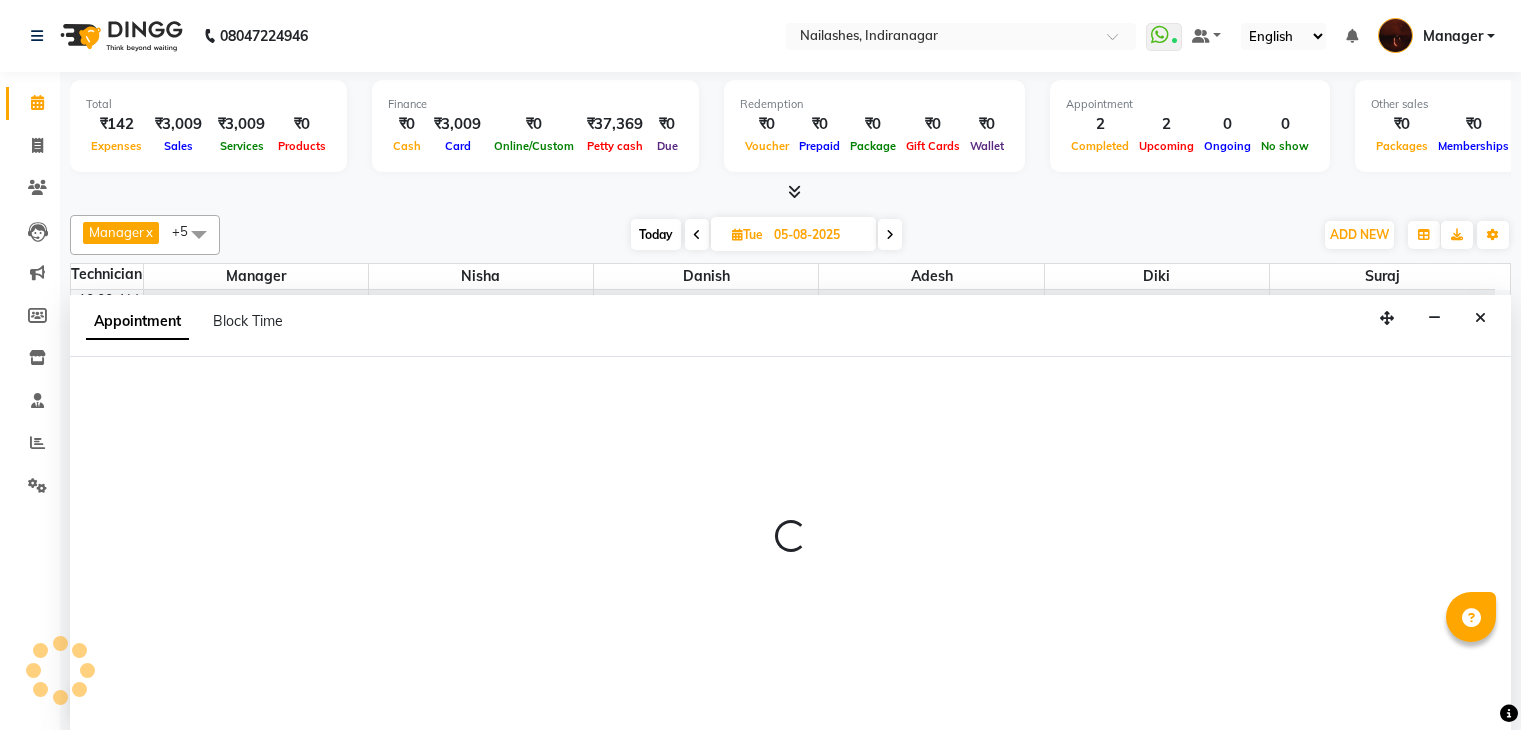 scroll, scrollTop: 1, scrollLeft: 0, axis: vertical 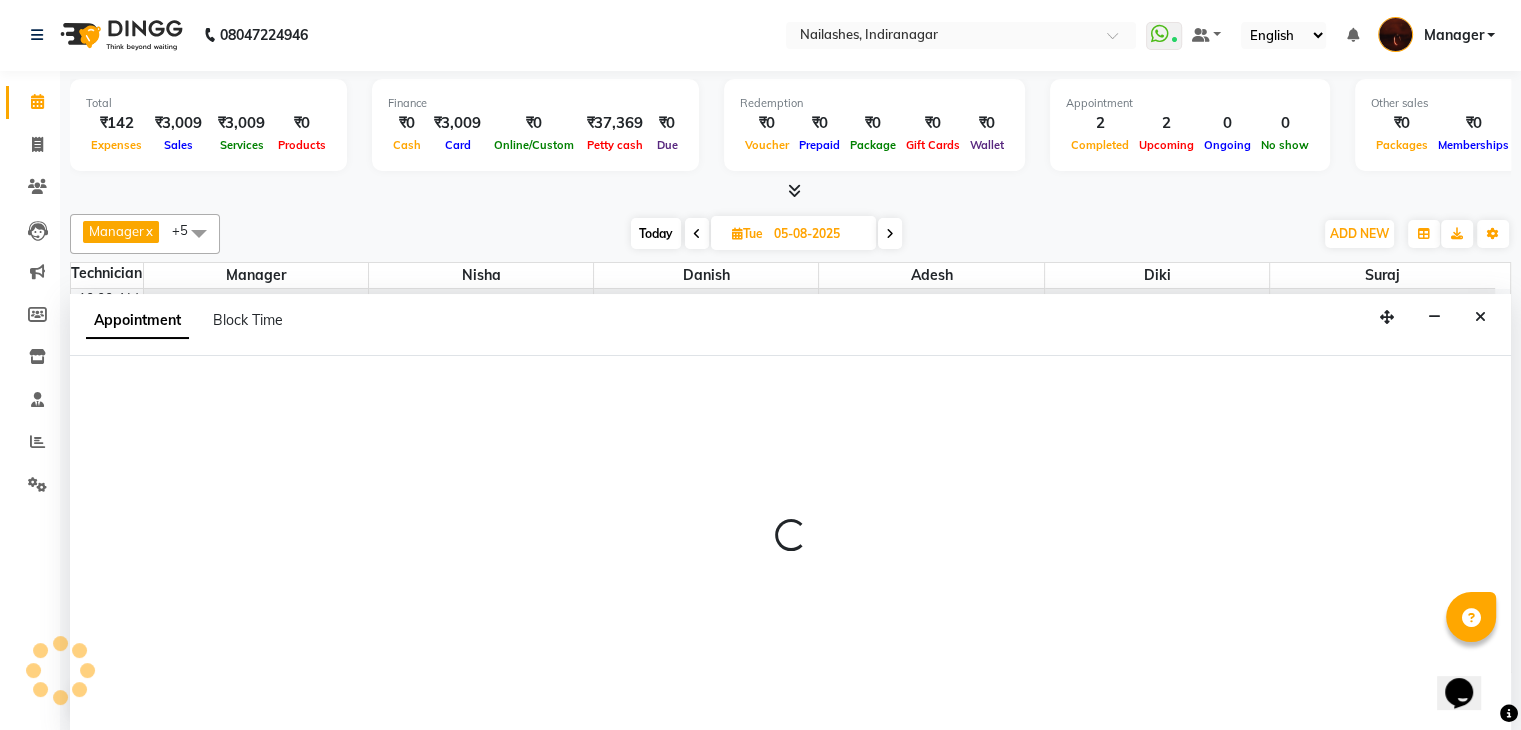 select on "35072" 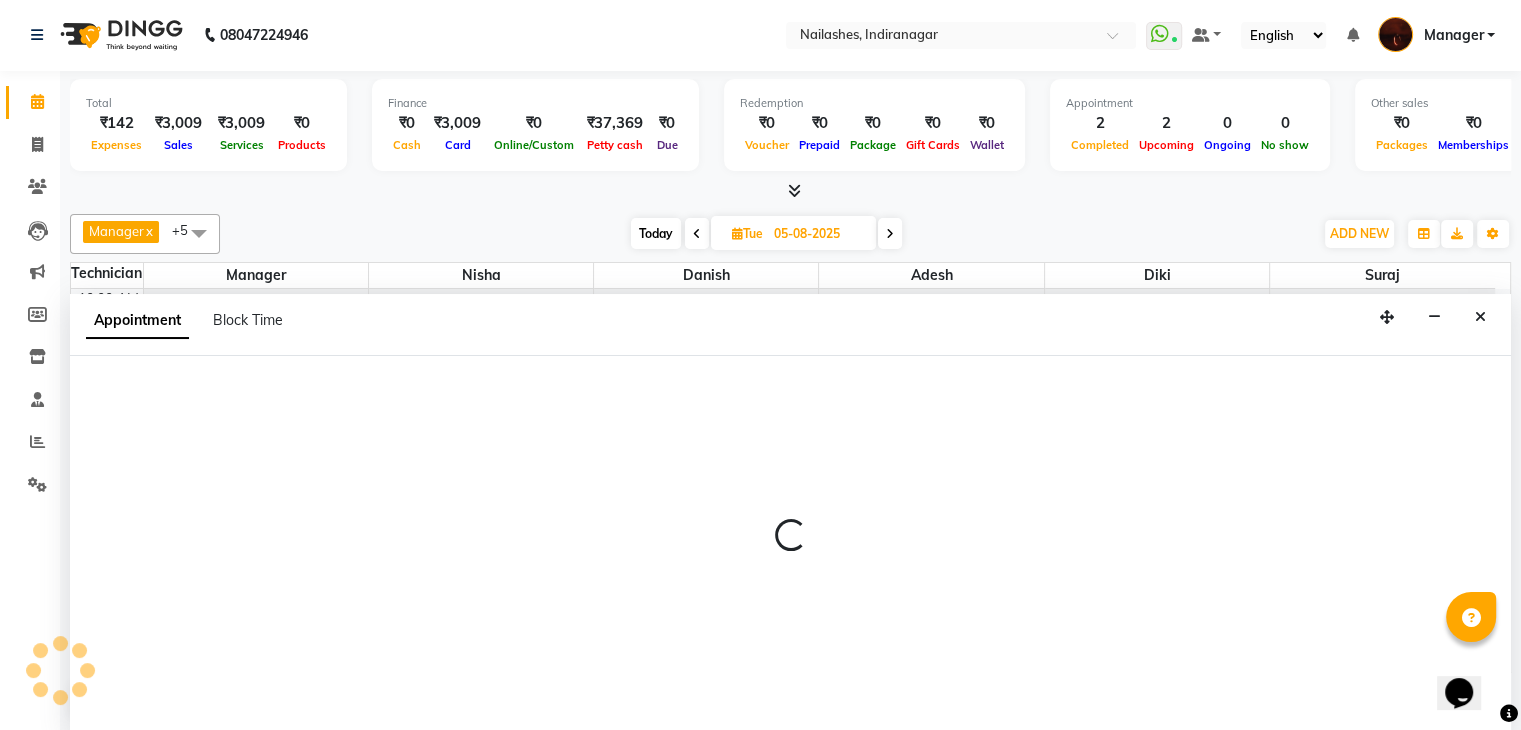 select on "tentative" 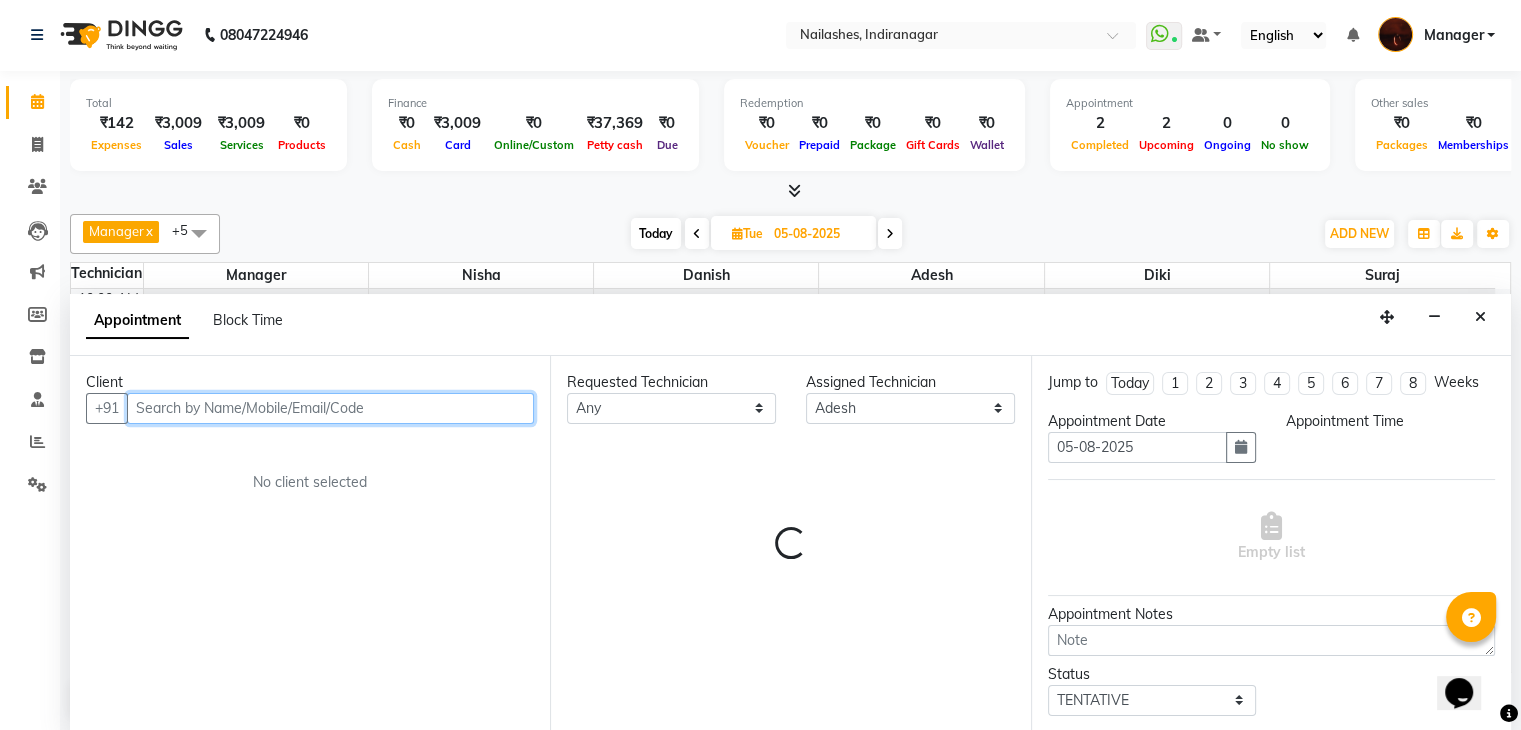 select on "765" 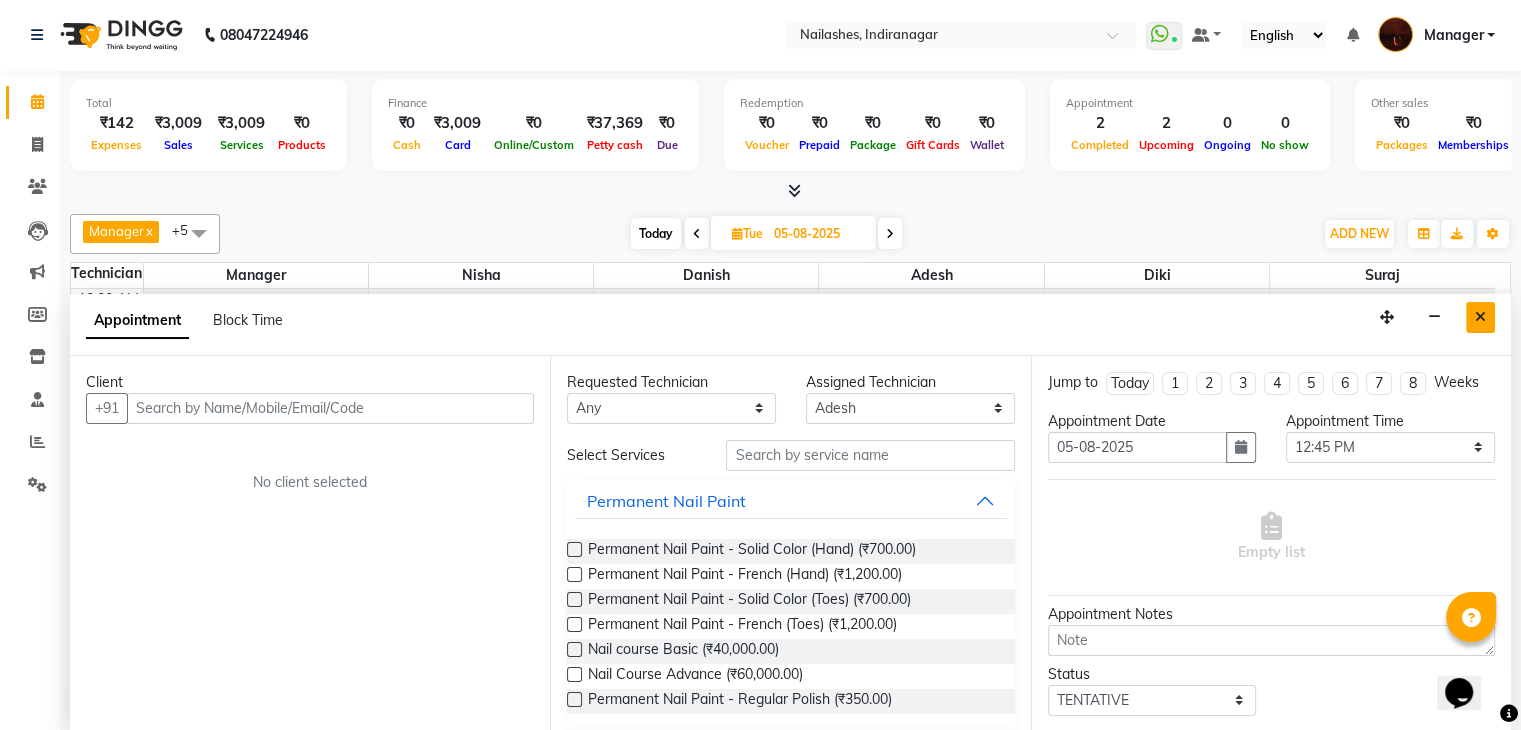 click at bounding box center [1480, 317] 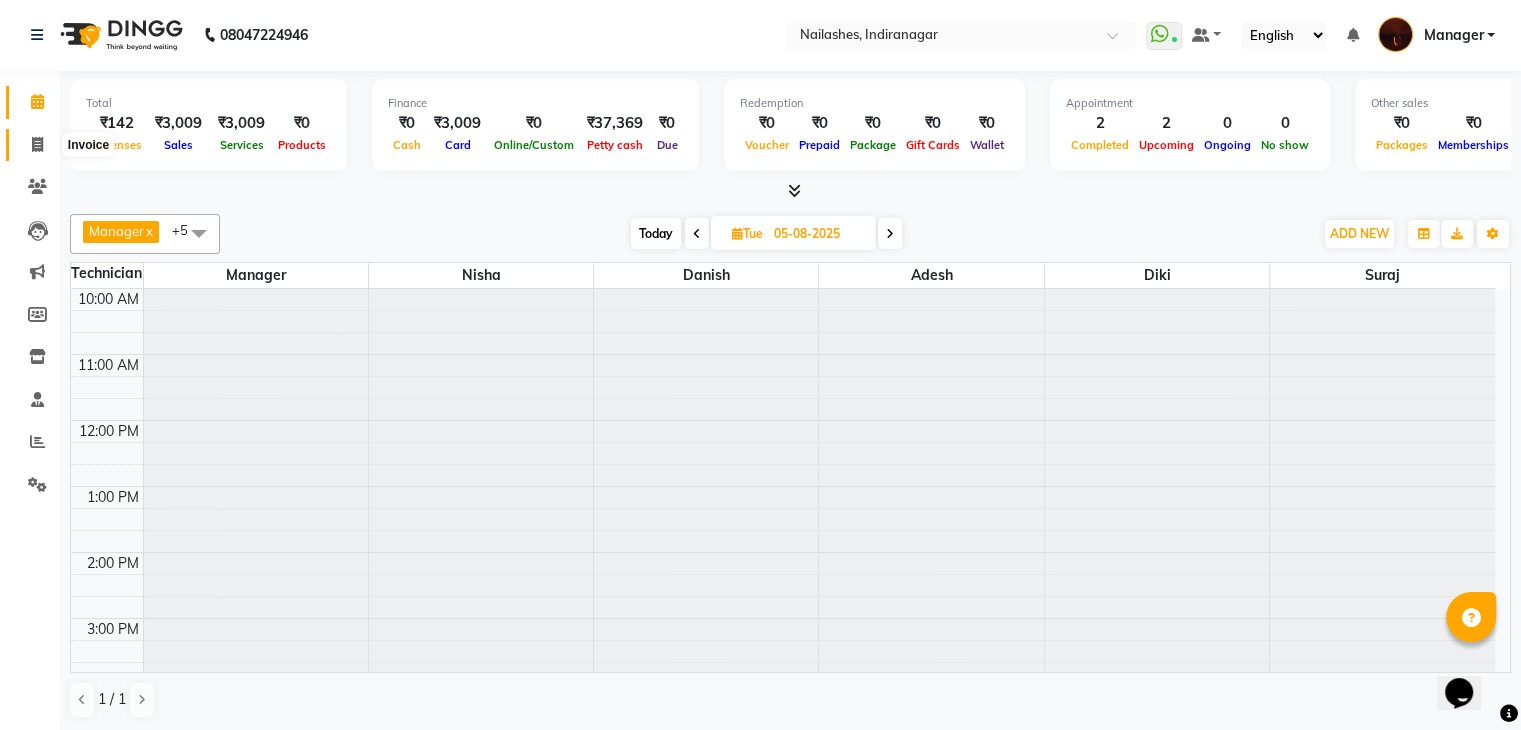 click 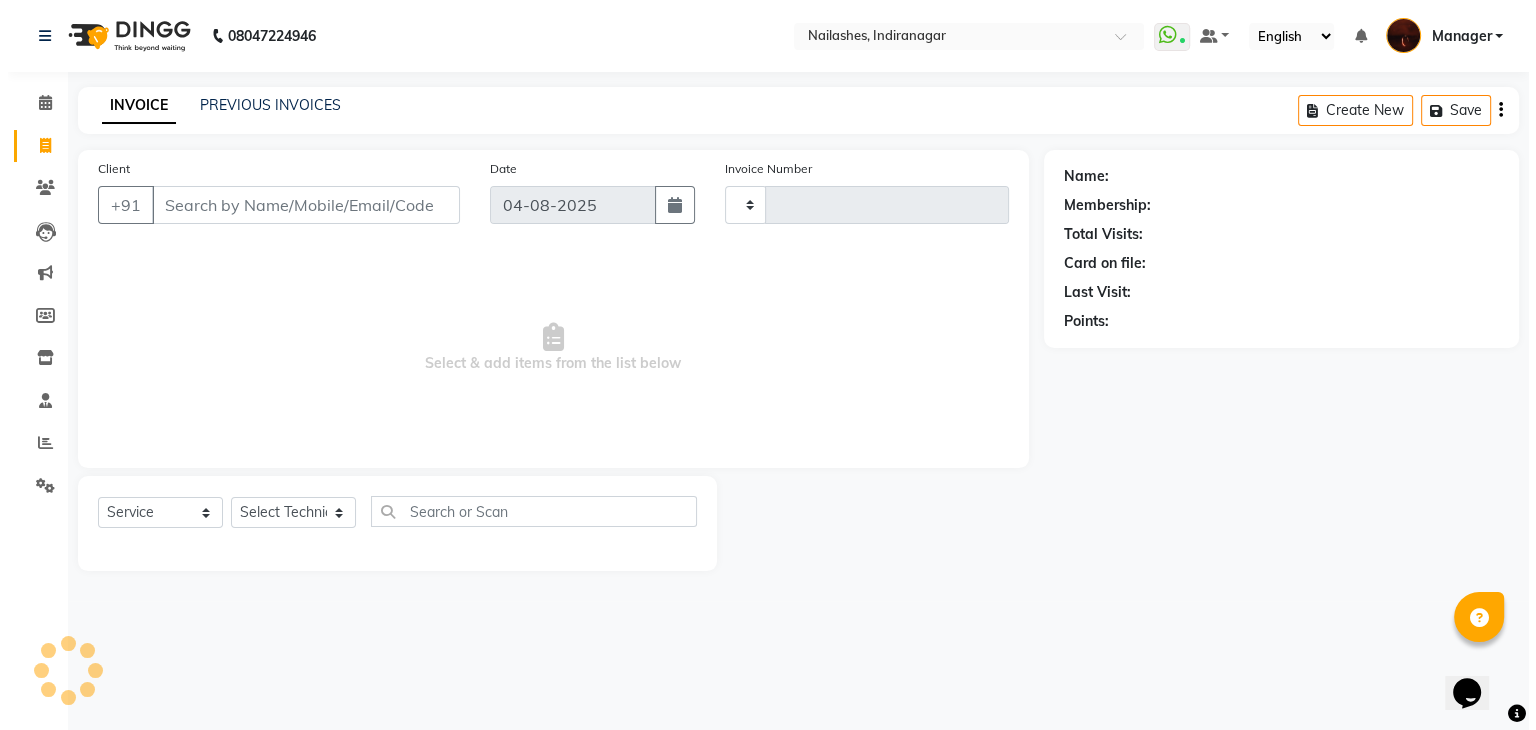 scroll, scrollTop: 0, scrollLeft: 0, axis: both 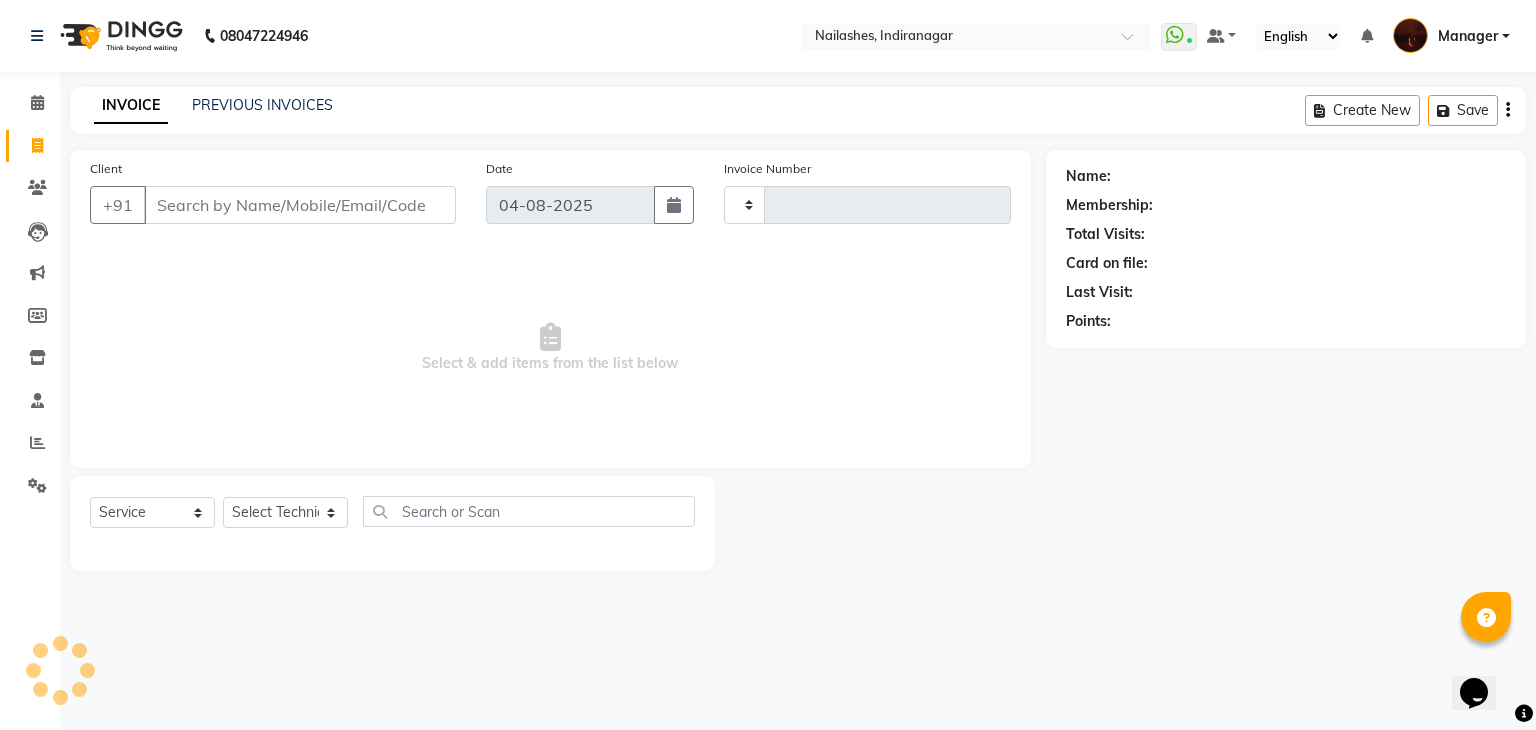 type on "1448" 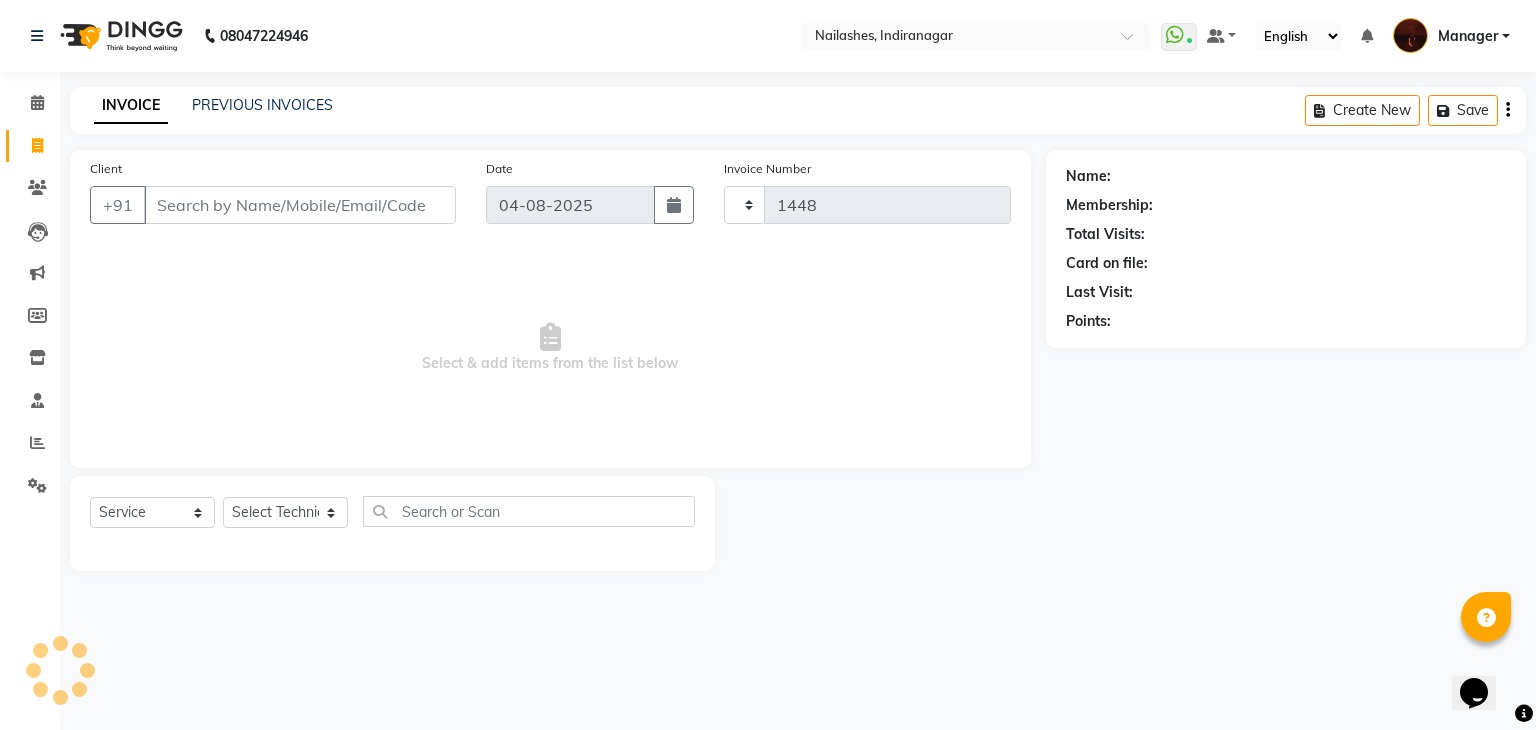 select on "4063" 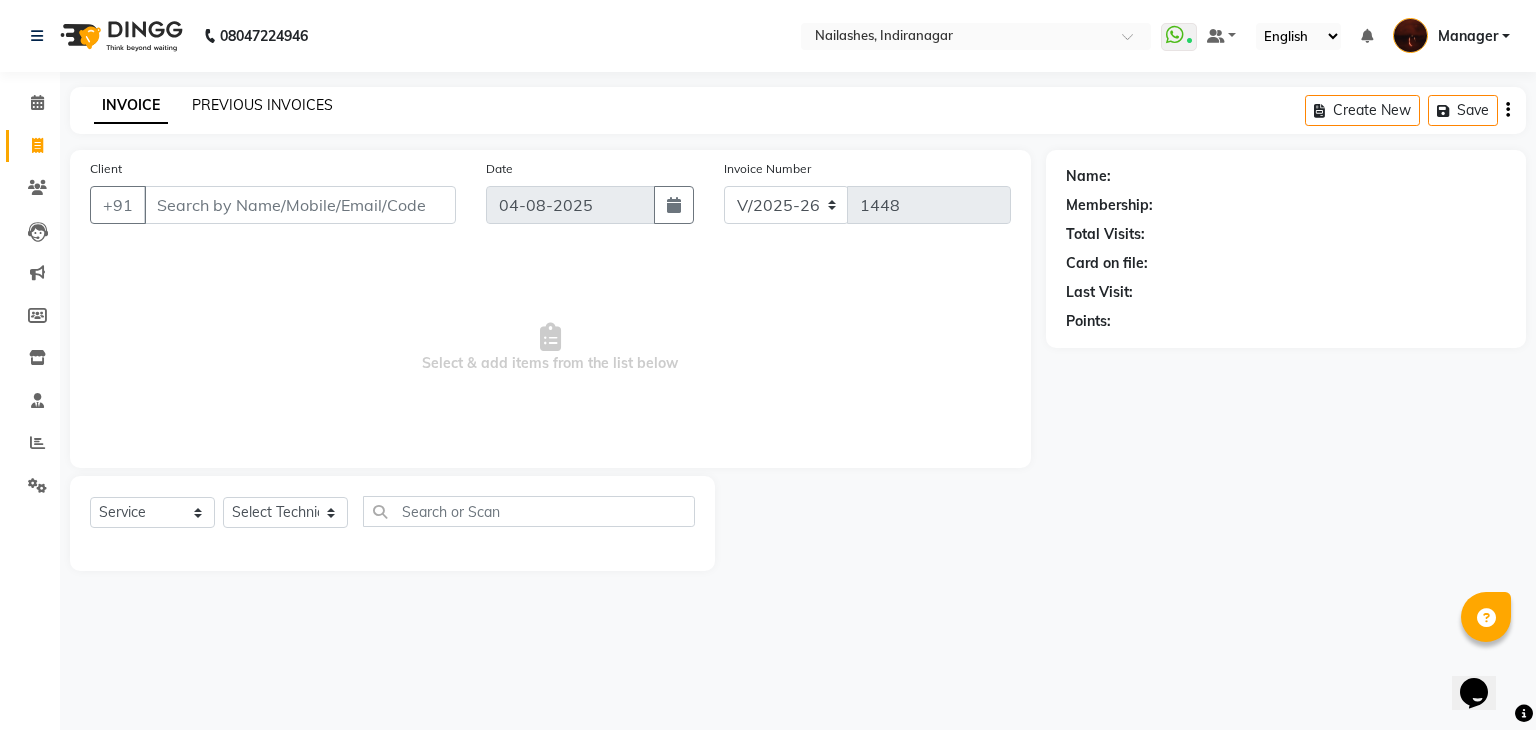 click on "PREVIOUS INVOICES" 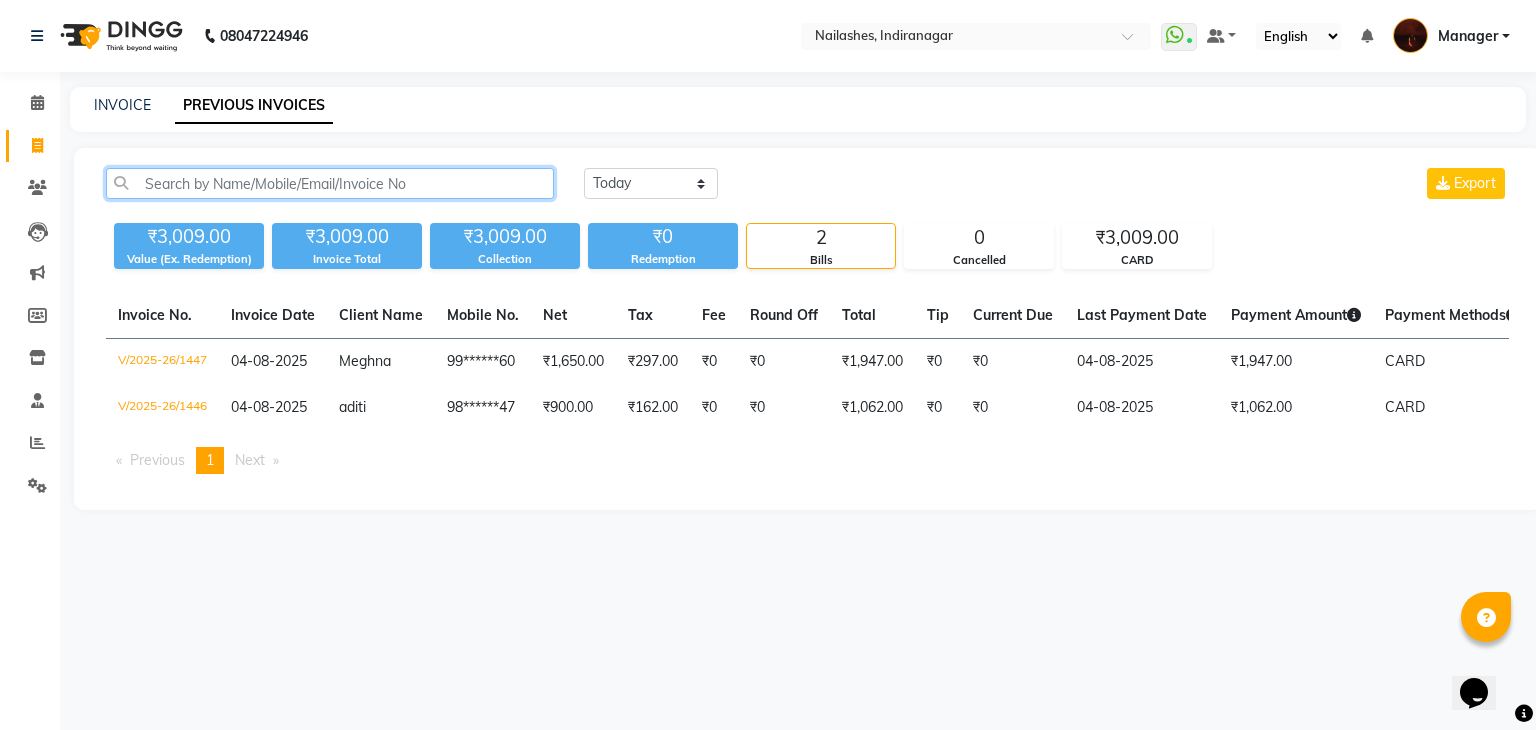 click 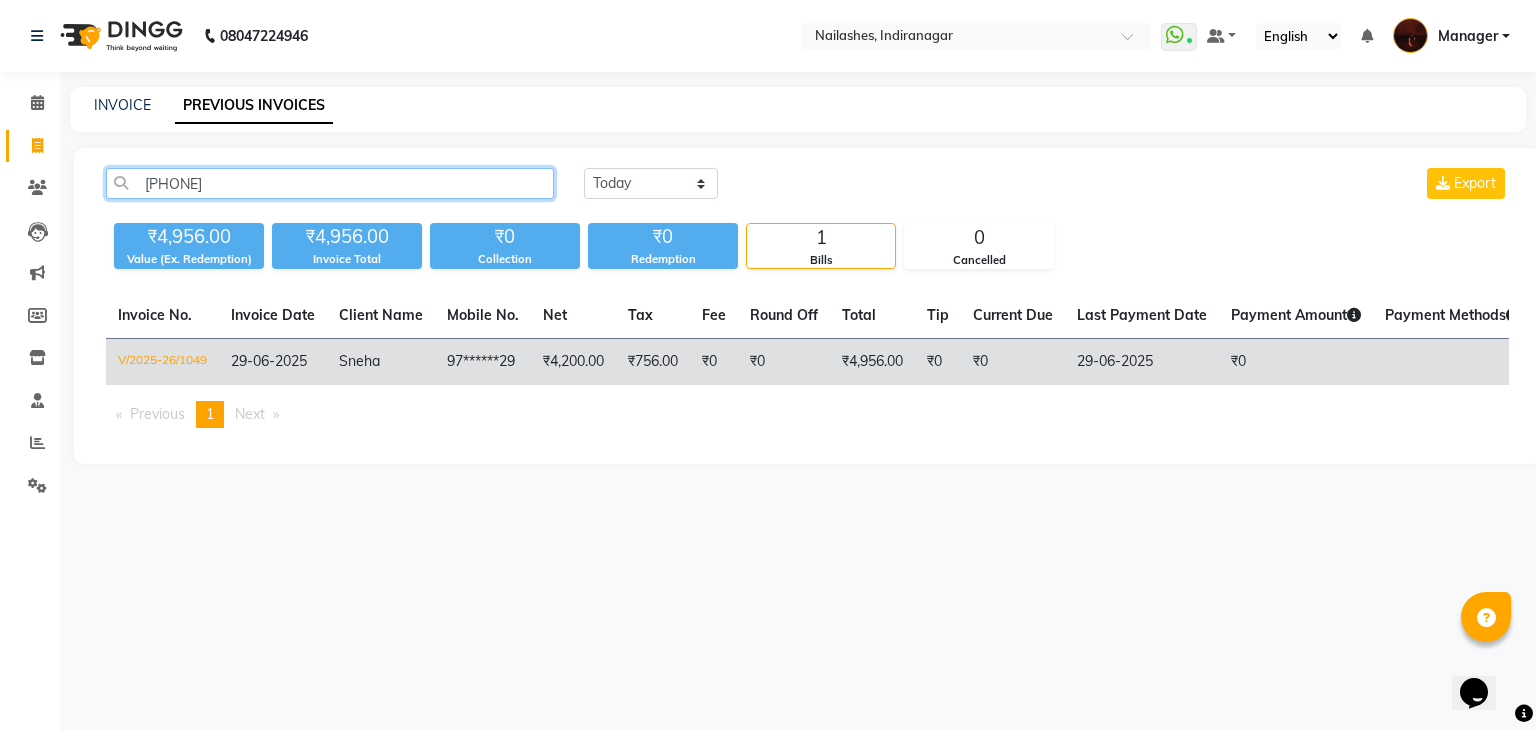 type on "[PHONE]" 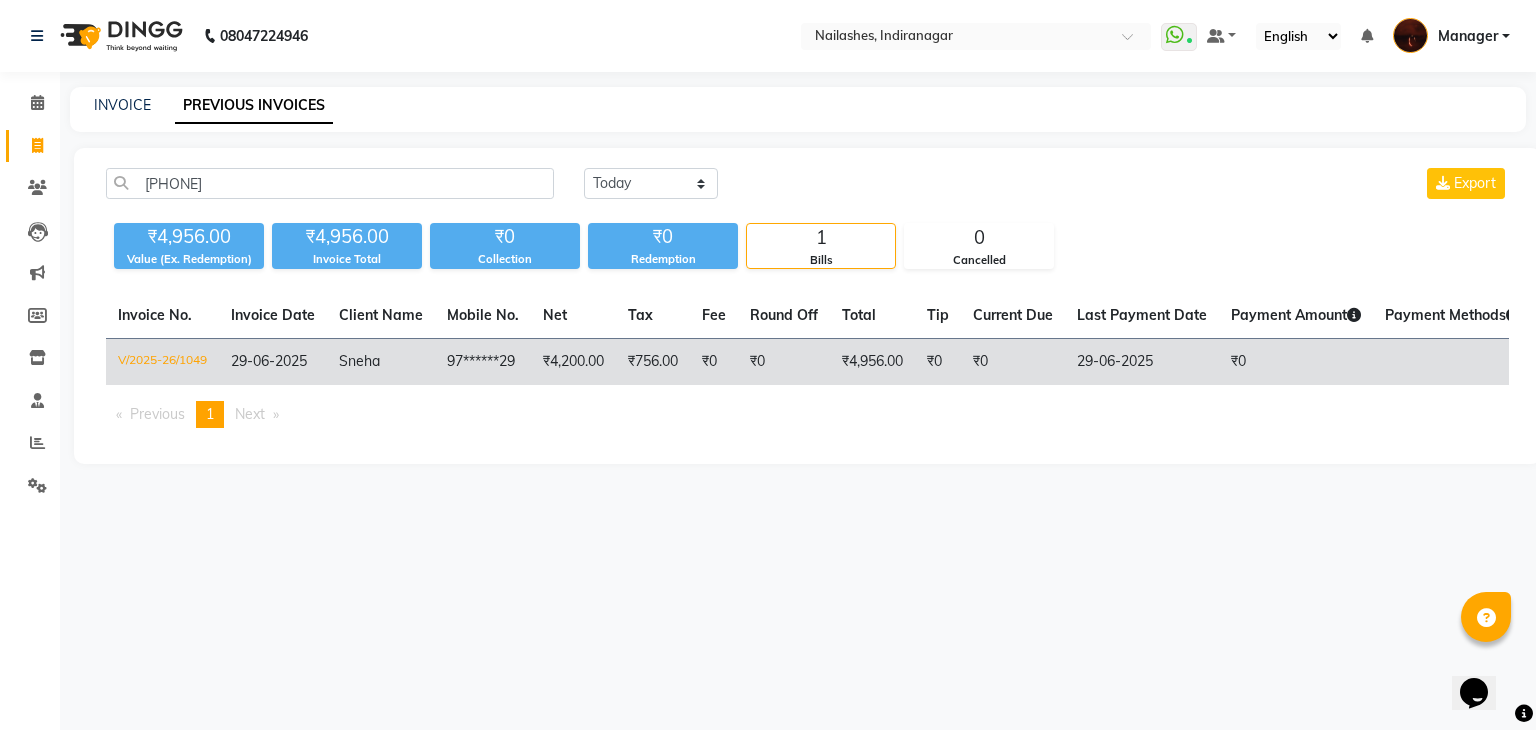 click on "97******29" 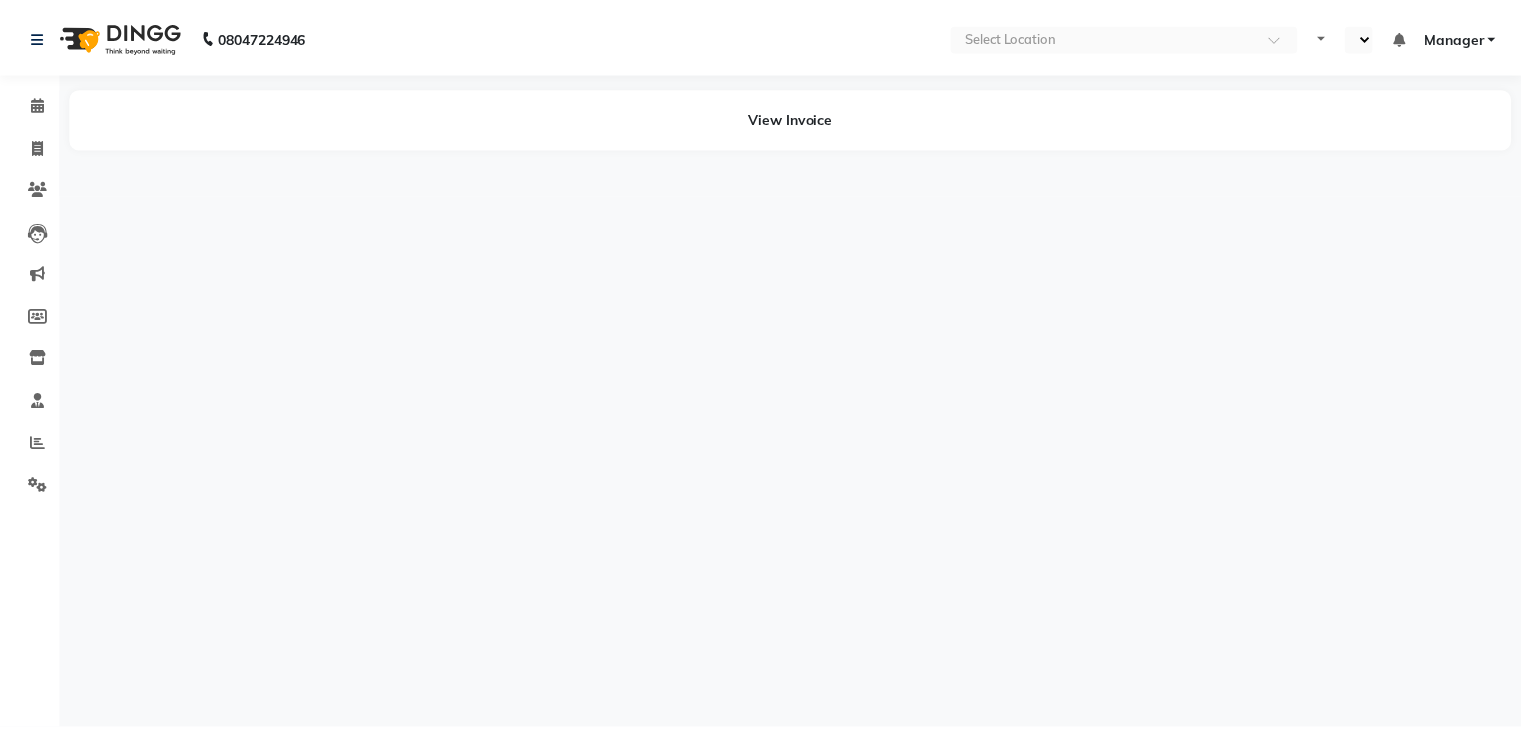 scroll, scrollTop: 0, scrollLeft: 0, axis: both 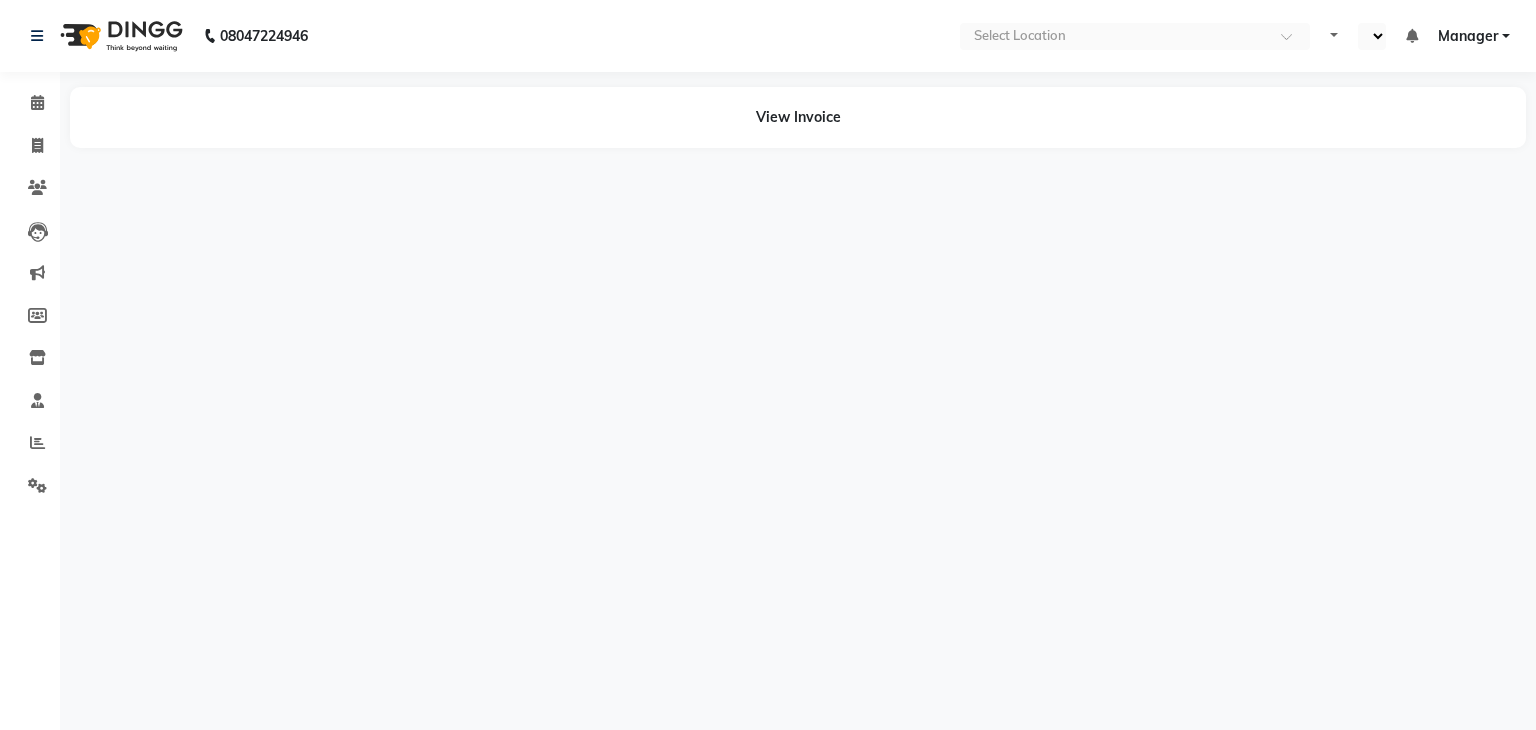 select on "en" 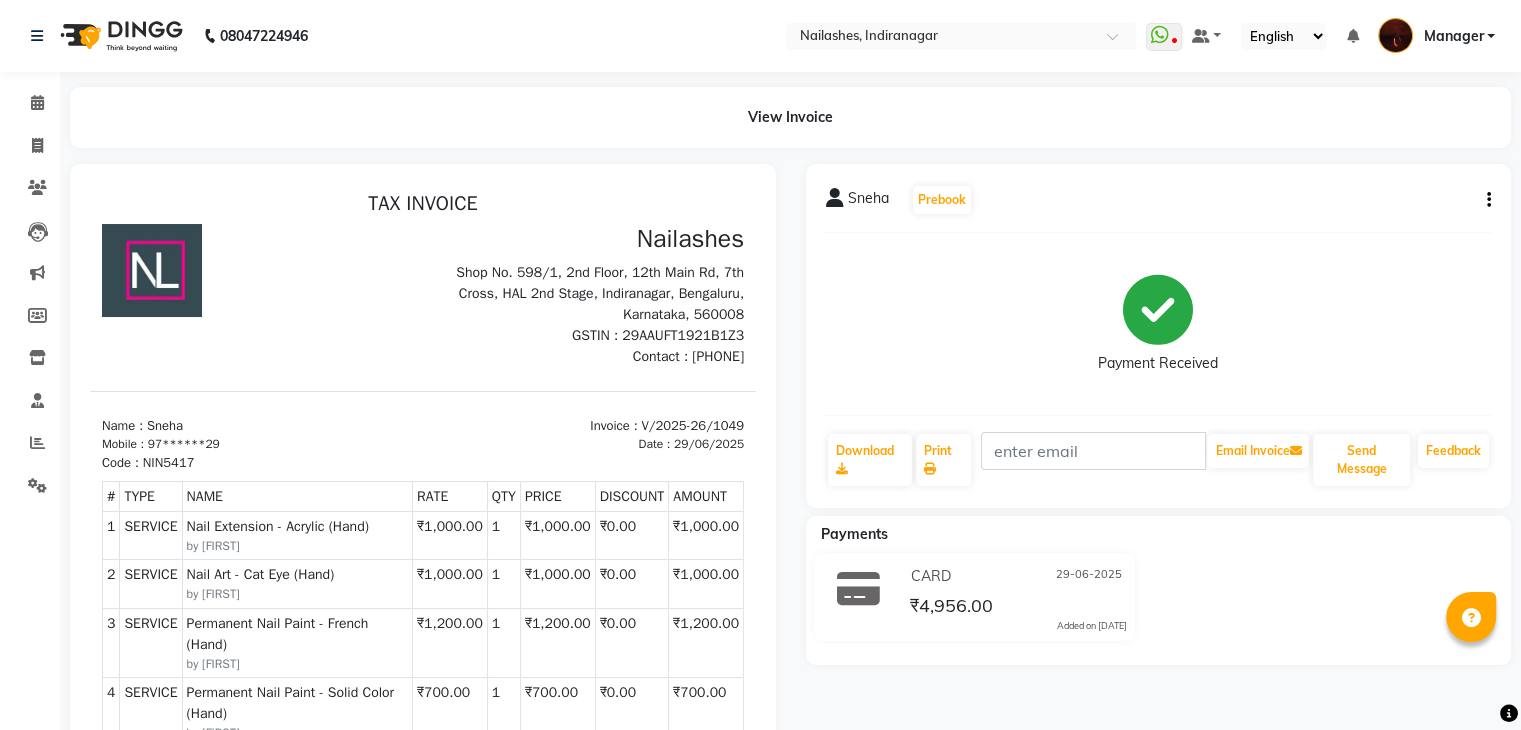 scroll, scrollTop: 0, scrollLeft: 0, axis: both 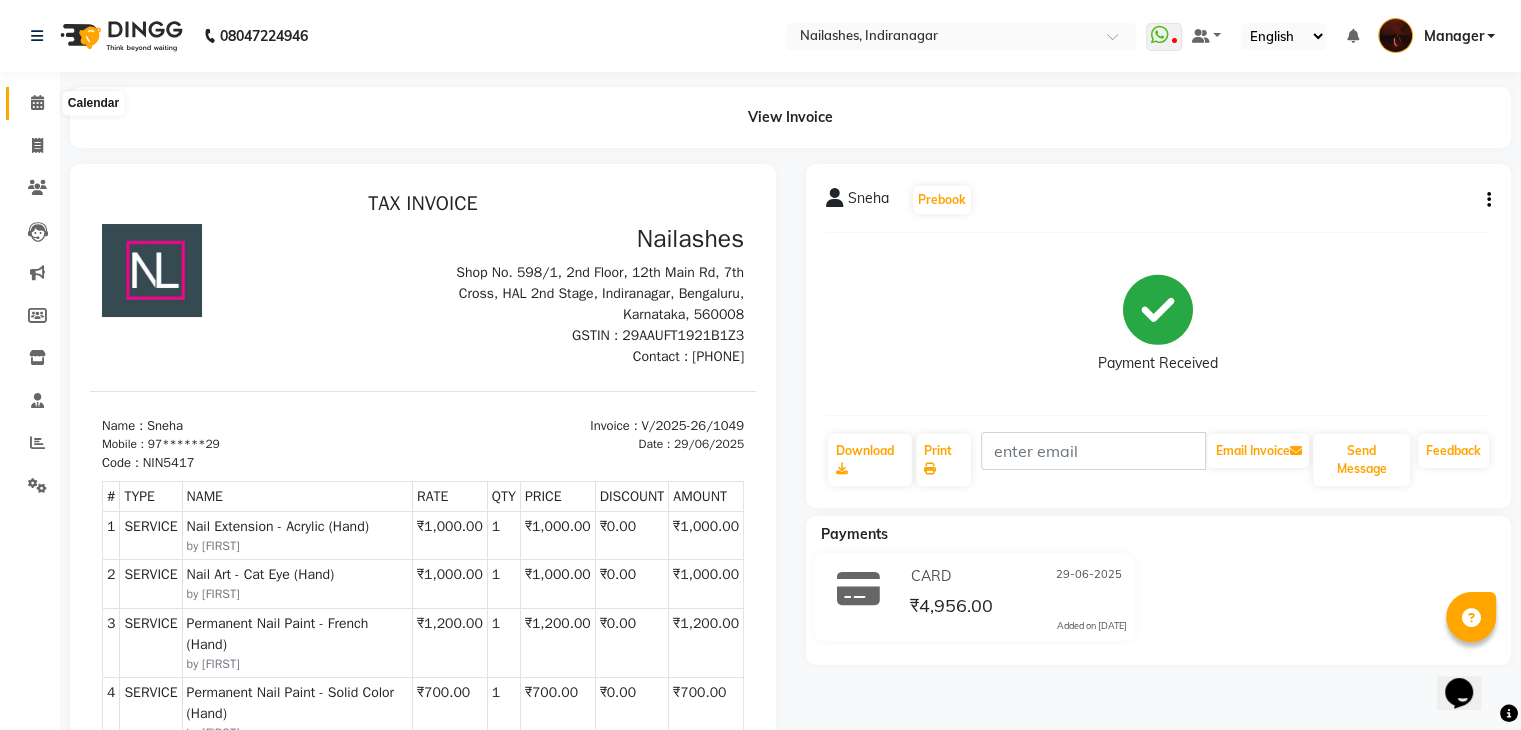 click 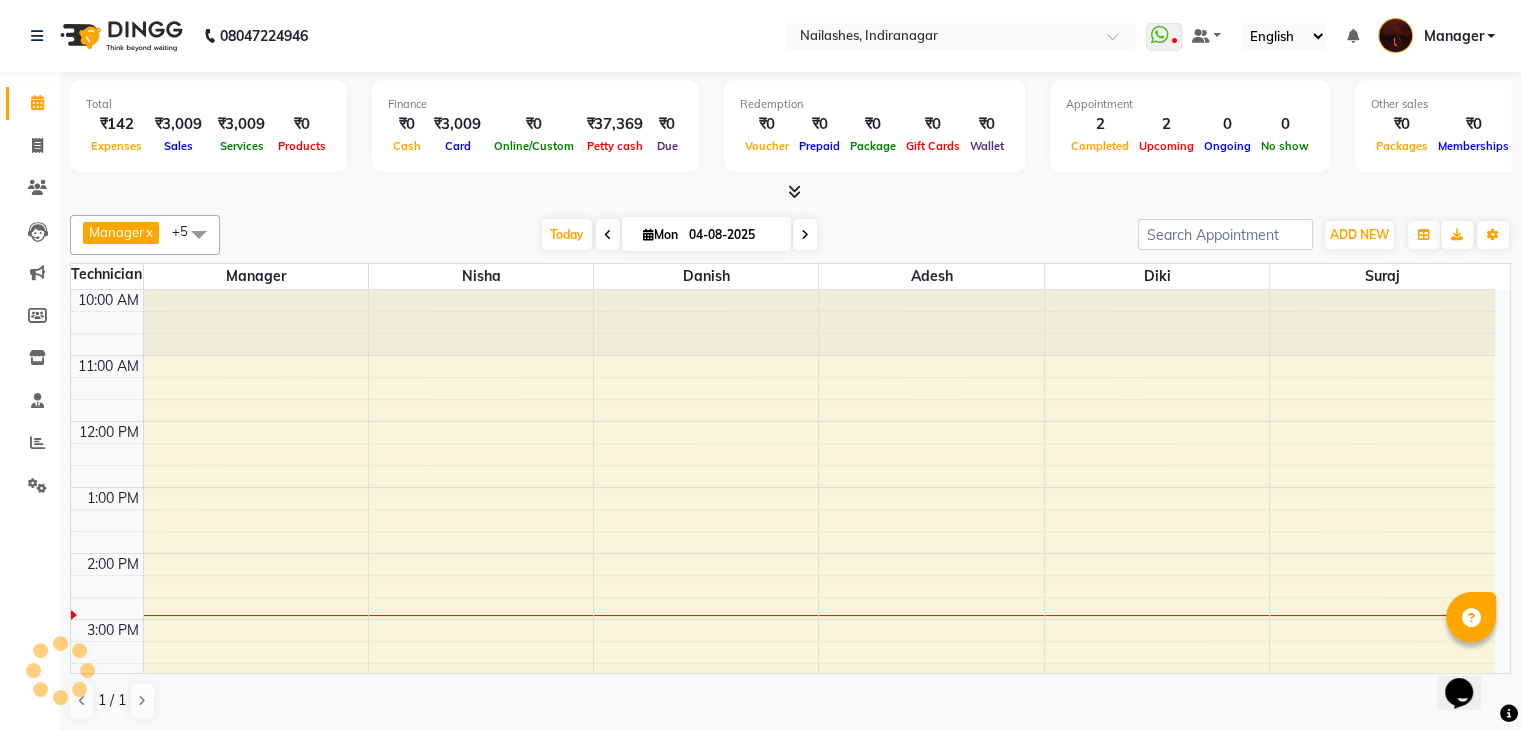 scroll, scrollTop: 0, scrollLeft: 0, axis: both 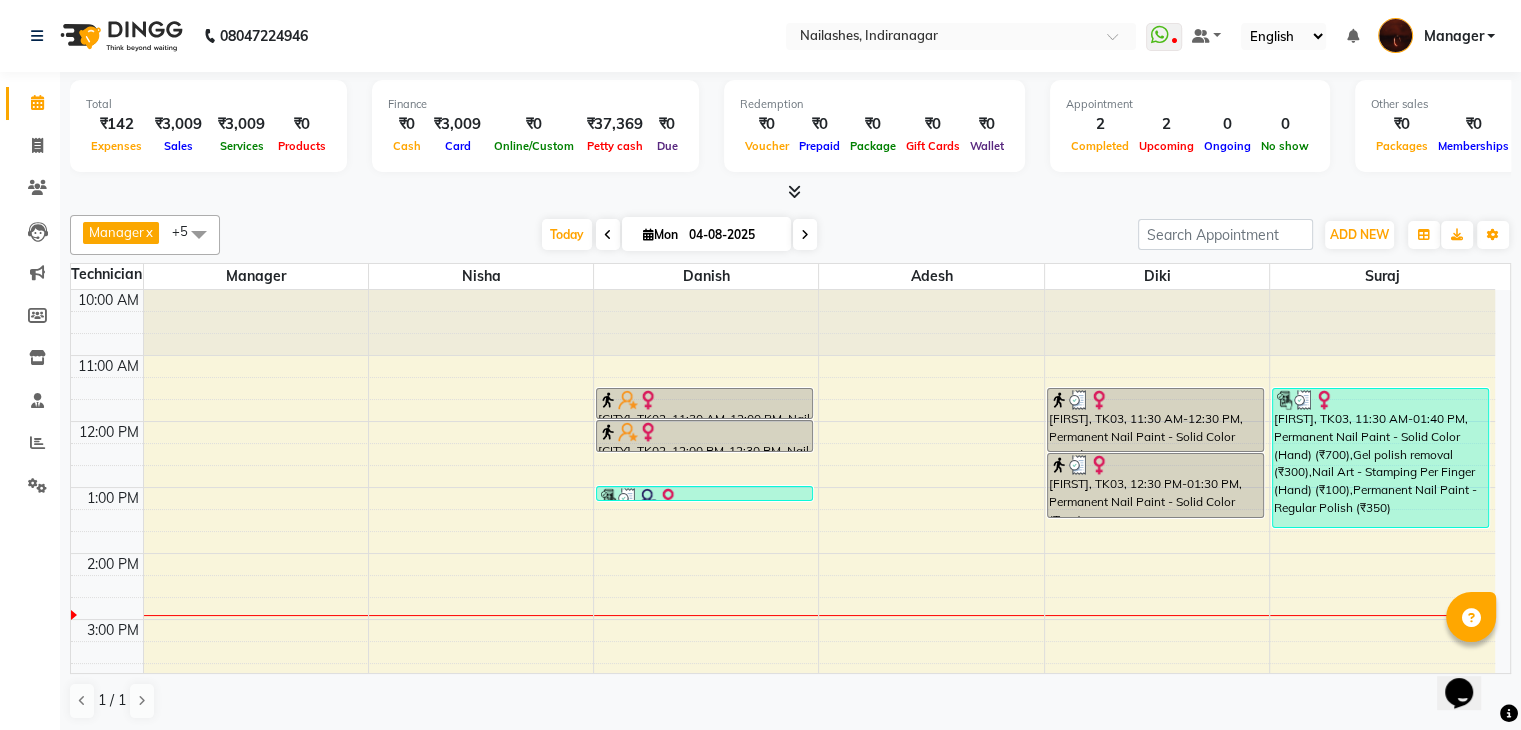 click at bounding box center (805, 235) 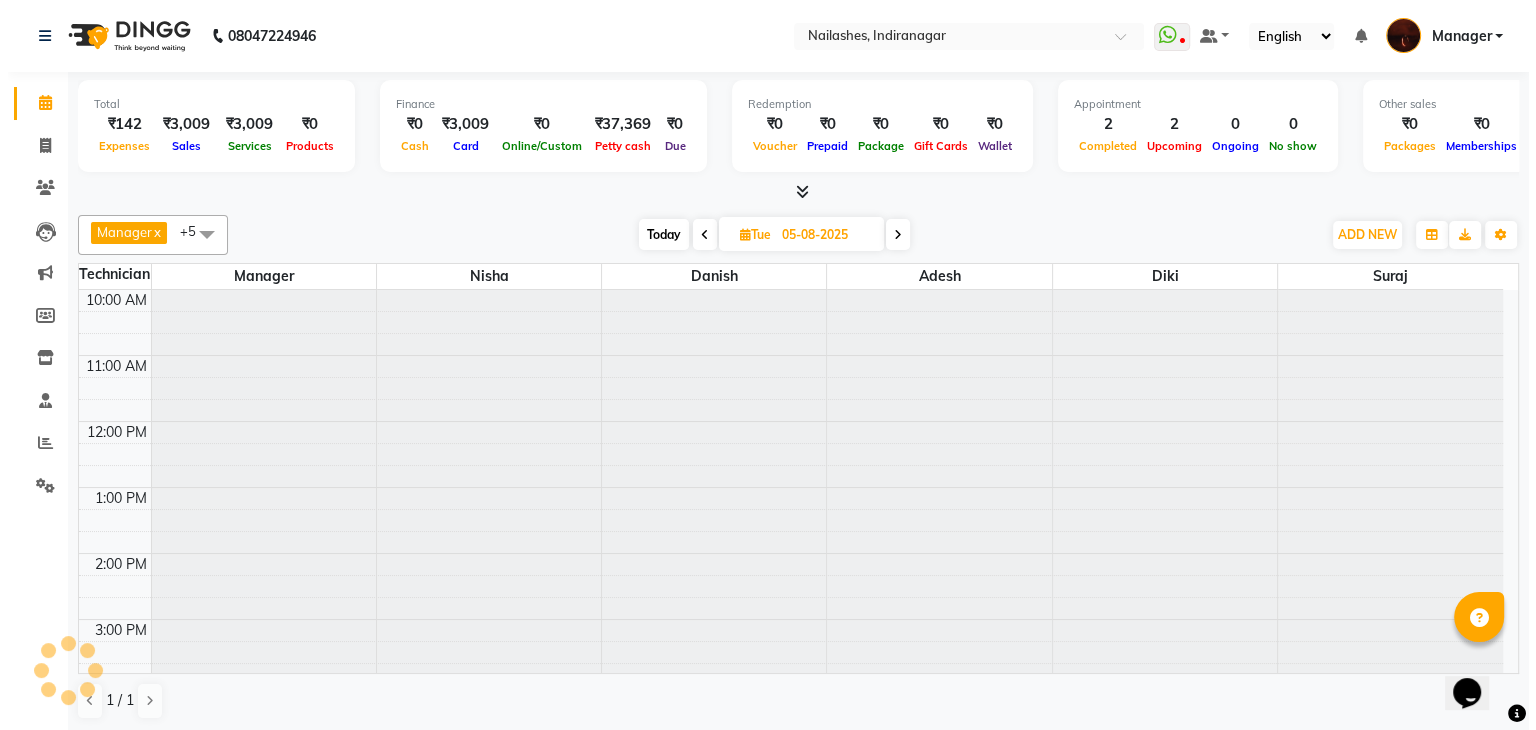 scroll, scrollTop: 263, scrollLeft: 0, axis: vertical 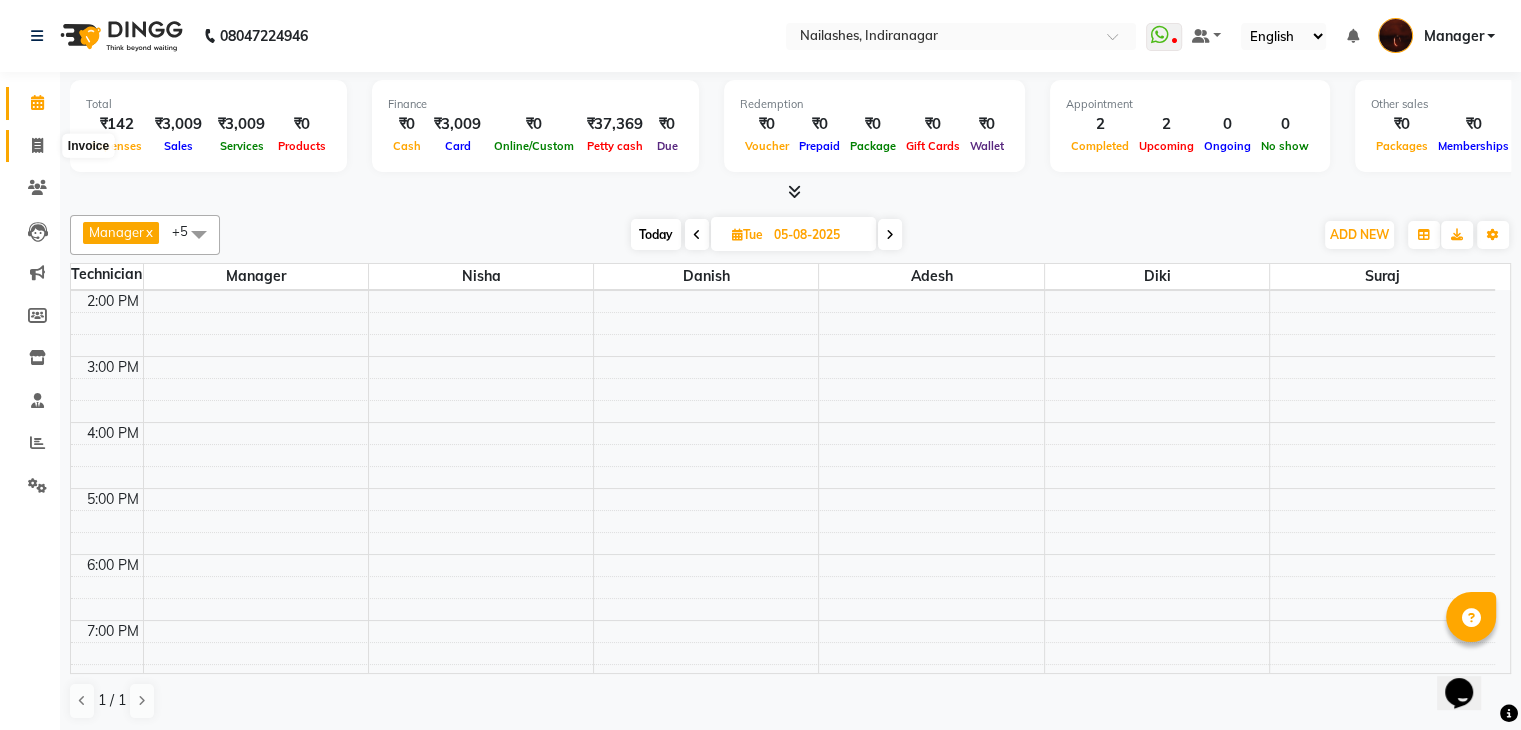 click 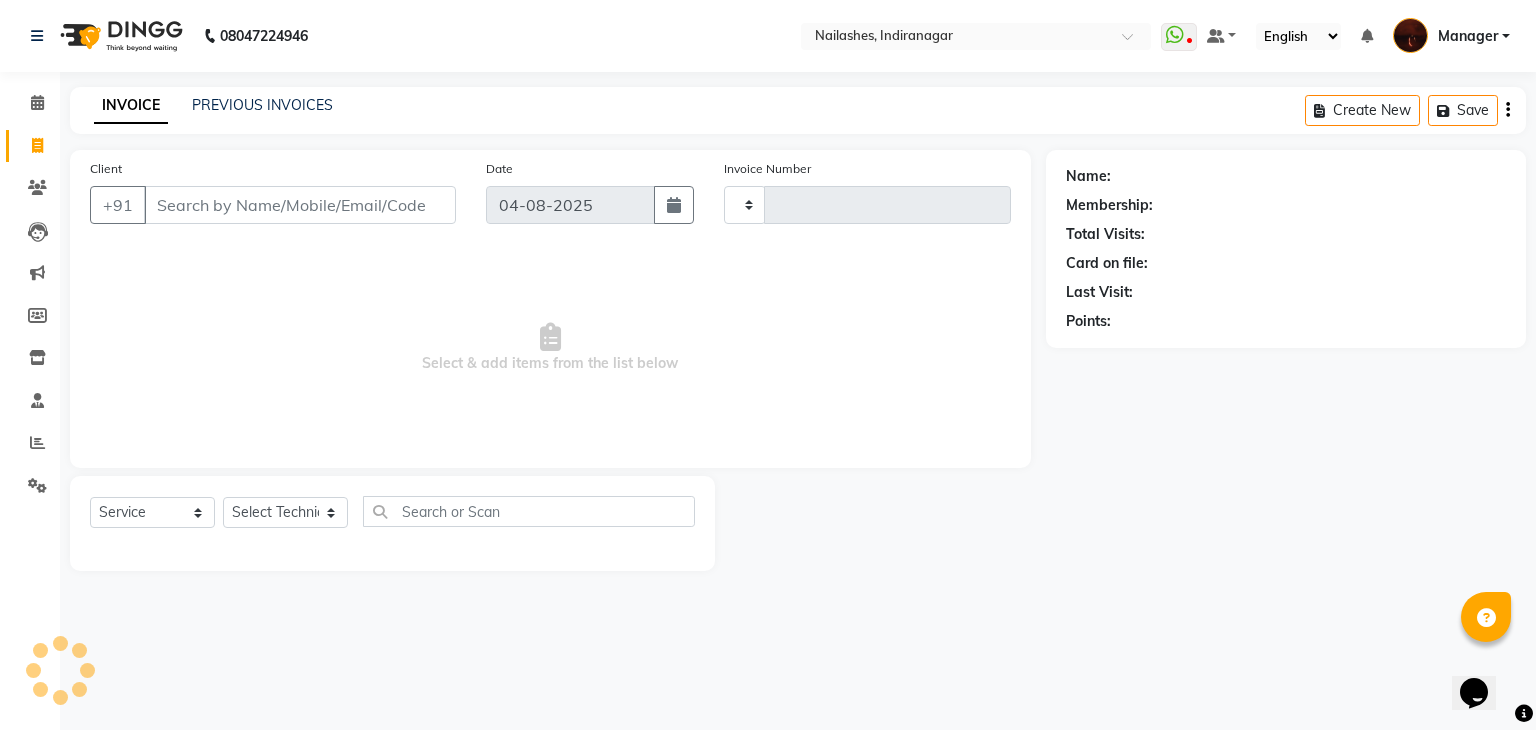 type on "1448" 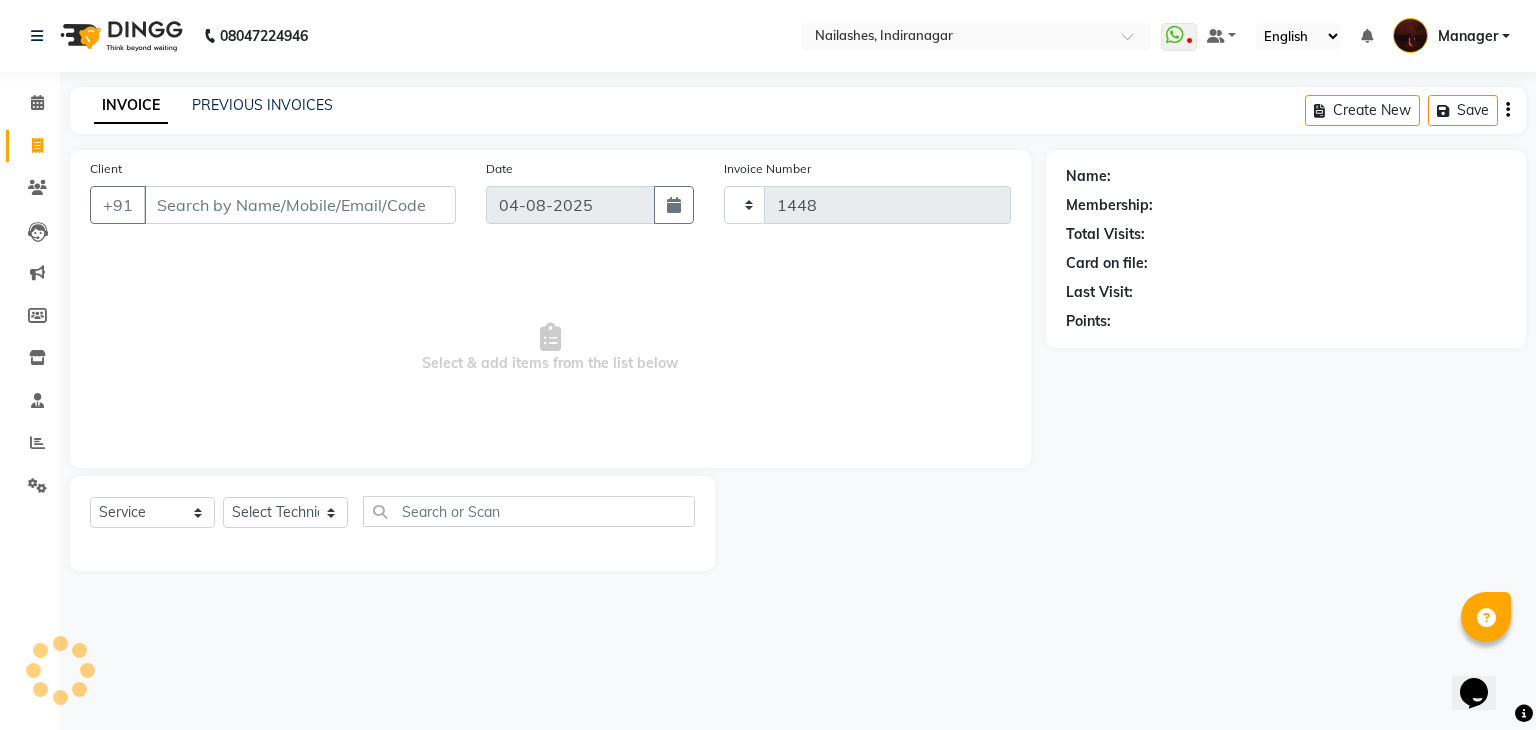 select on "4063" 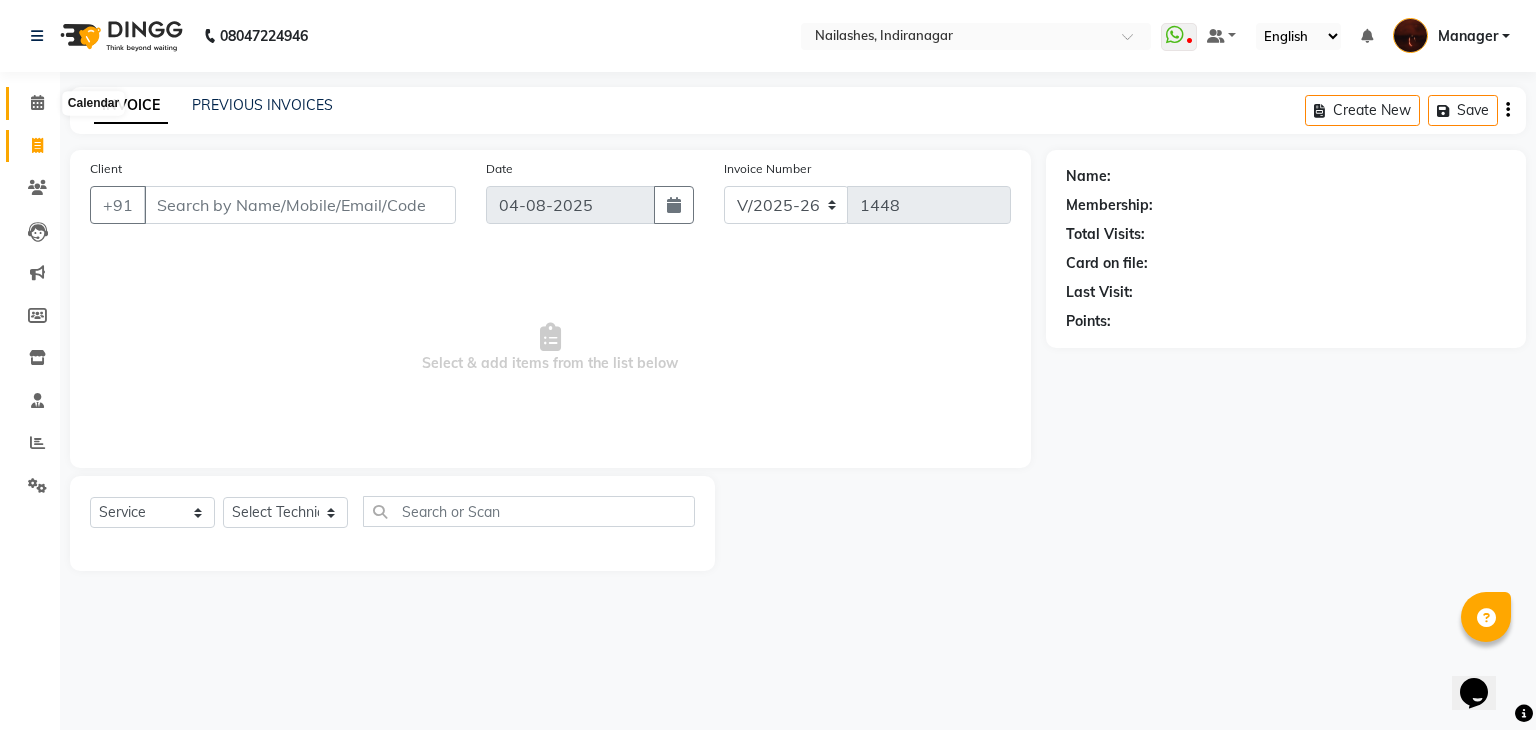 click 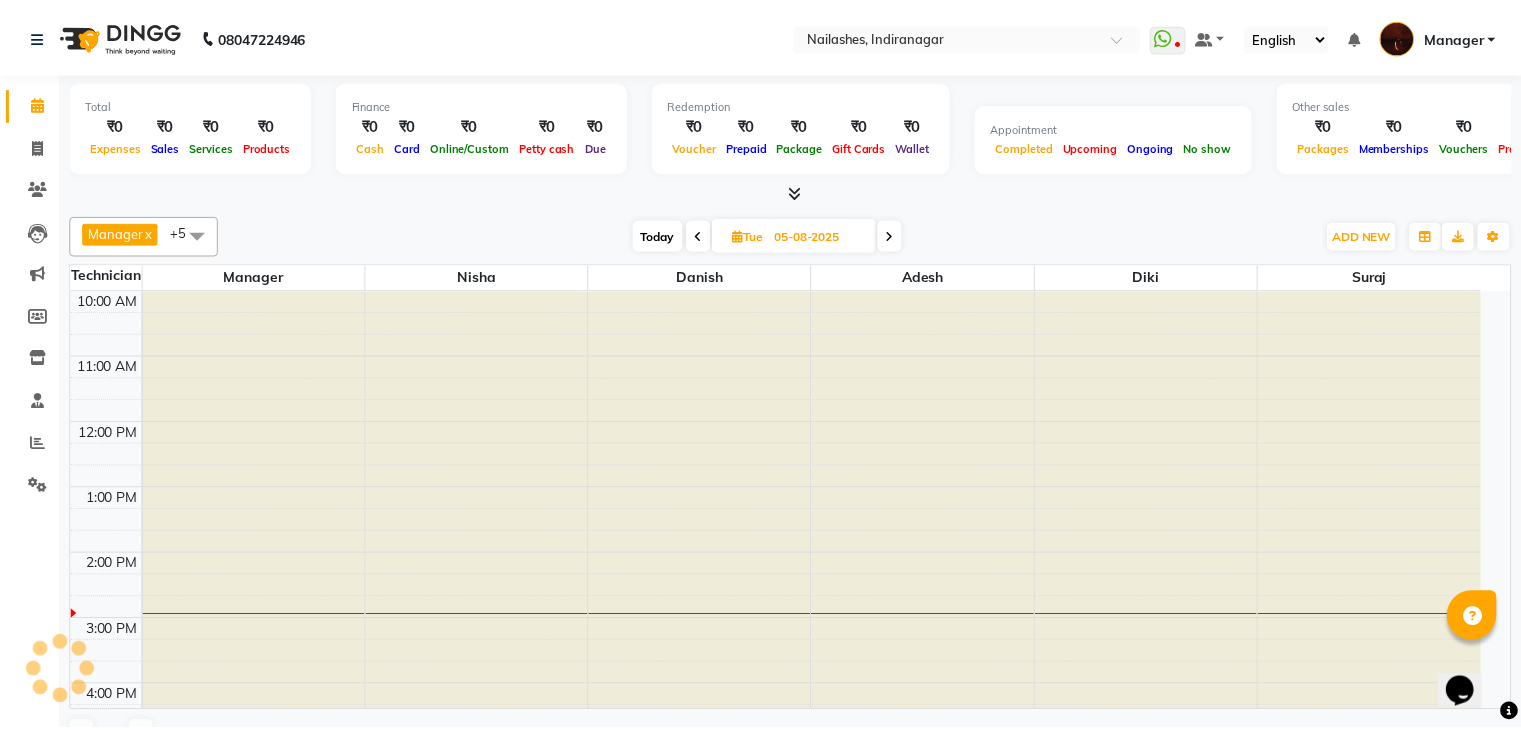 scroll, scrollTop: 0, scrollLeft: 0, axis: both 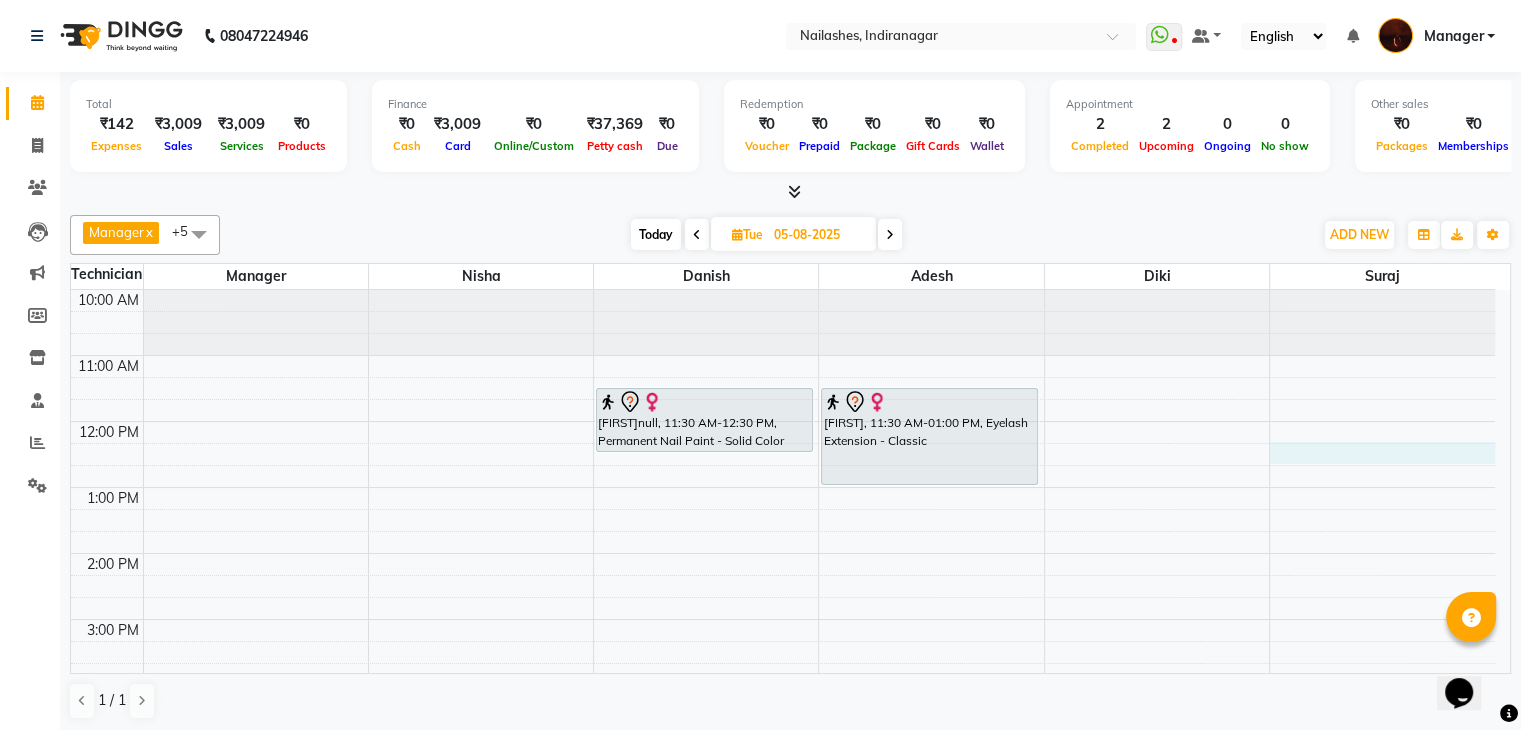 click on "10:00 AM 11:00 AM 12:00 PM 1:00 PM 2:00 PM 3:00 PM 4:00 PM 5:00 PM 6:00 PM 7:00 PM 8:00 PM 9:00 PM 10:00 PM             [FIRST]null, 11:30 AM-12:30 PM, Permanent Nail Paint - Solid Color (Hand)             [FIRST], 11:30 AM-01:00 PM, Eyelash Extension - Classic" at bounding box center (783, 718) 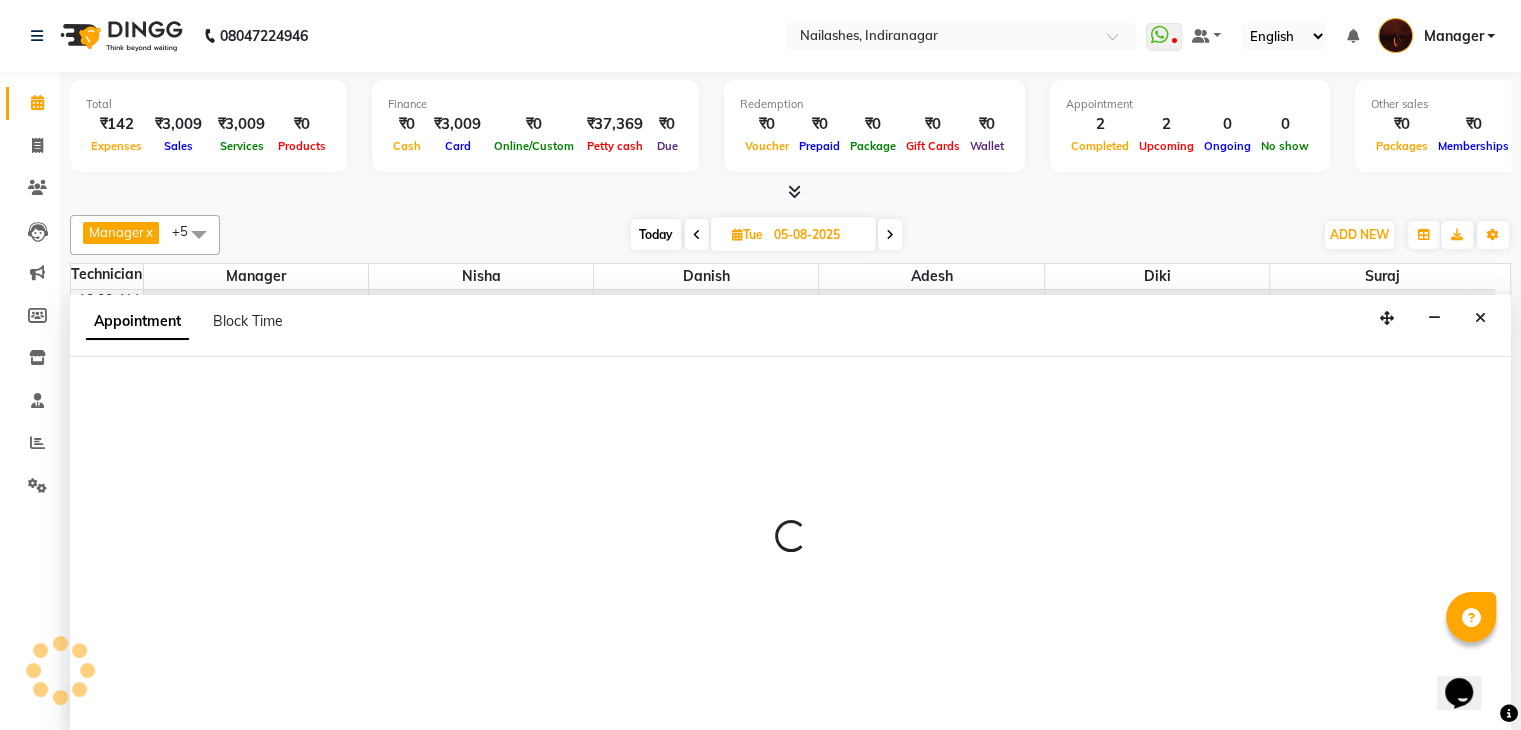 scroll, scrollTop: 1, scrollLeft: 0, axis: vertical 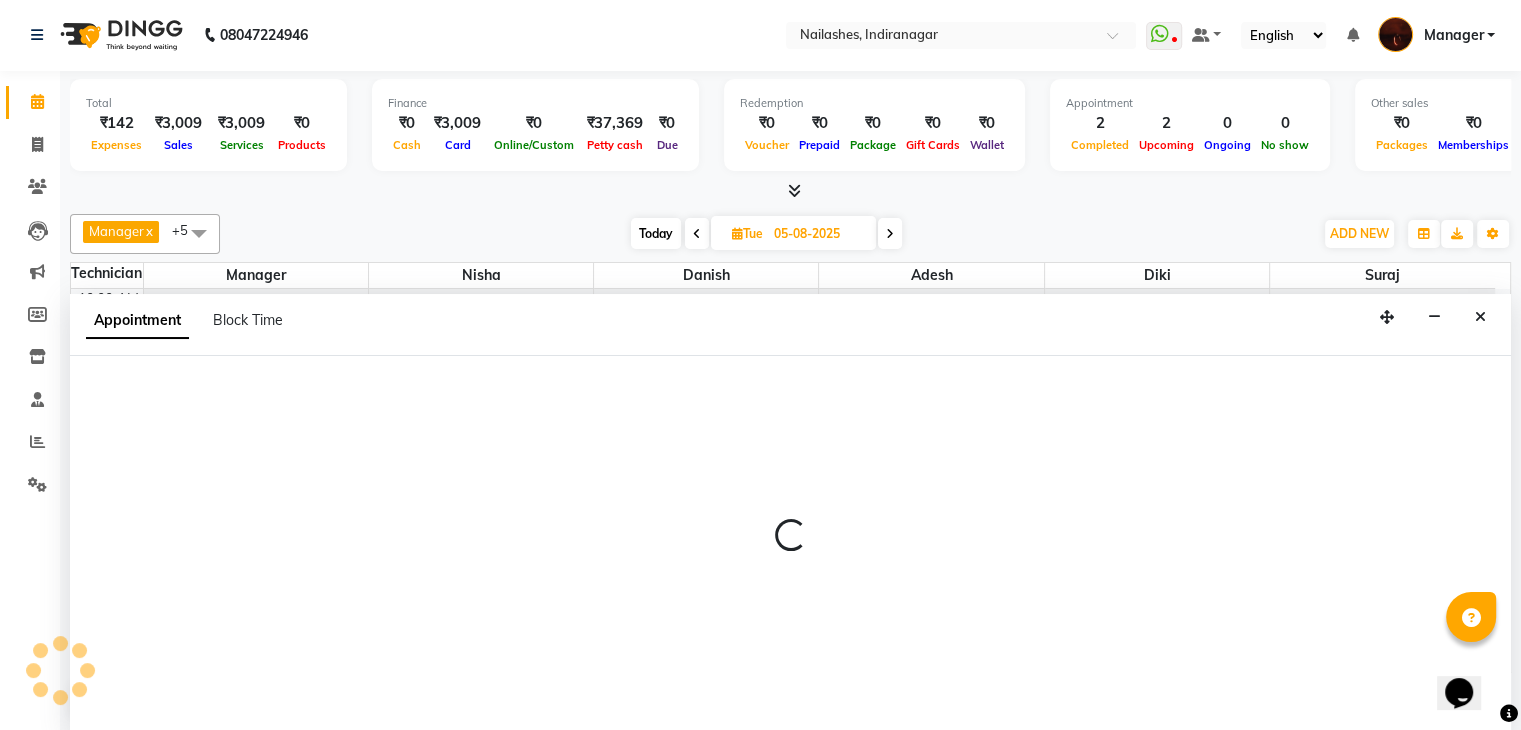 select on "83655" 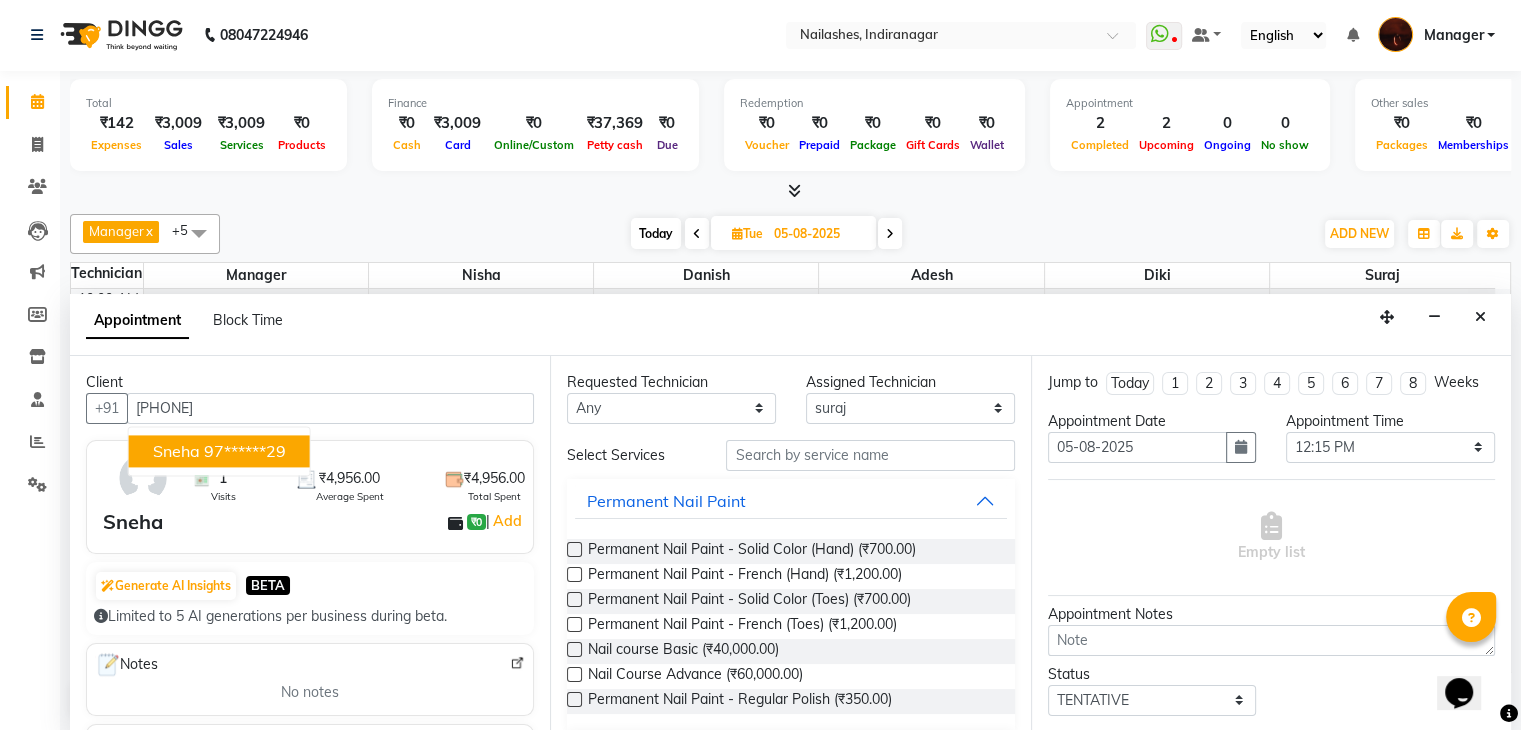 click on "97******29" at bounding box center (245, 451) 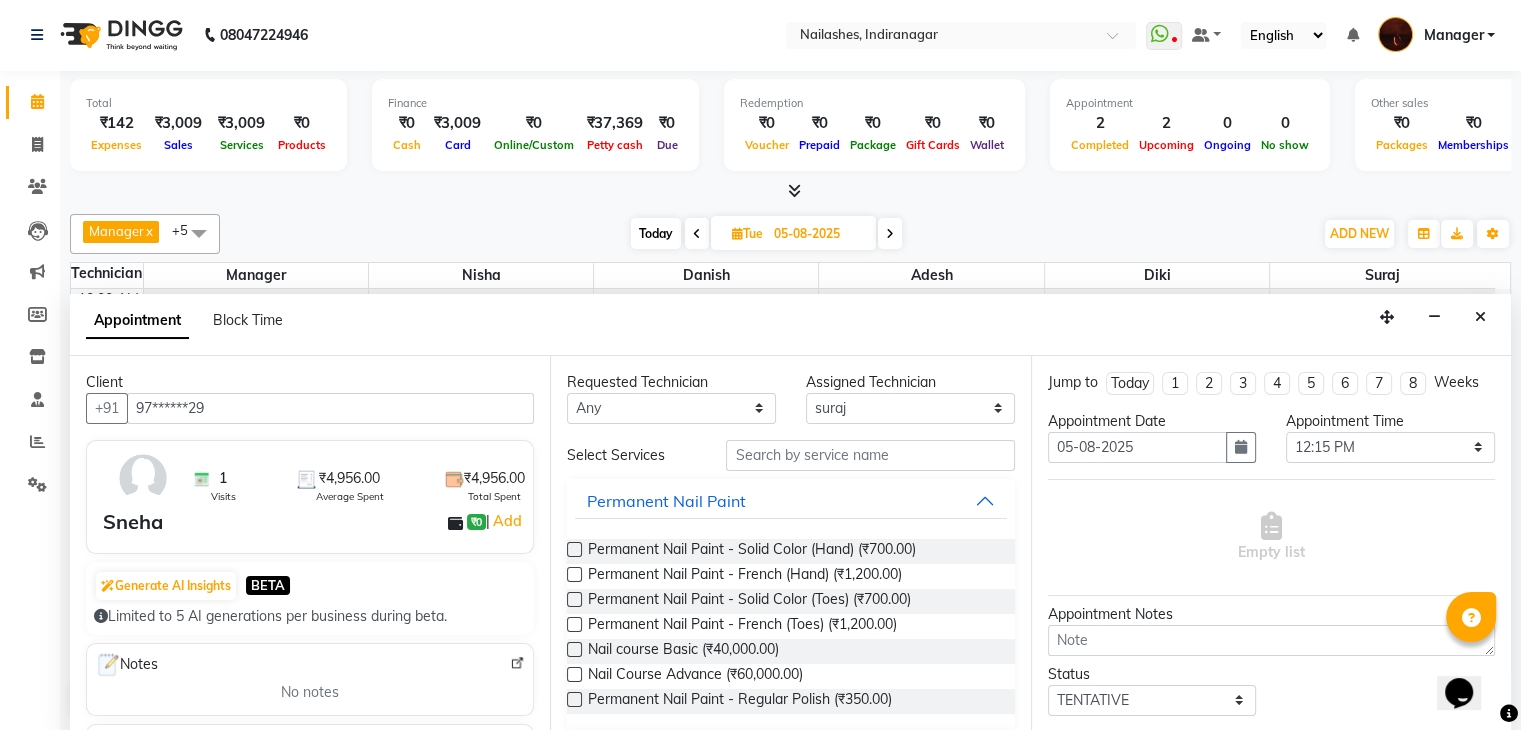 type on "97******29" 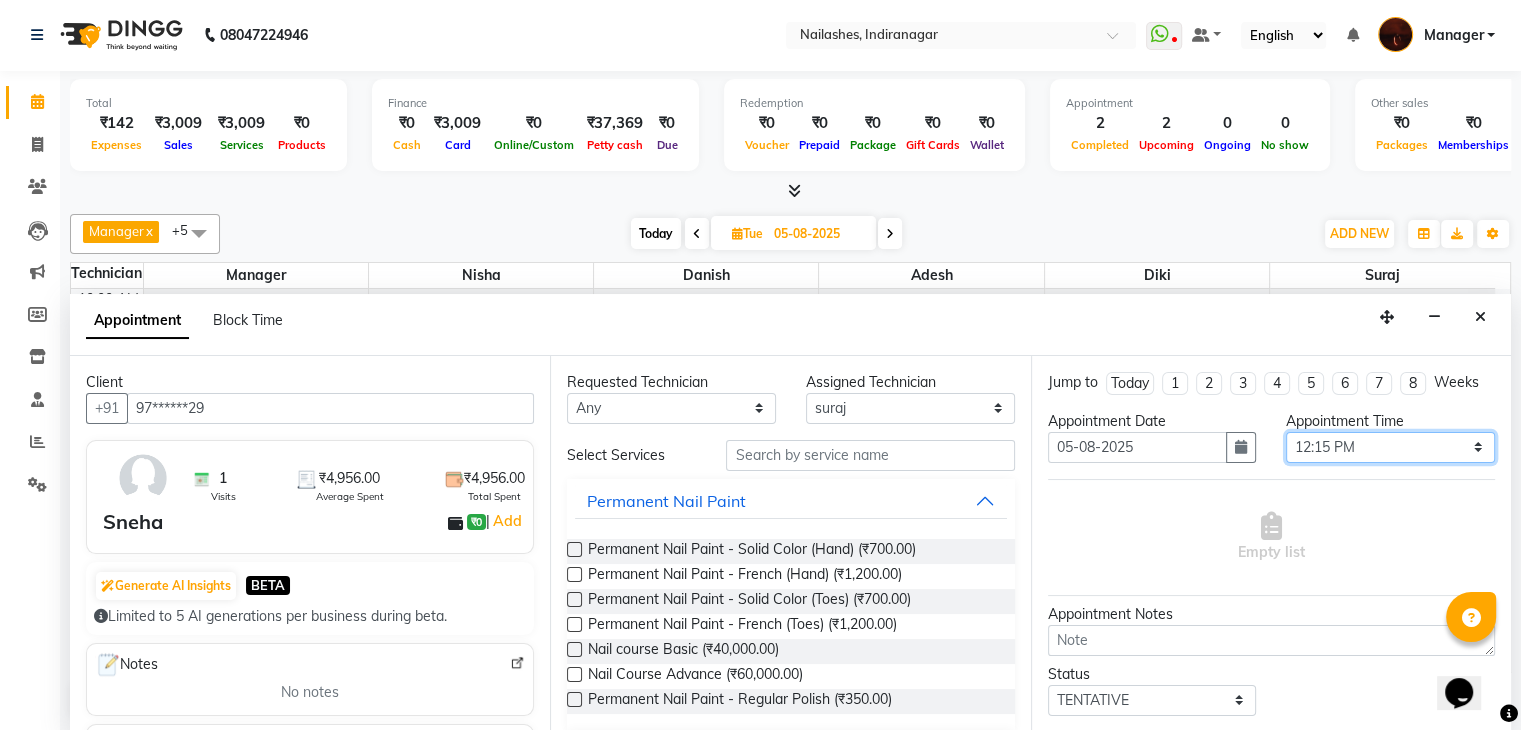 click on "Select 11:00 AM 11:15 AM 11:30 AM 11:45 AM 12:00 PM 12:15 PM 12:30 PM 12:45 PM 01:00 PM 01:15 PM 01:30 PM 01:45 PM 02:00 PM 02:15 PM 02:30 PM 02:45 PM 03:00 PM 03:15 PM 03:30 PM 03:45 PM 04:00 PM 04:15 PM 04:30 PM 04:45 PM 05:00 PM 05:15 PM 05:30 PM 05:45 PM 06:00 PM 06:15 PM 06:30 PM 06:45 PM 07:00 PM 07:15 PM 07:30 PM 07:45 PM 08:00 PM 08:15 PM 08:30 PM 08:45 PM 09:00 PM 09:15 PM 09:30 PM 09:45 PM 10:00 PM" at bounding box center (1390, 447) 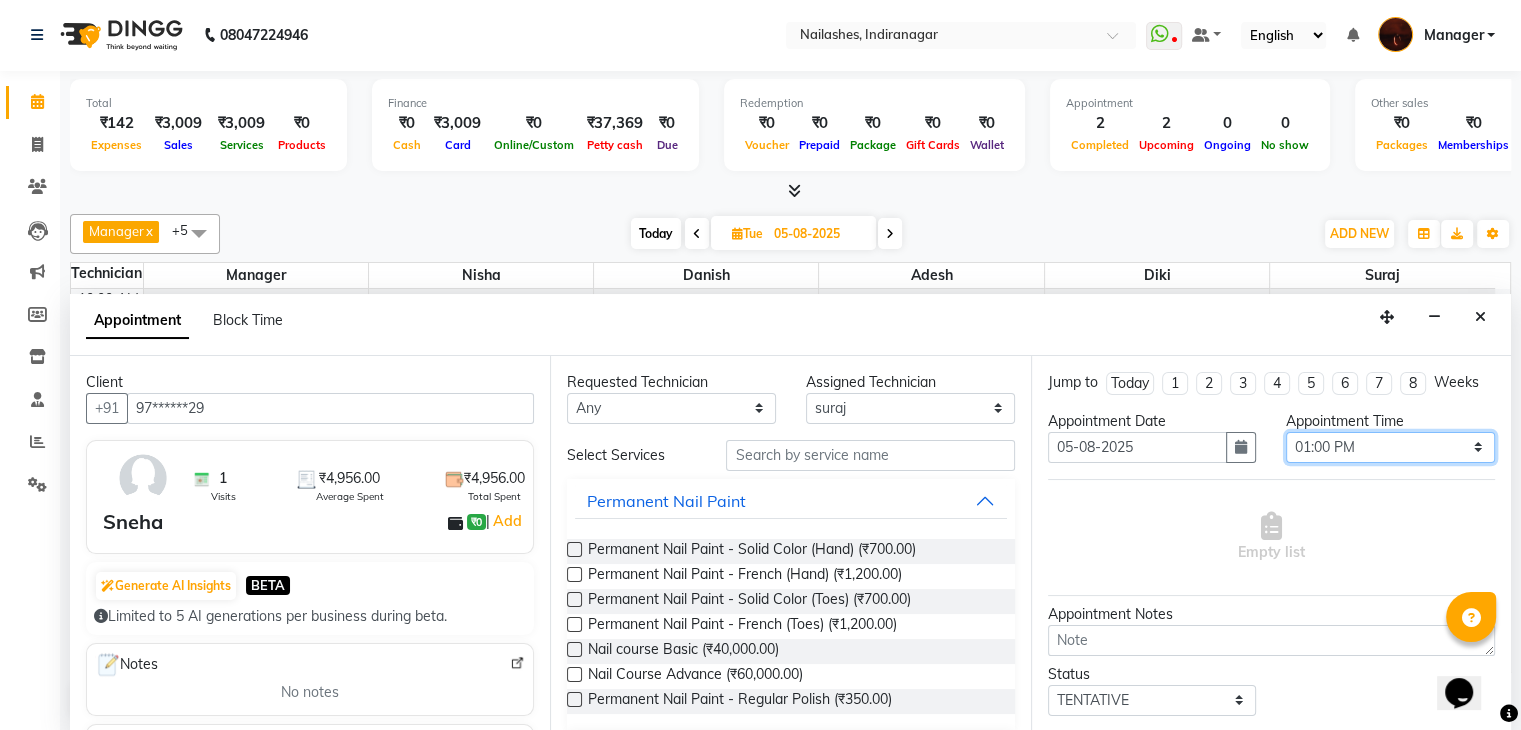 click on "Select 11:00 AM 11:15 AM 11:30 AM 11:45 AM 12:00 PM 12:15 PM 12:30 PM 12:45 PM 01:00 PM 01:15 PM 01:30 PM 01:45 PM 02:00 PM 02:15 PM 02:30 PM 02:45 PM 03:00 PM 03:15 PM 03:30 PM 03:45 PM 04:00 PM 04:15 PM 04:30 PM 04:45 PM 05:00 PM 05:15 PM 05:30 PM 05:45 PM 06:00 PM 06:15 PM 06:30 PM 06:45 PM 07:00 PM 07:15 PM 07:30 PM 07:45 PM 08:00 PM 08:15 PM 08:30 PM 08:45 PM 09:00 PM 09:15 PM 09:30 PM 09:45 PM 10:00 PM" at bounding box center (1390, 447) 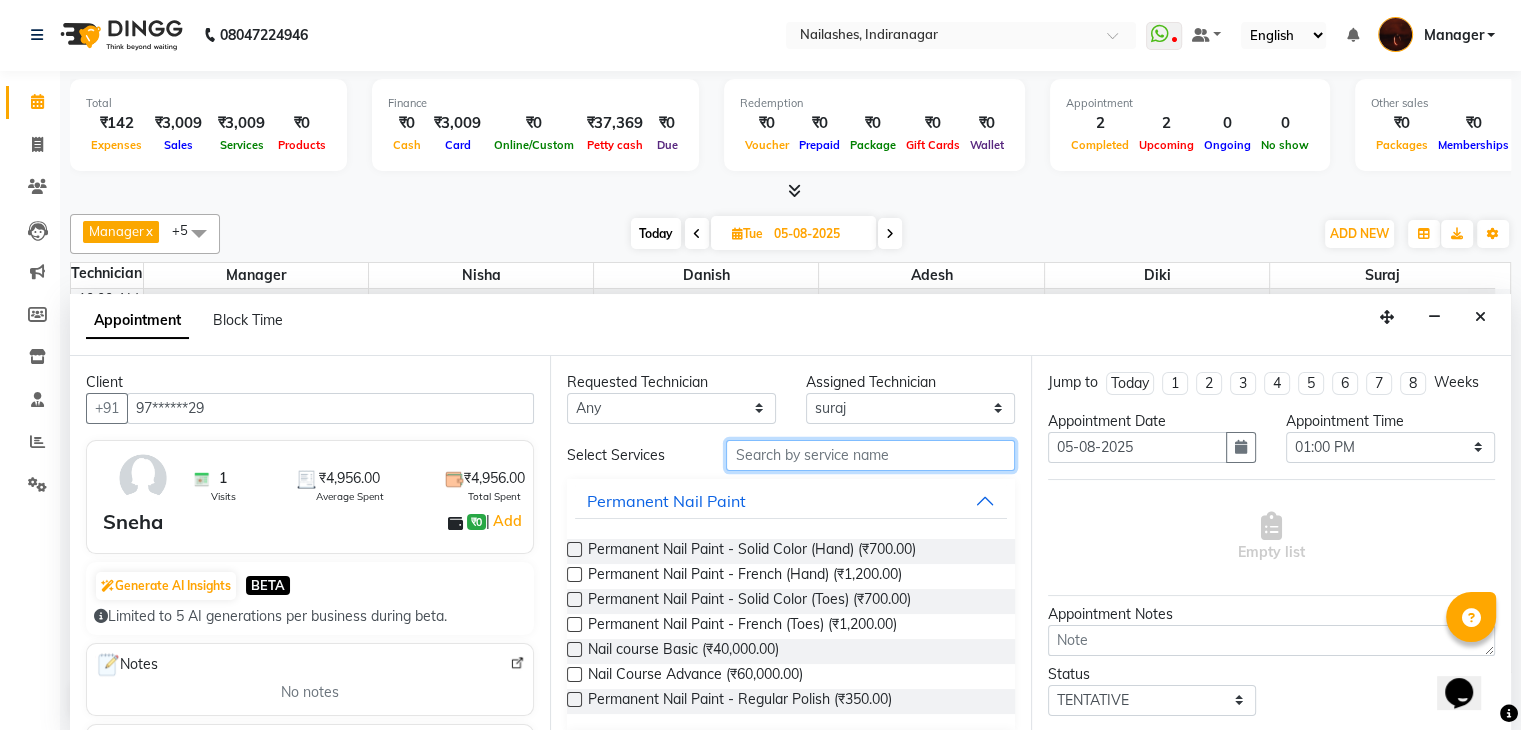 click at bounding box center [870, 455] 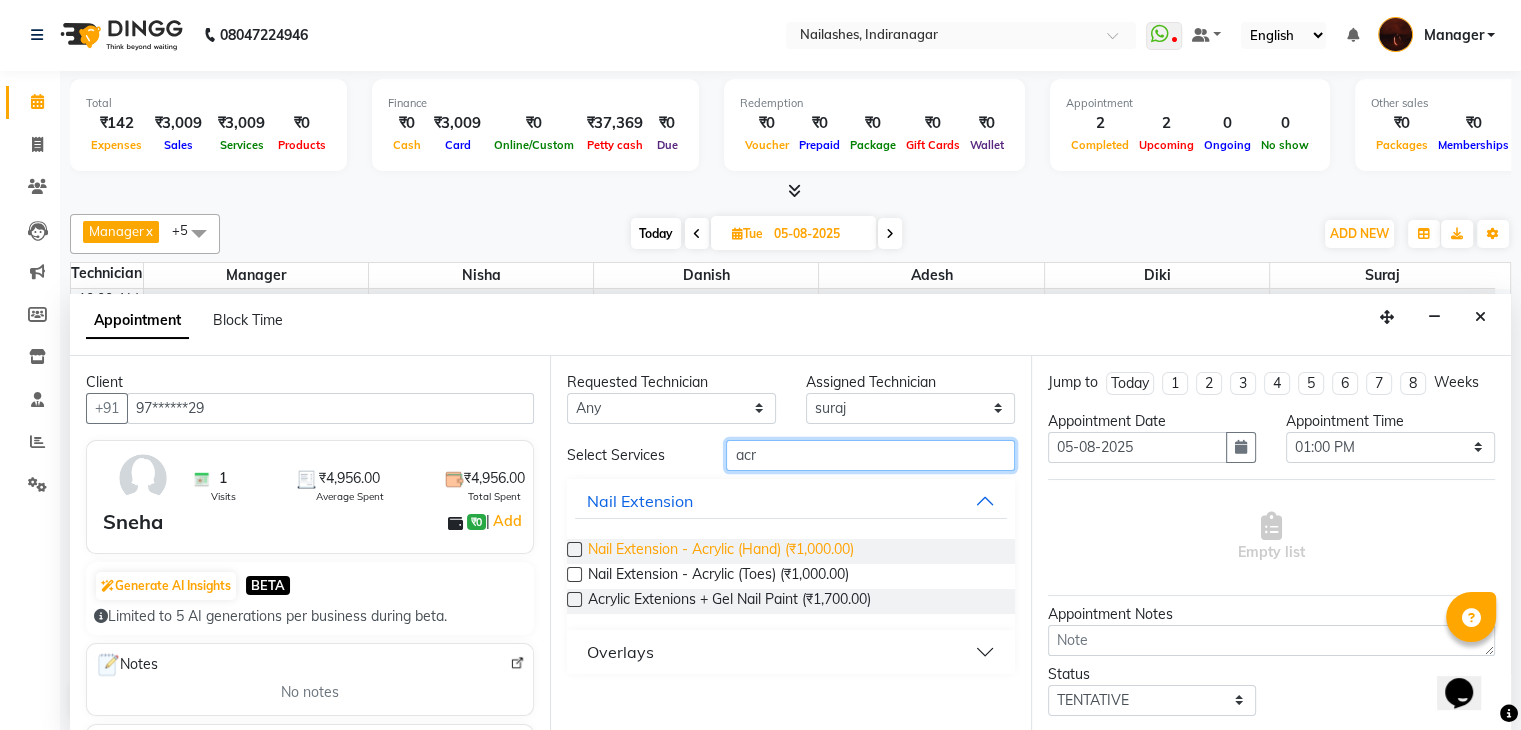 type on "acr" 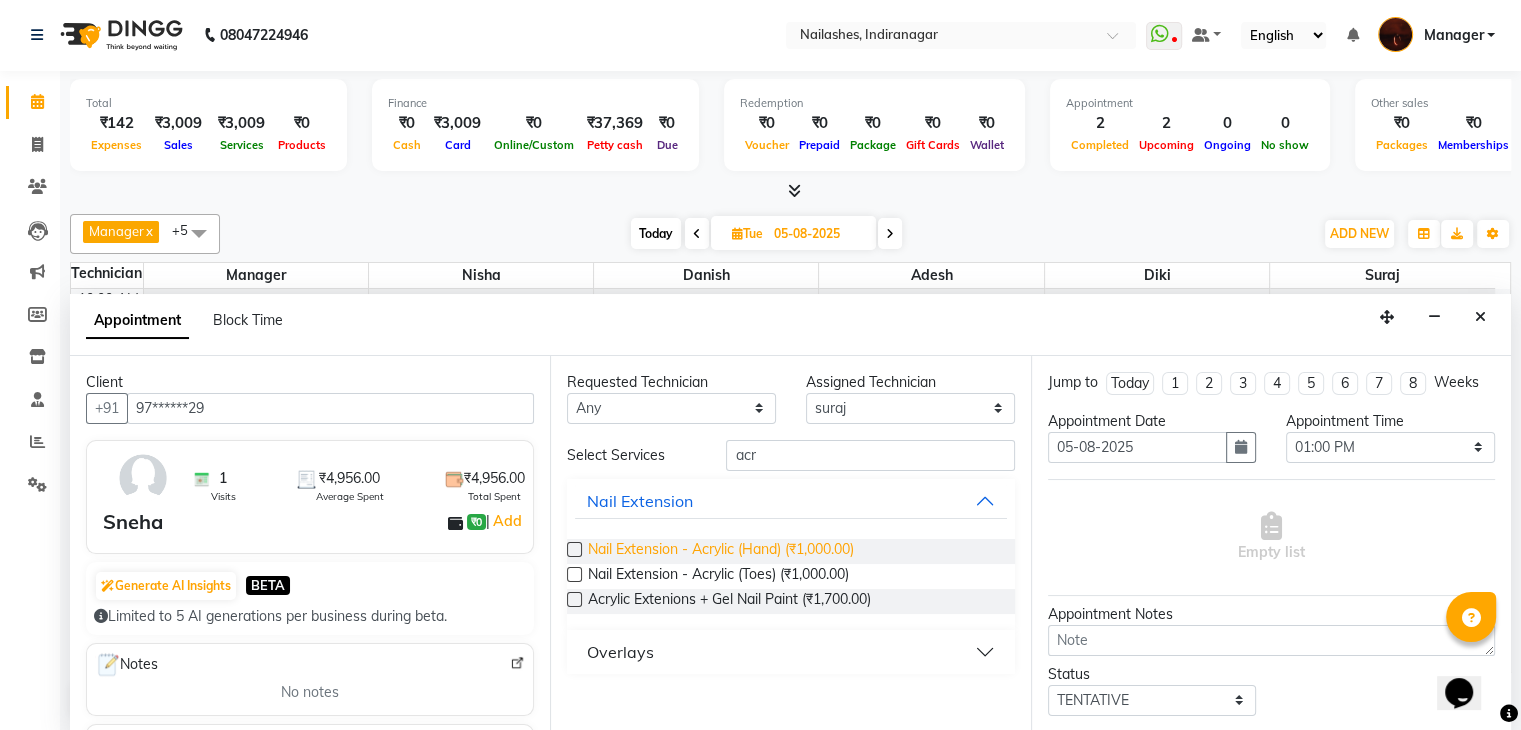 click on "Nail Extension - Acrylic (Hand) (₹1,000.00)" at bounding box center (721, 551) 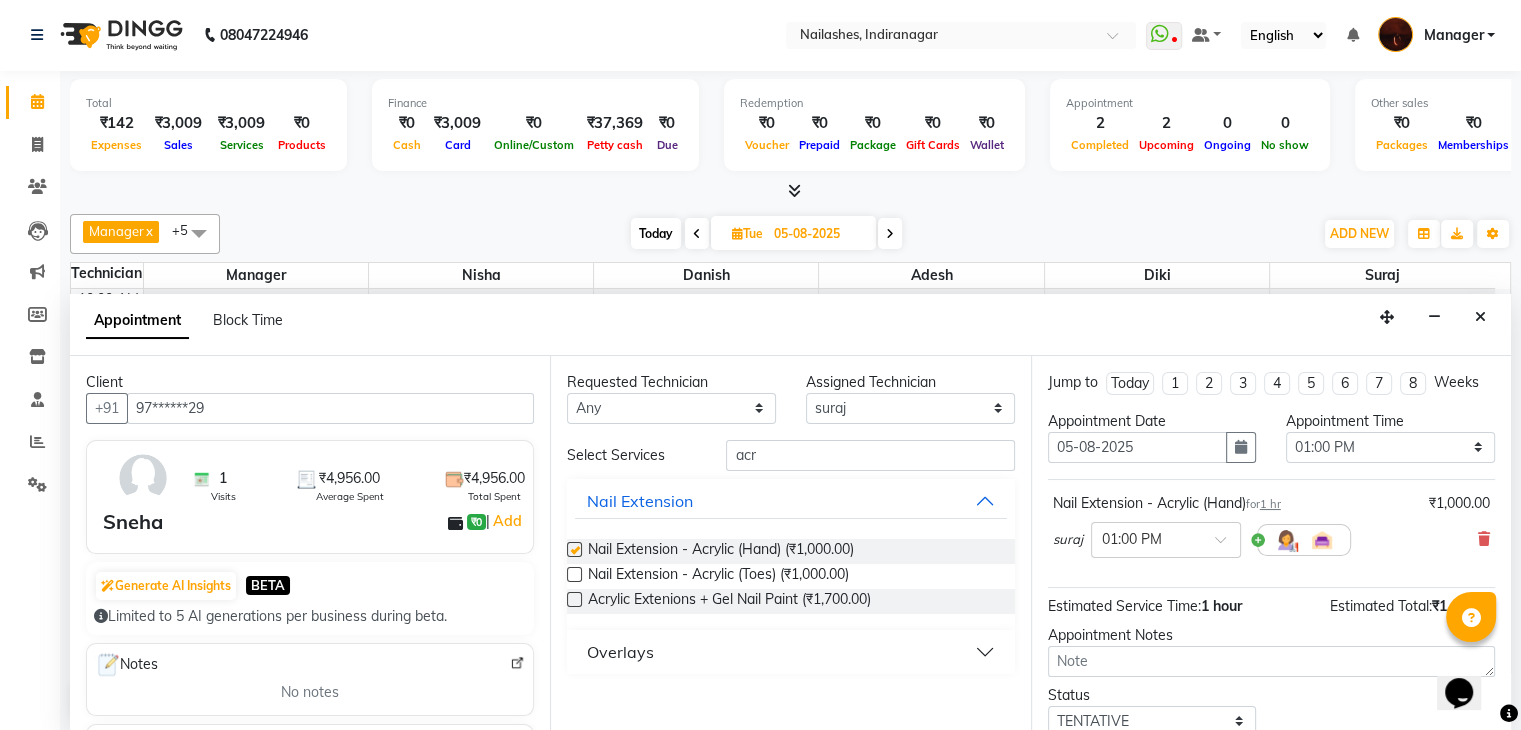 checkbox on "false" 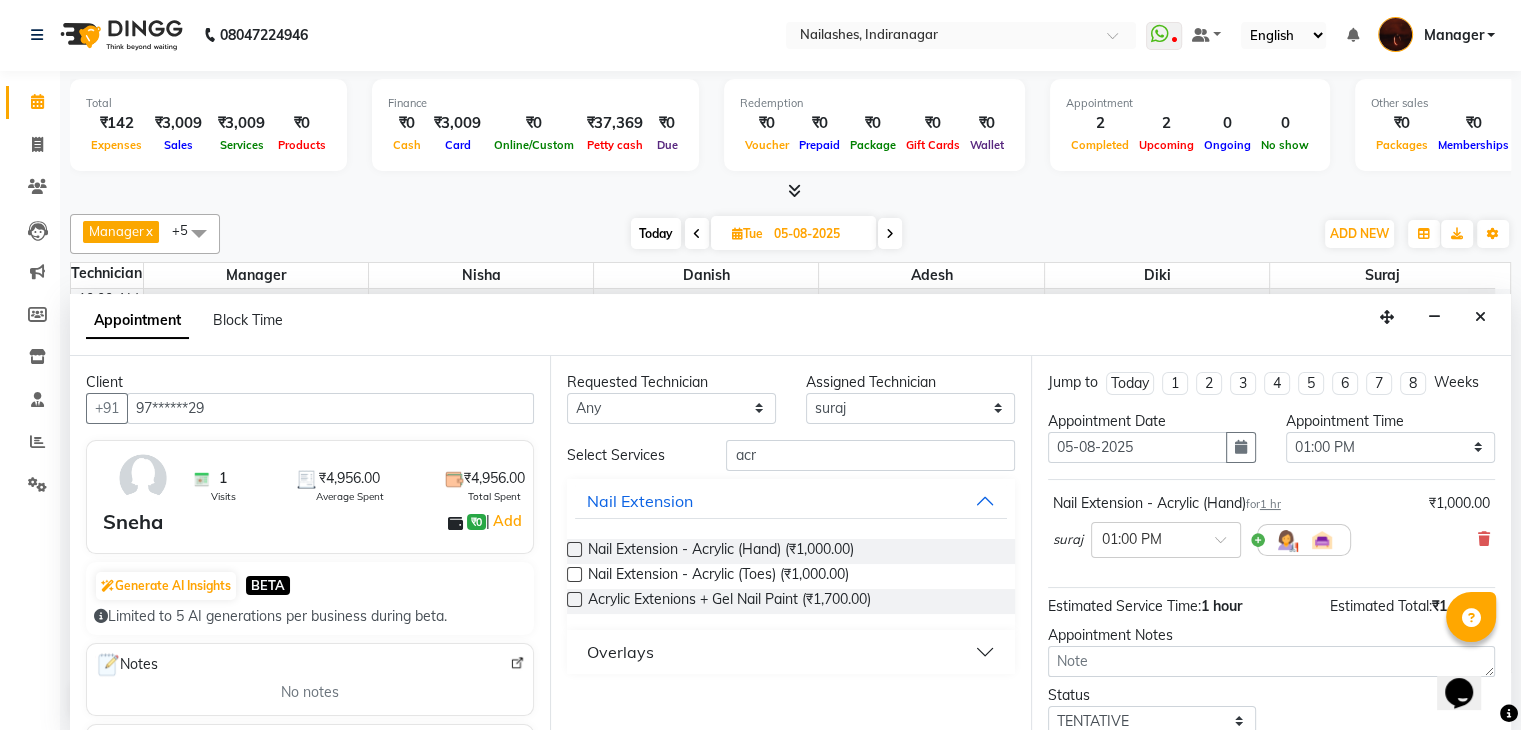scroll, scrollTop: 130, scrollLeft: 0, axis: vertical 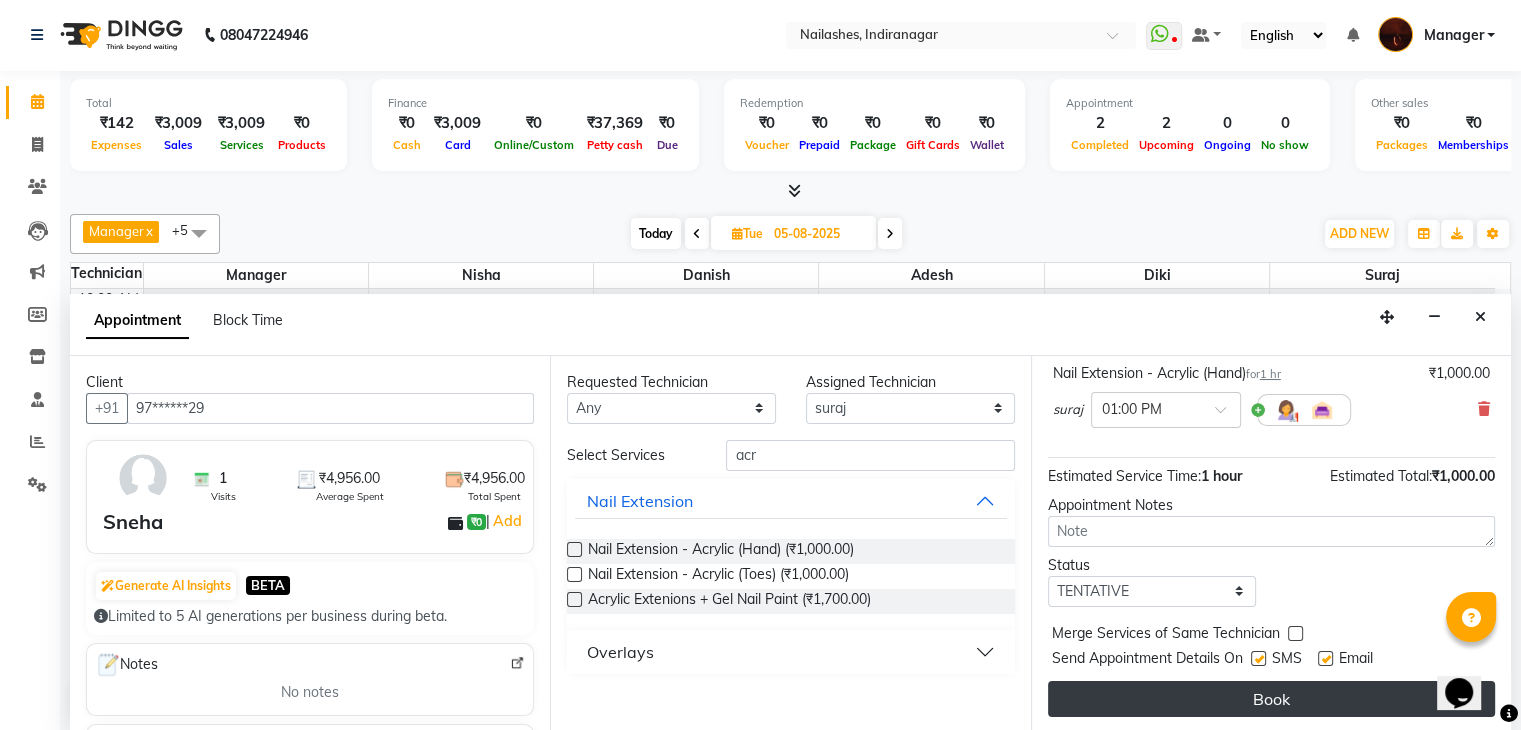 click on "Book" at bounding box center (1271, 699) 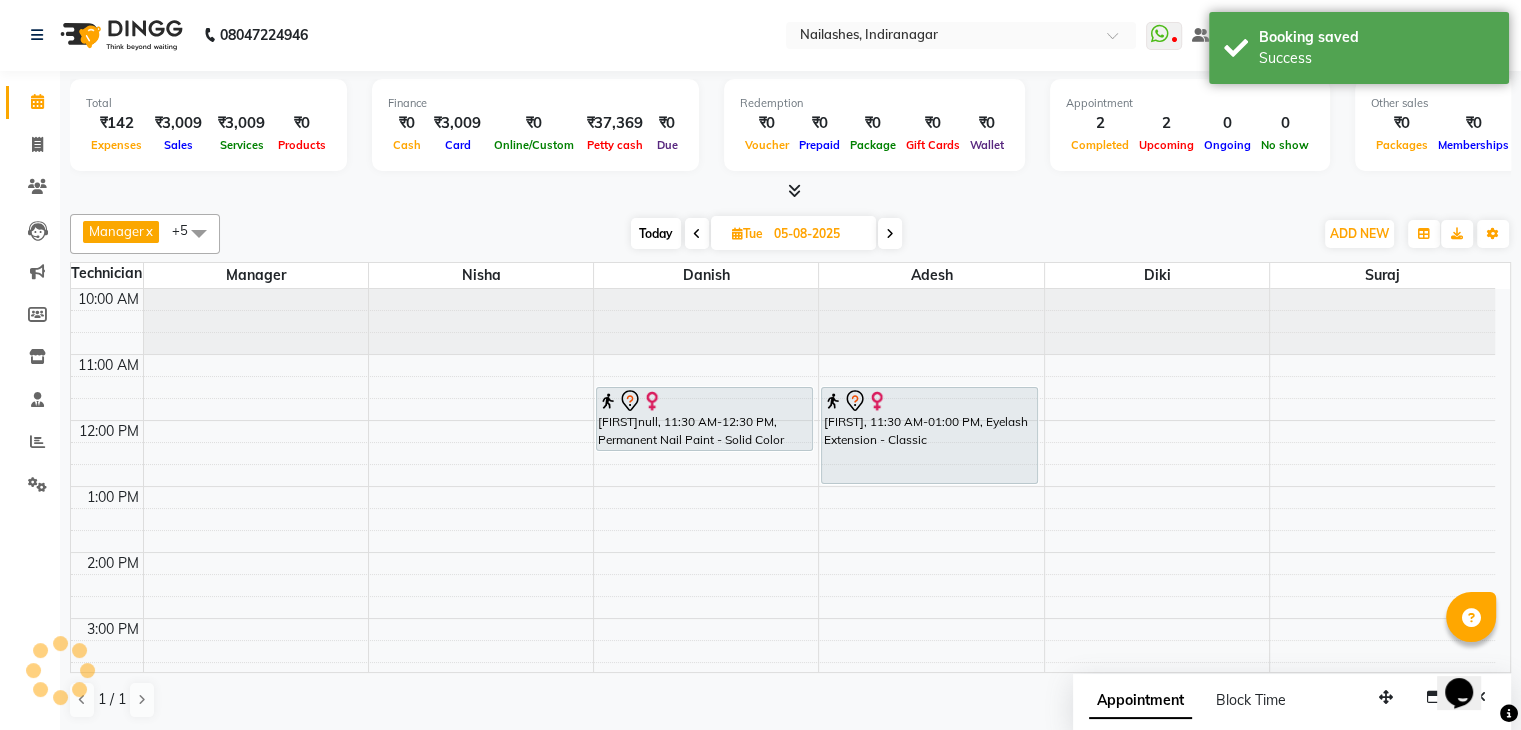 scroll, scrollTop: 0, scrollLeft: 0, axis: both 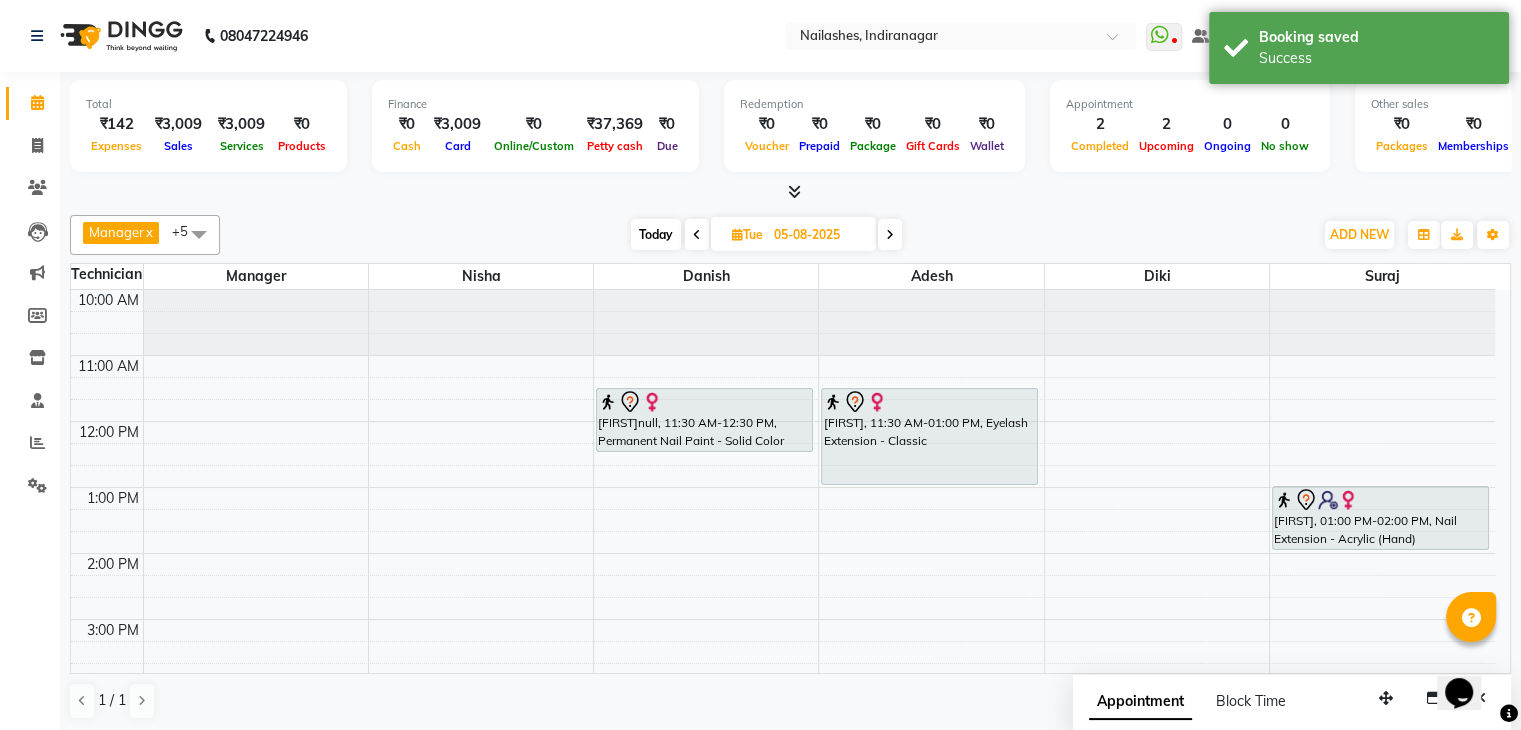 click on "Today" at bounding box center [656, 234] 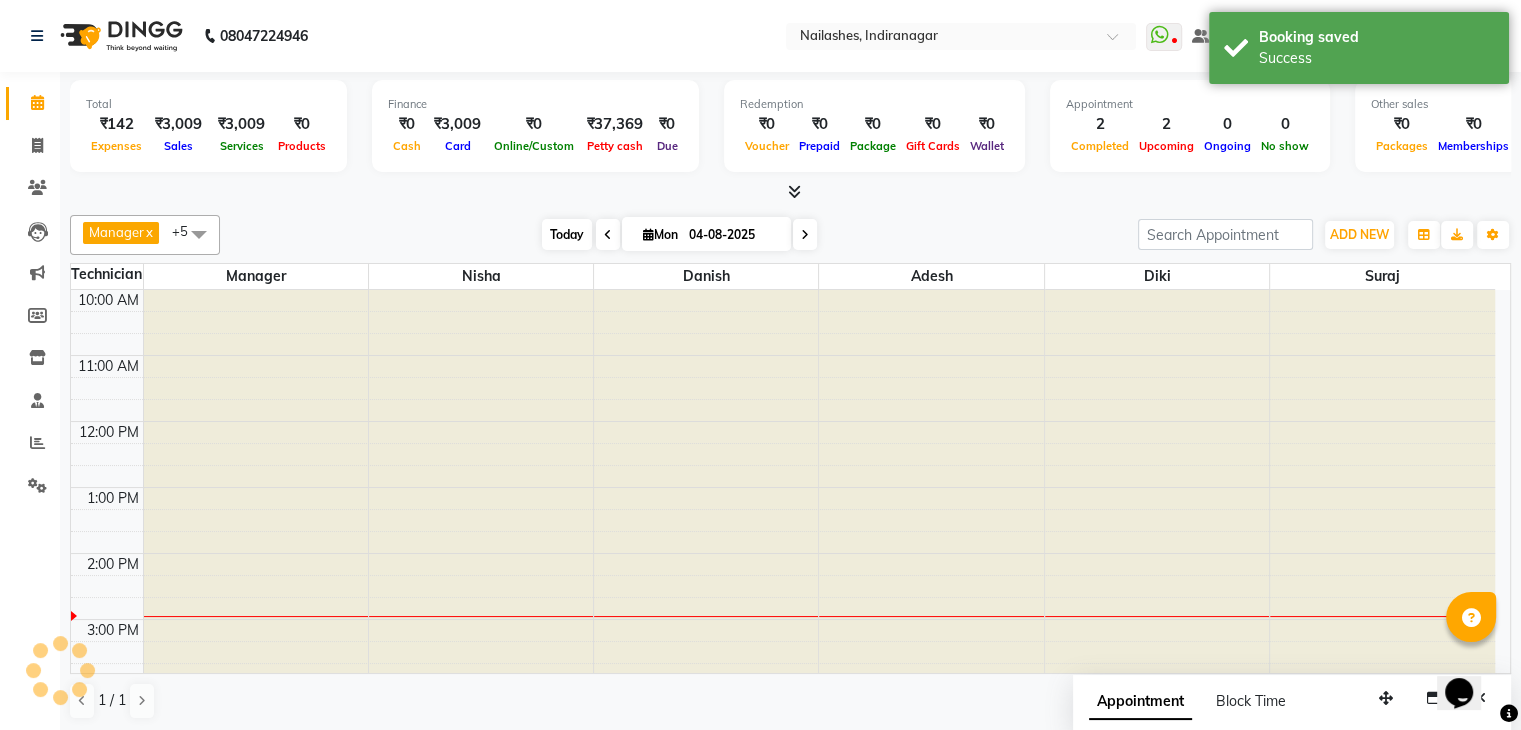 scroll, scrollTop: 328, scrollLeft: 0, axis: vertical 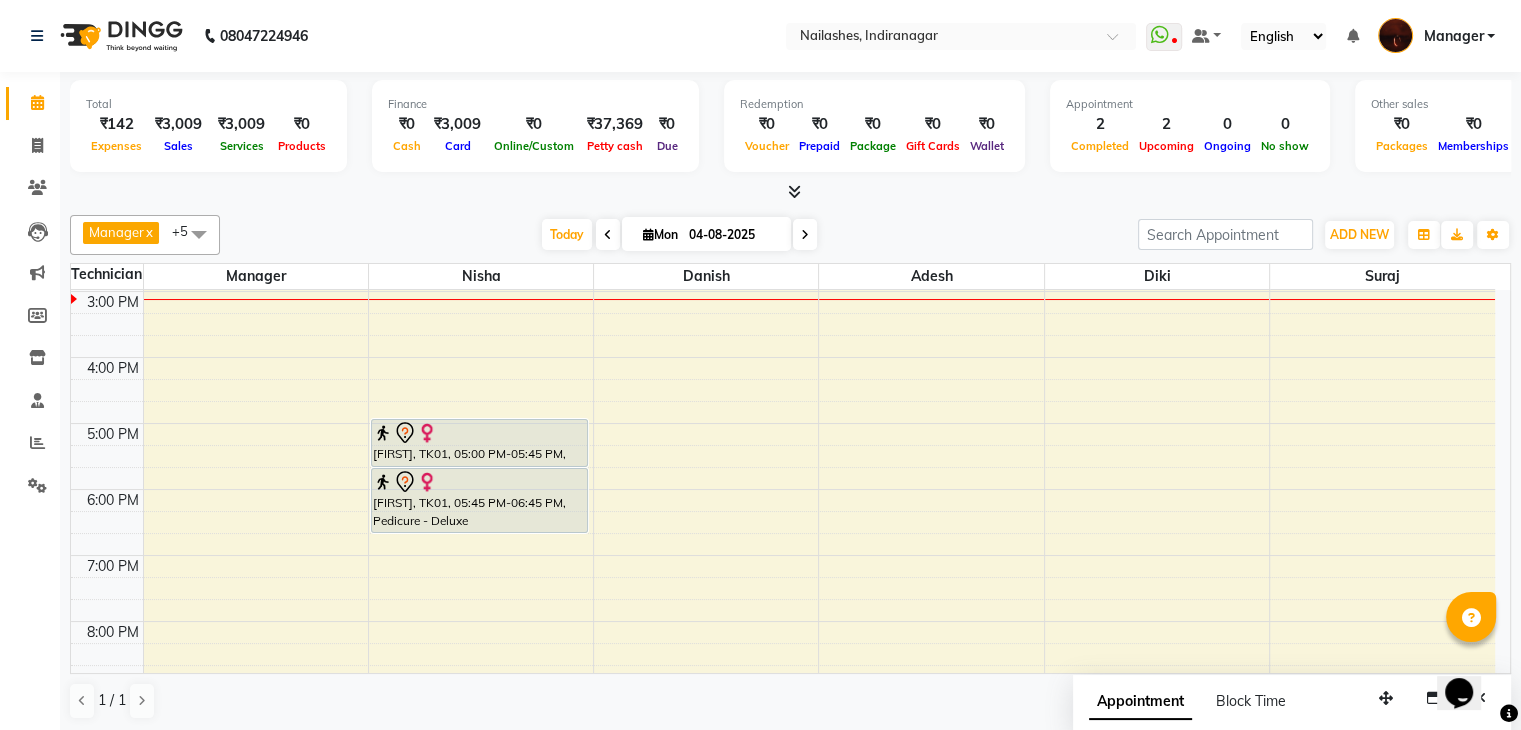 click at bounding box center [805, 235] 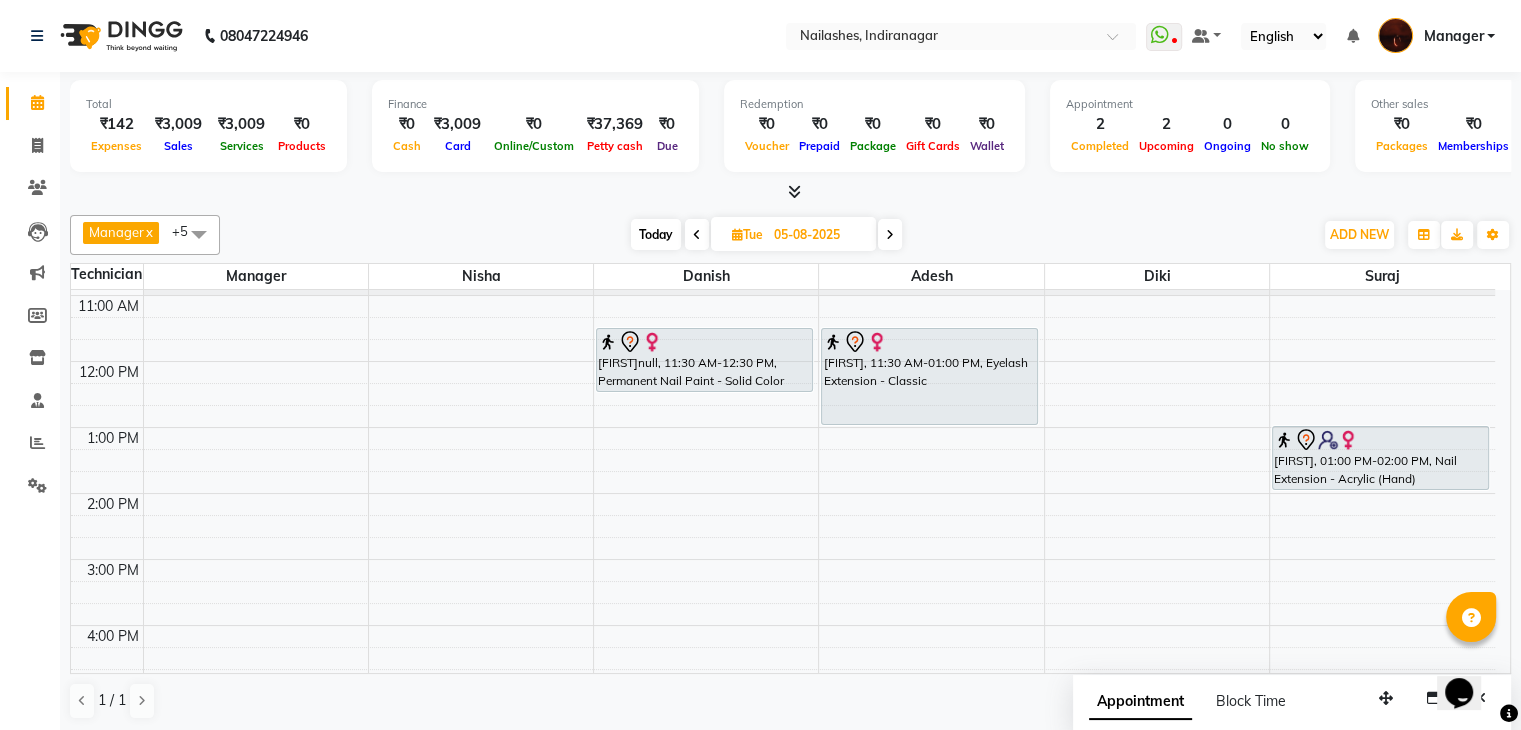 scroll, scrollTop: 60, scrollLeft: 0, axis: vertical 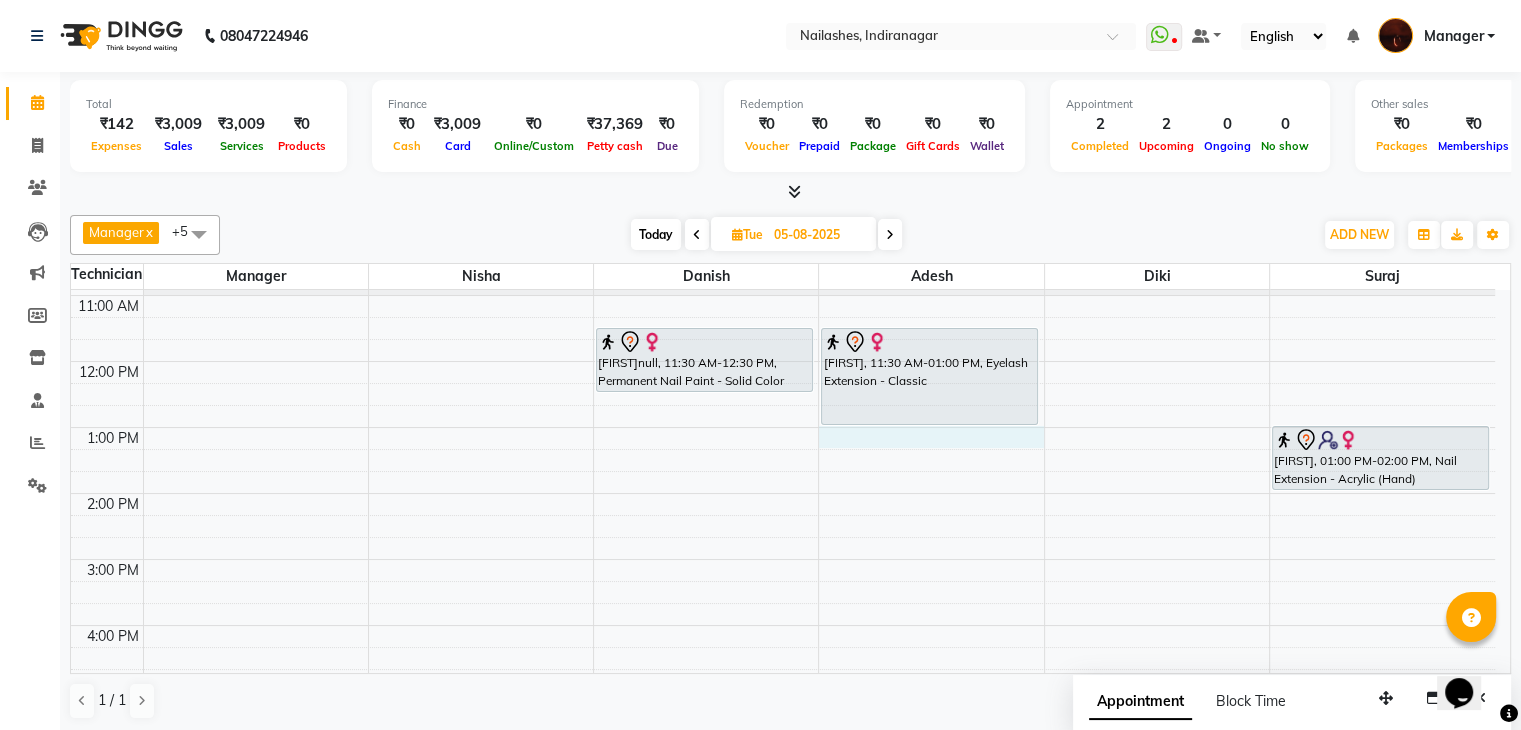 click on "10:00 AM 11:00 AM 12:00 PM 1:00 PM 2:00 PM 3:00 PM 4:00 PM 5:00 PM 6:00 PM 7:00 PM 8:00 PM 9:00 PM 10:00 PM             [FIRST]null, 11:30 AM-12:30 PM, Permanent Nail Paint - Solid Color (Hand)             [FIRST], 11:30 AM-01:00 PM, Eyelash Extension - Classic             [FIRST], 01:00 PM-02:00 PM, Nail Extension - Acrylic (Hand)" at bounding box center [783, 658] 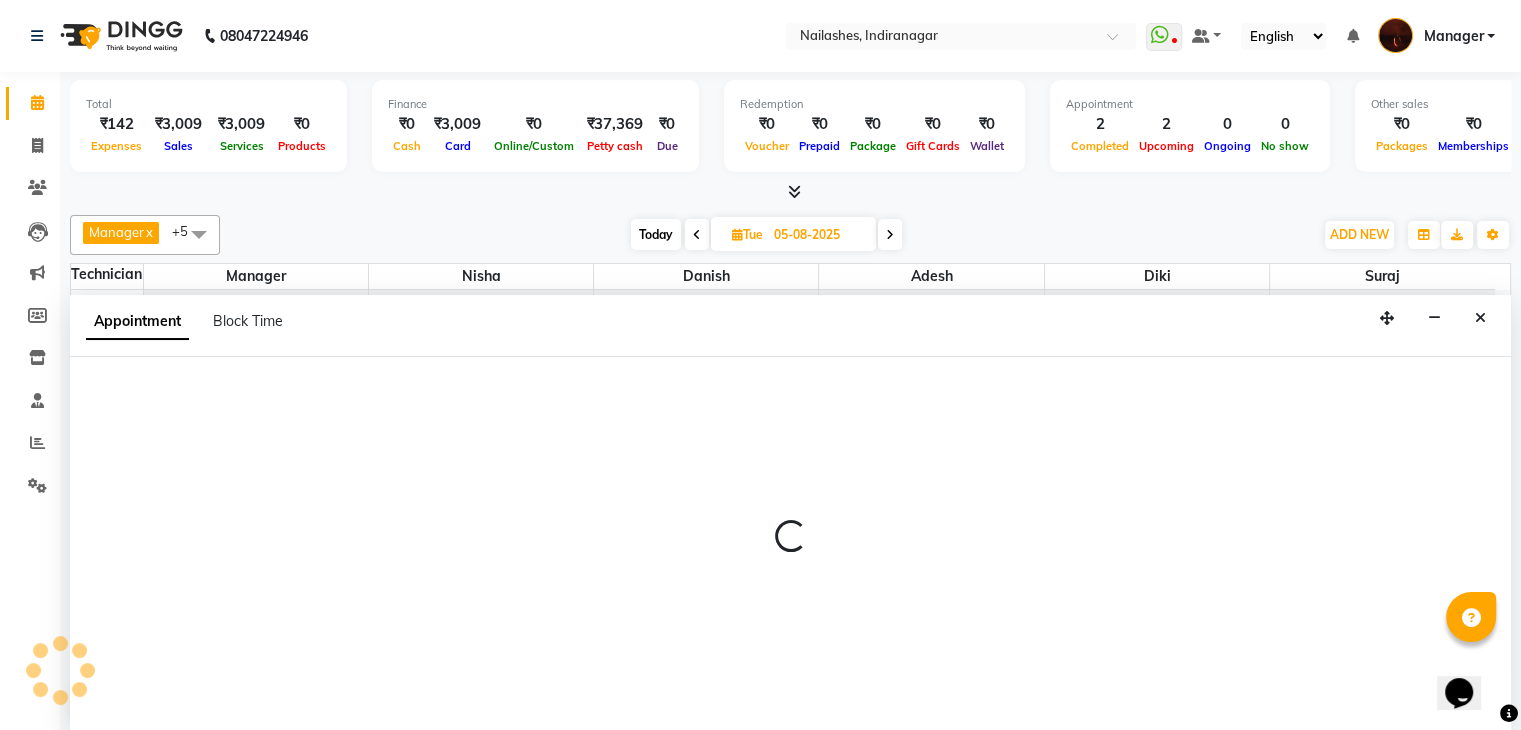 scroll, scrollTop: 1, scrollLeft: 0, axis: vertical 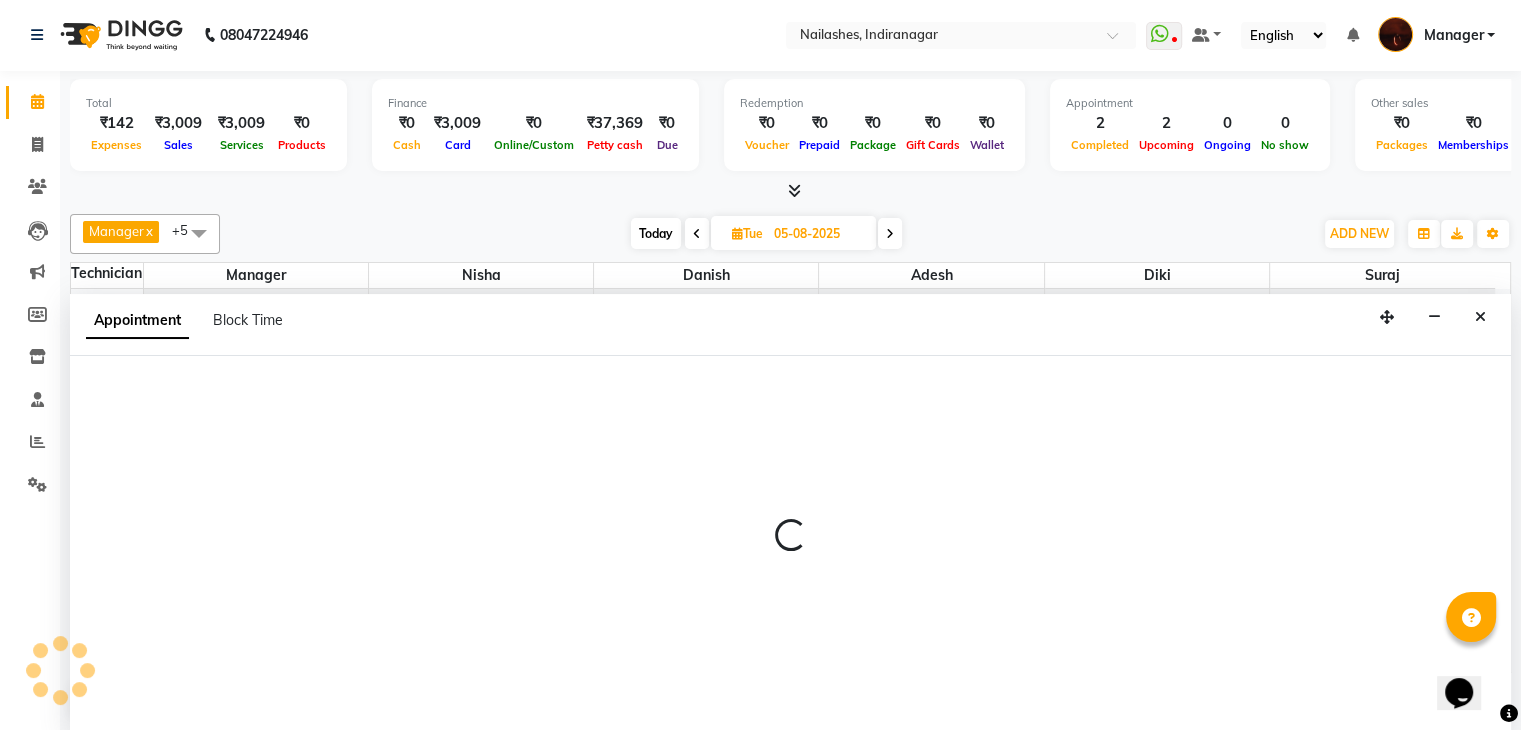 select on "35072" 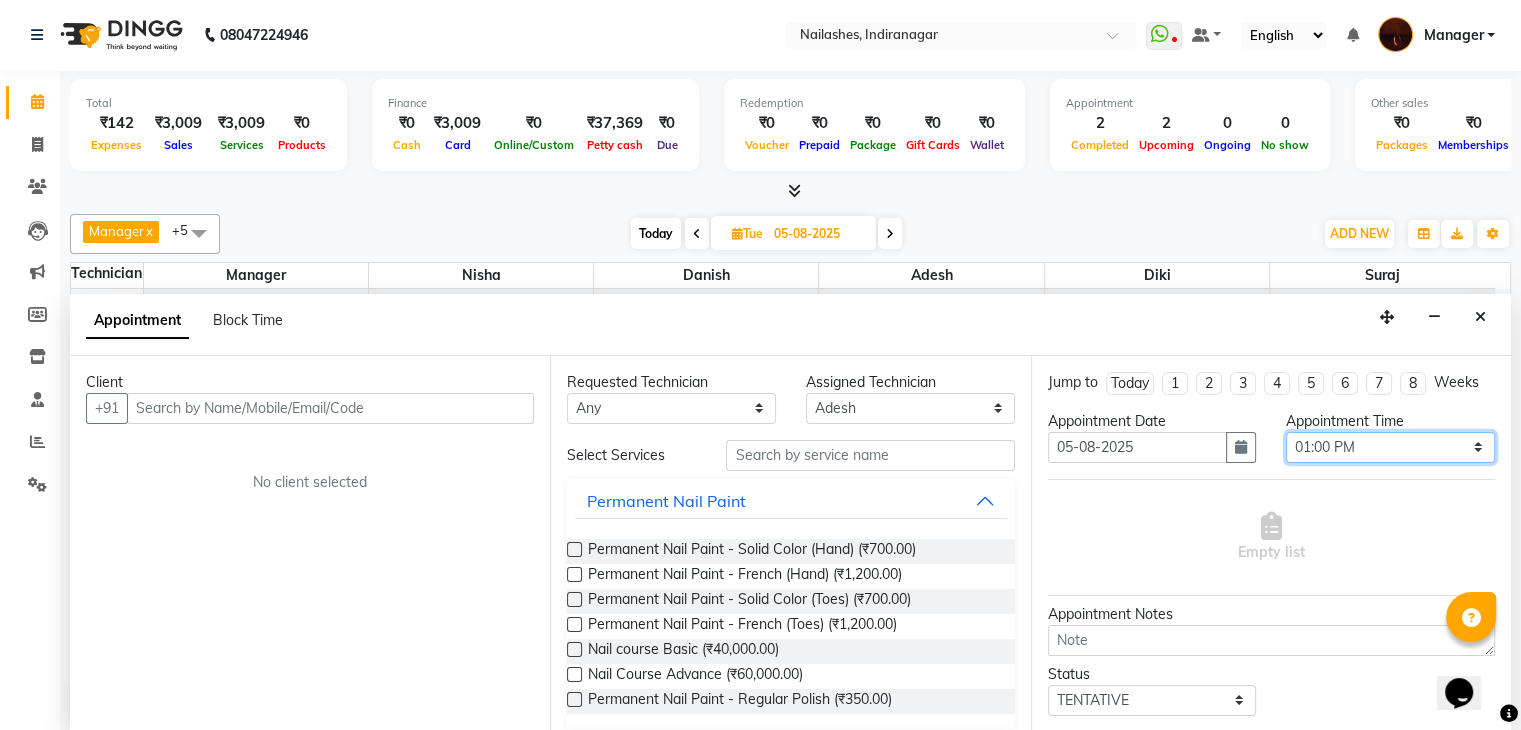 click on "Select 11:00 AM 11:15 AM 11:30 AM 11:45 AM 12:00 PM 12:15 PM 12:30 PM 12:45 PM 01:00 PM 01:15 PM 01:30 PM 01:45 PM 02:00 PM 02:15 PM 02:30 PM 02:45 PM 03:00 PM 03:15 PM 03:30 PM 03:45 PM 04:00 PM 04:15 PM 04:30 PM 04:45 PM 05:00 PM 05:15 PM 05:30 PM 05:45 PM 06:00 PM 06:15 PM 06:30 PM 06:45 PM 07:00 PM 07:15 PM 07:30 PM 07:45 PM 08:00 PM 08:15 PM 08:30 PM 08:45 PM 09:00 PM 09:15 PM 09:30 PM 09:45 PM 10:00 PM" at bounding box center [1390, 447] 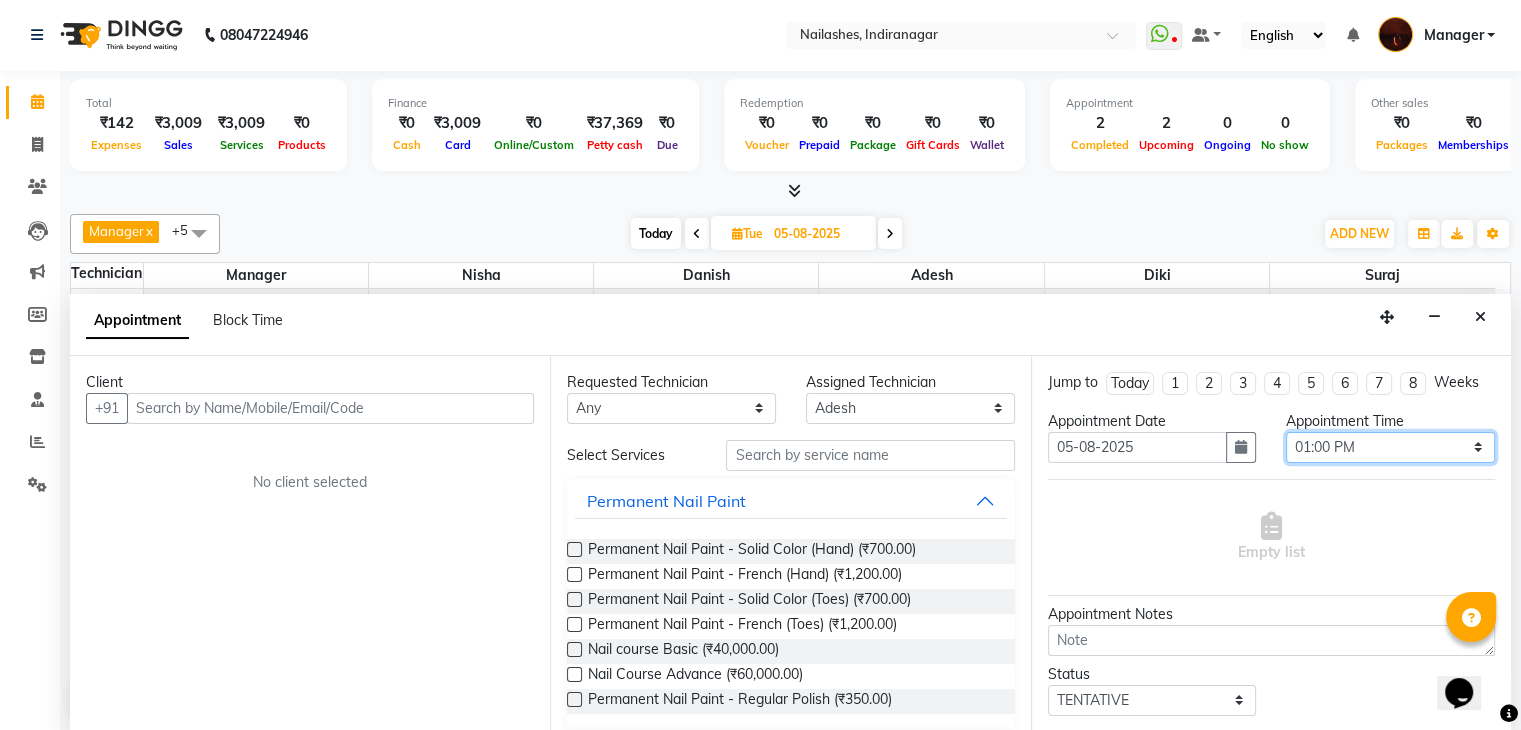 select on "795" 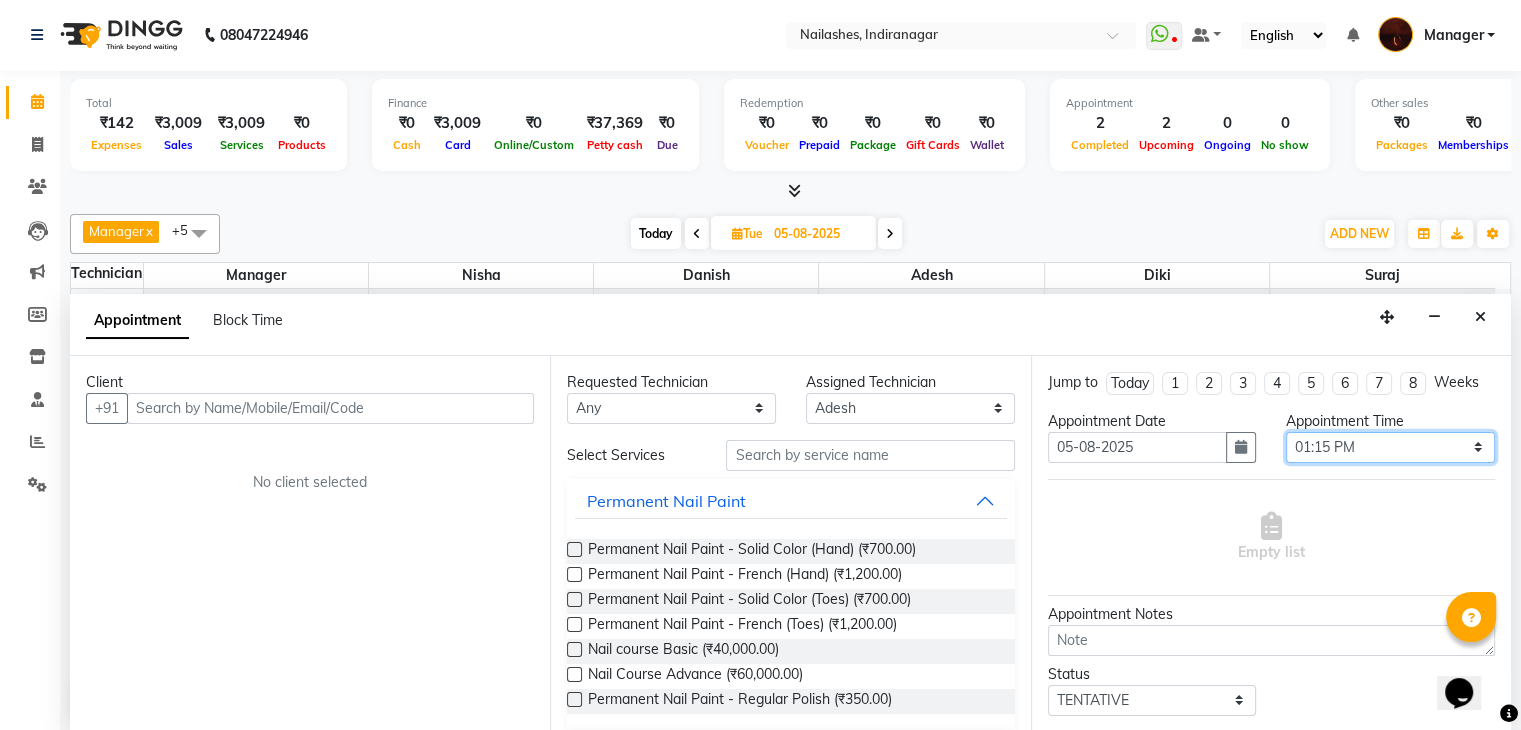 click on "Select 11:00 AM 11:15 AM 11:30 AM 11:45 AM 12:00 PM 12:15 PM 12:30 PM 12:45 PM 01:00 PM 01:15 PM 01:30 PM 01:45 PM 02:00 PM 02:15 PM 02:30 PM 02:45 PM 03:00 PM 03:15 PM 03:30 PM 03:45 PM 04:00 PM 04:15 PM 04:30 PM 04:45 PM 05:00 PM 05:15 PM 05:30 PM 05:45 PM 06:00 PM 06:15 PM 06:30 PM 06:45 PM 07:00 PM 07:15 PM 07:30 PM 07:45 PM 08:00 PM 08:15 PM 08:30 PM 08:45 PM 09:00 PM 09:15 PM 09:30 PM 09:45 PM 10:00 PM" at bounding box center [1390, 447] 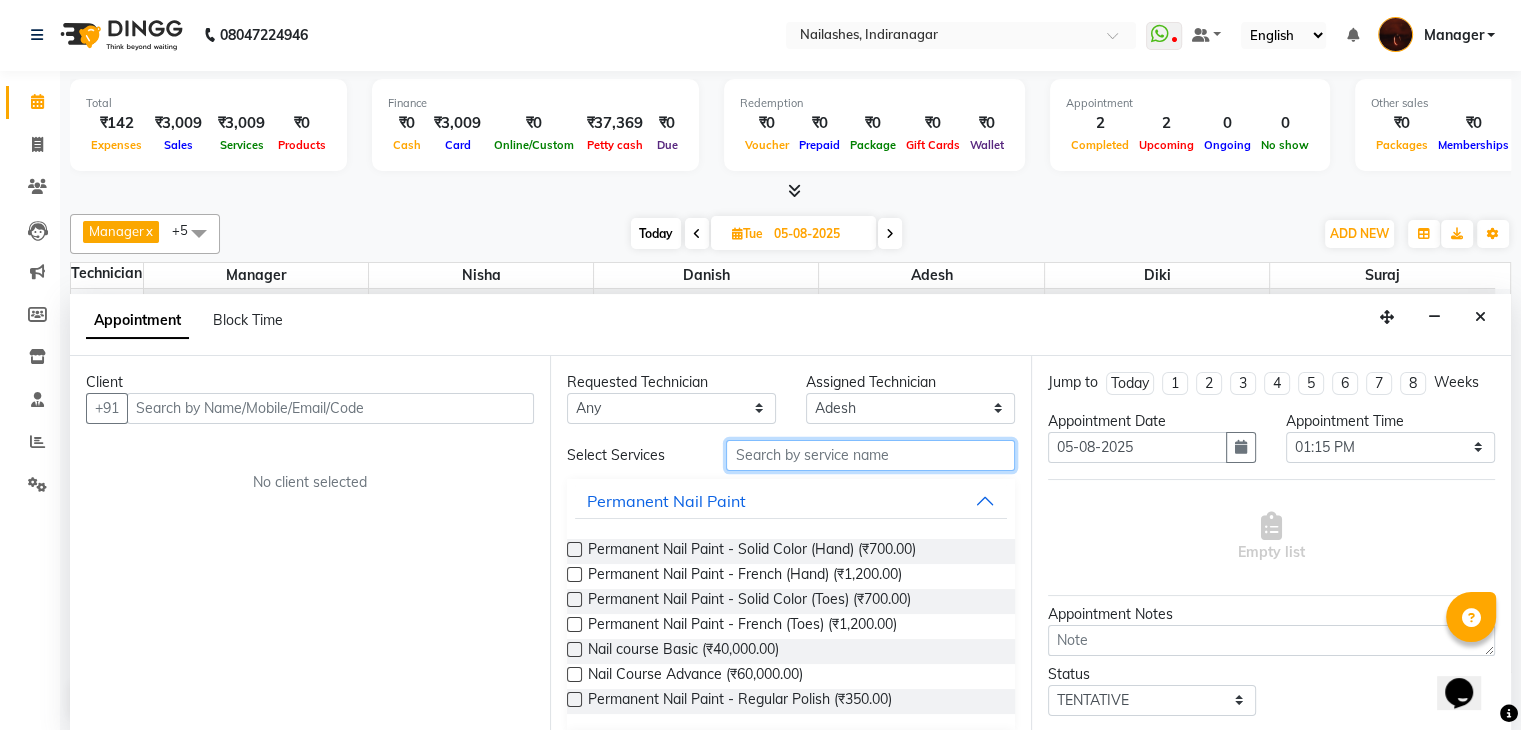 click at bounding box center (870, 455) 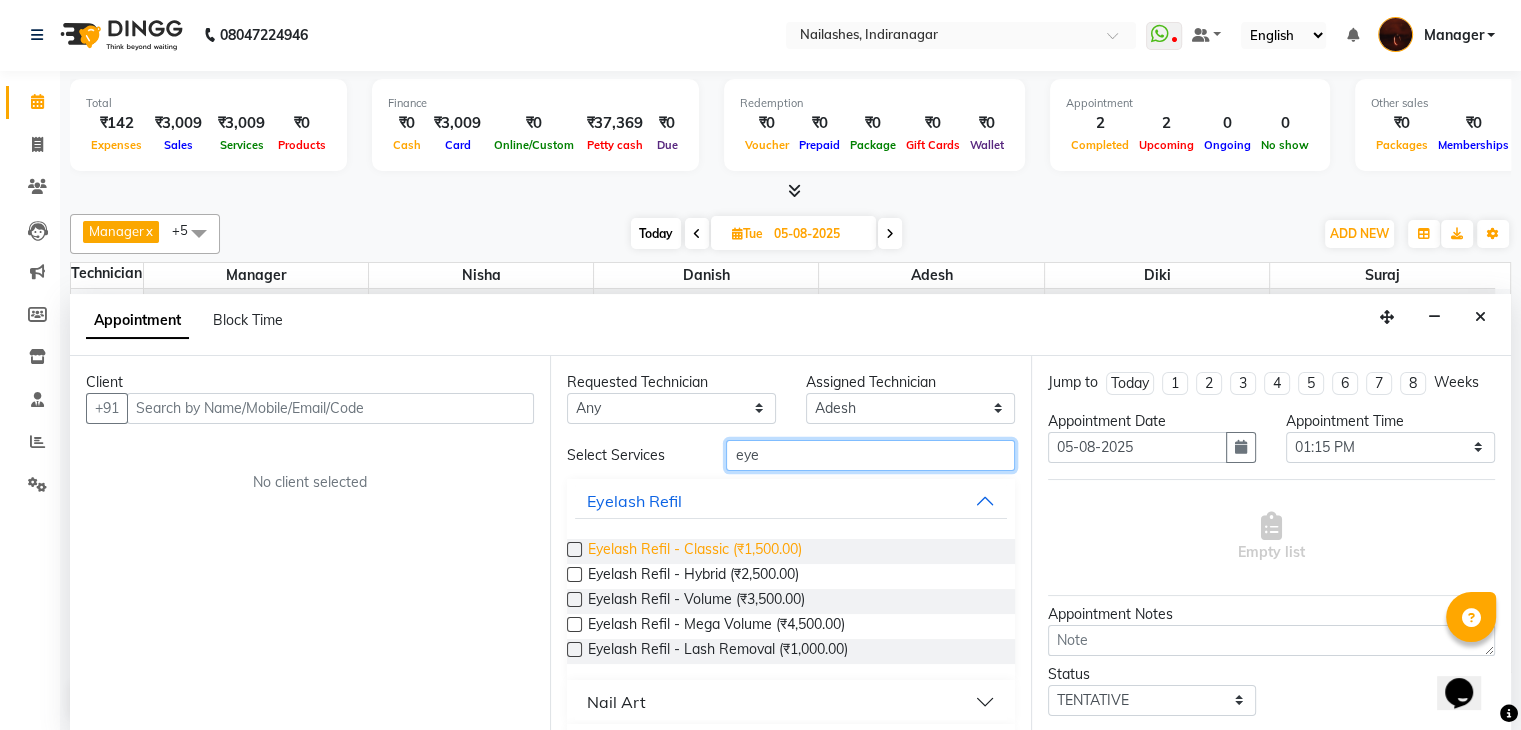 type on "eye" 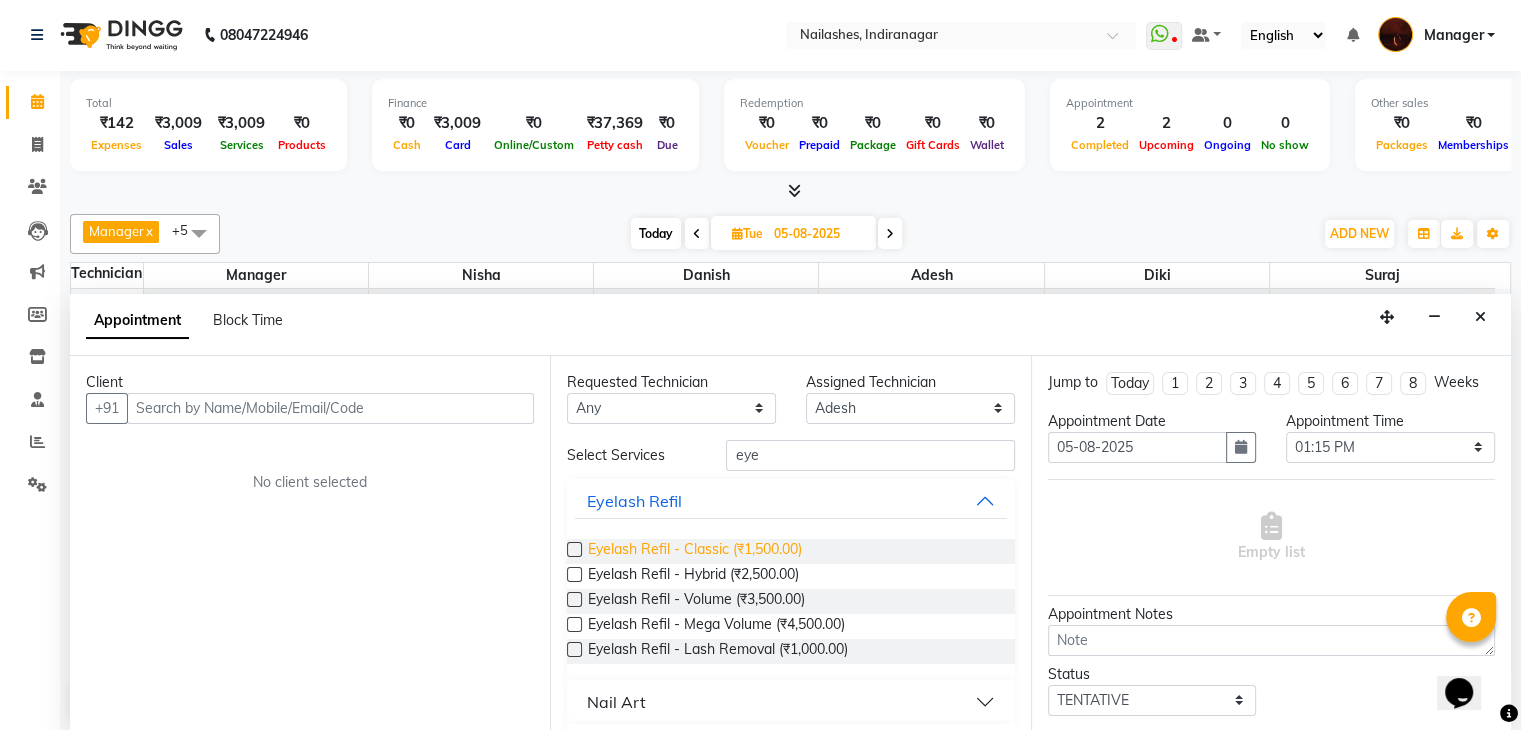 click on "Eyelash Refil - Classic (₹1,500.00)" at bounding box center (695, 551) 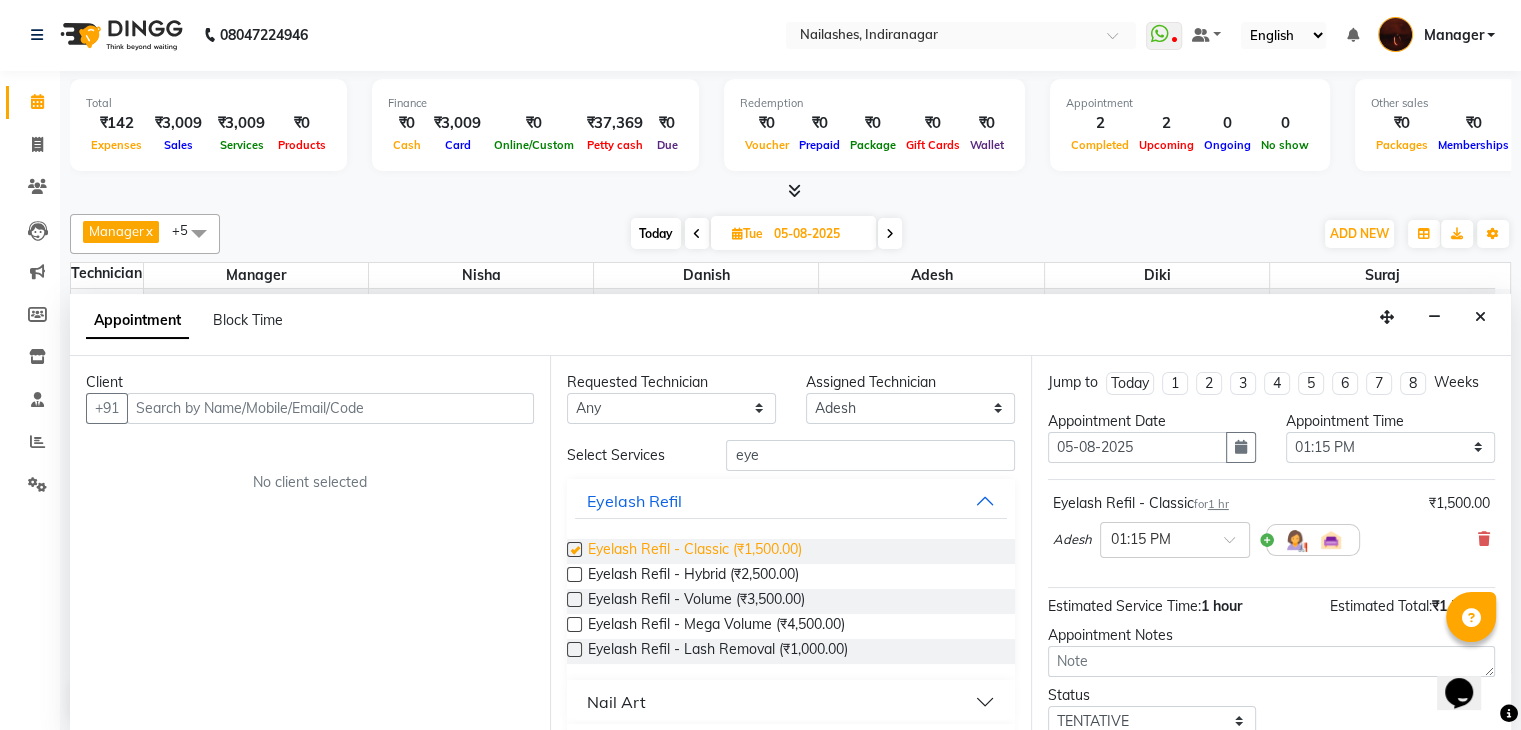checkbox on "false" 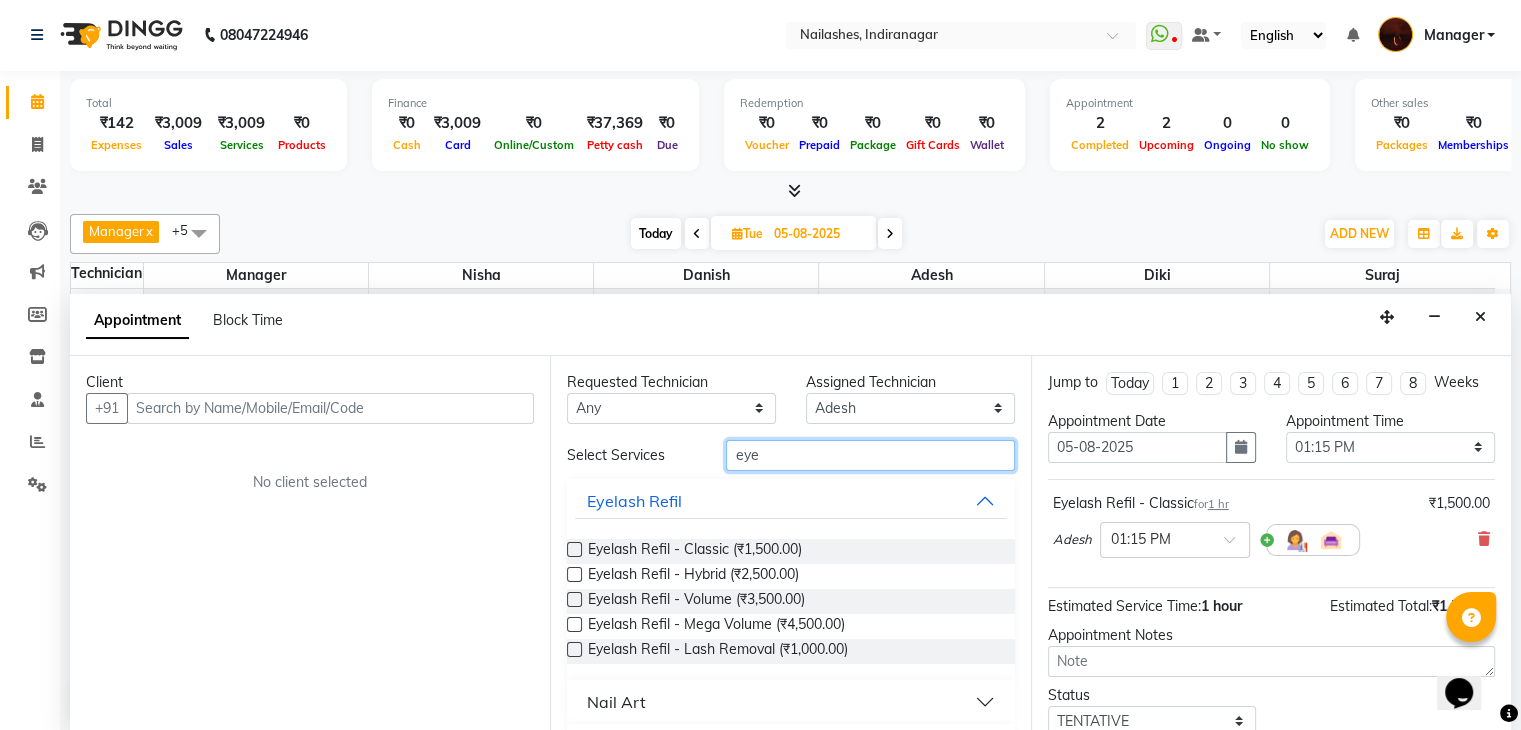 click on "eye" at bounding box center (870, 455) 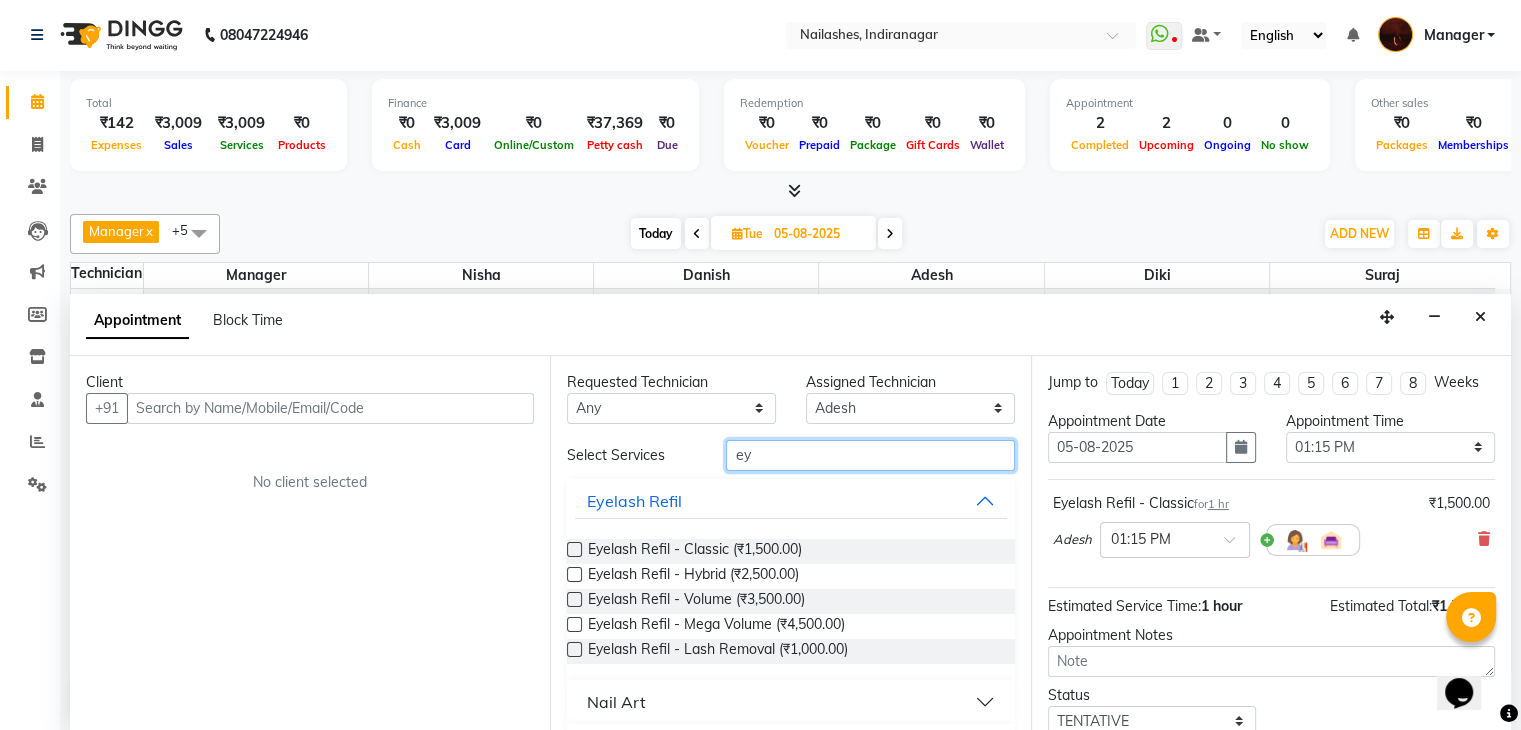 type on "e" 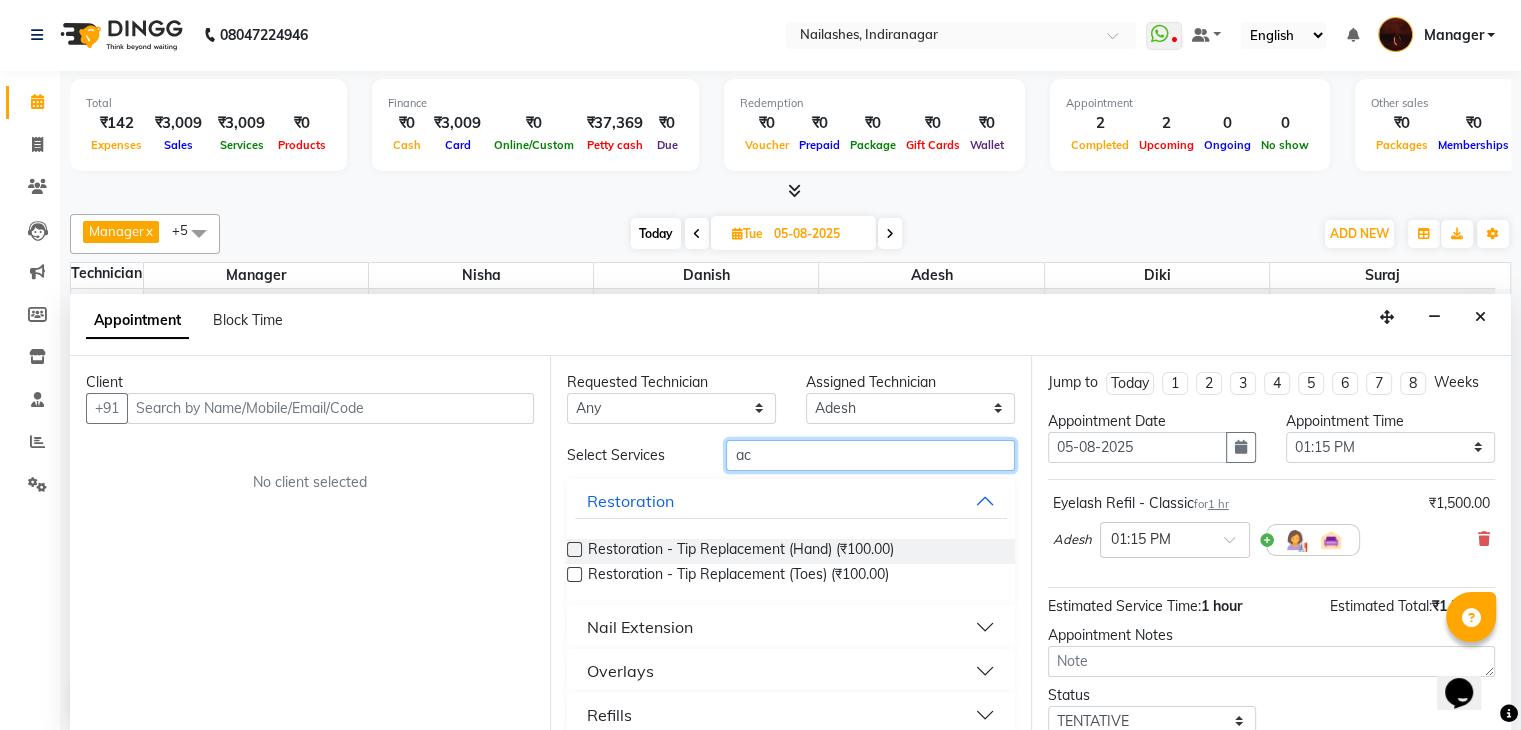 type on "a" 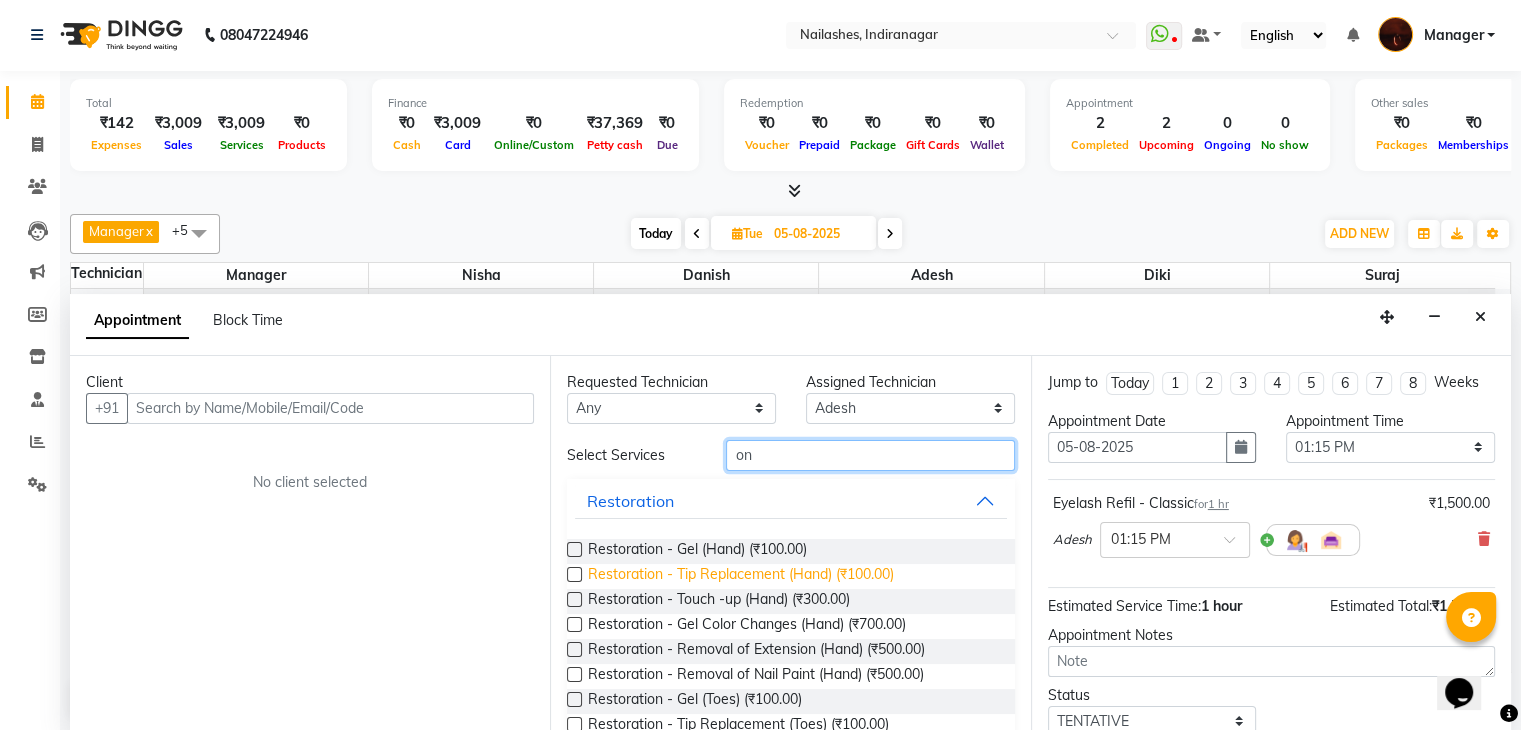 type on "on" 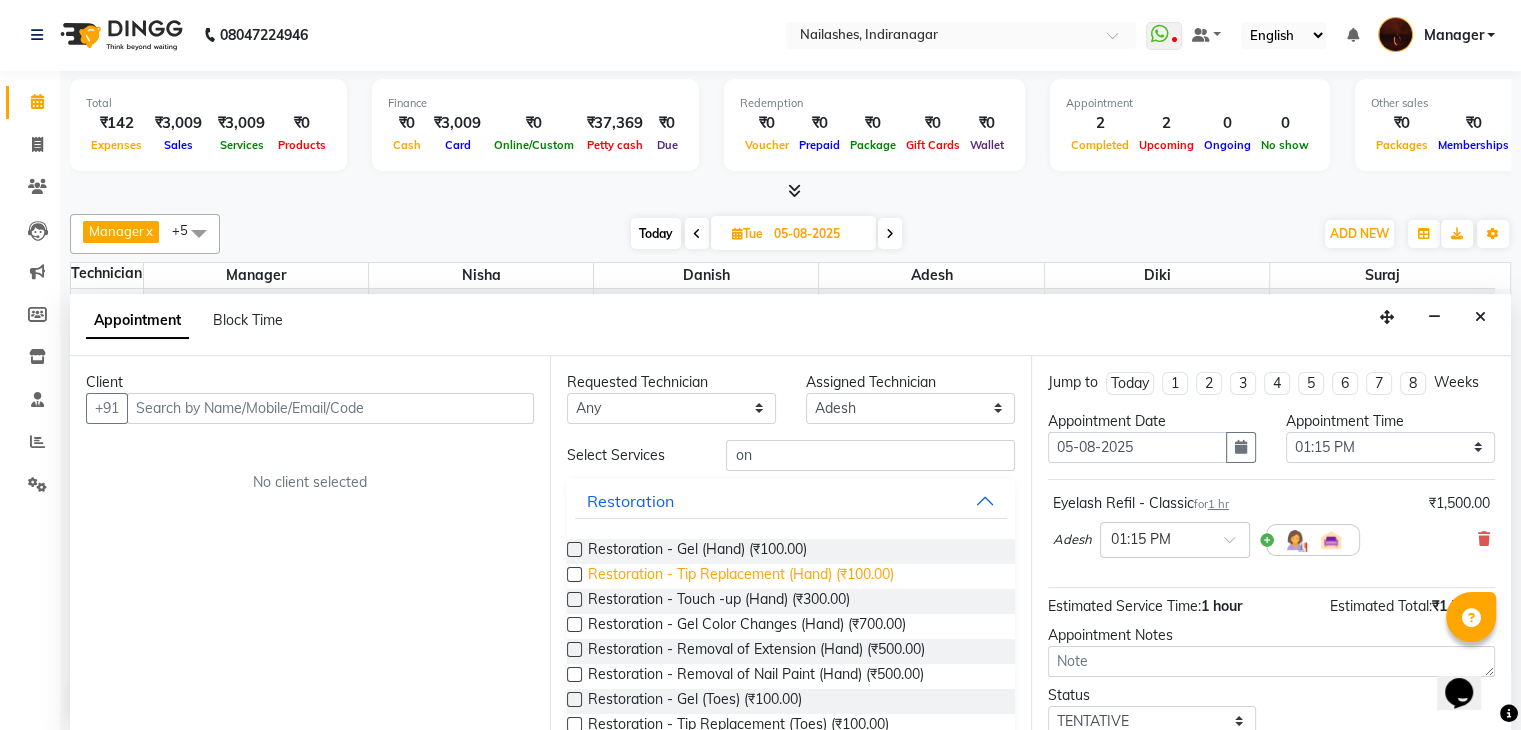 click on "Restoration - Tip Replacement (Hand) (₹100.00)" at bounding box center [741, 576] 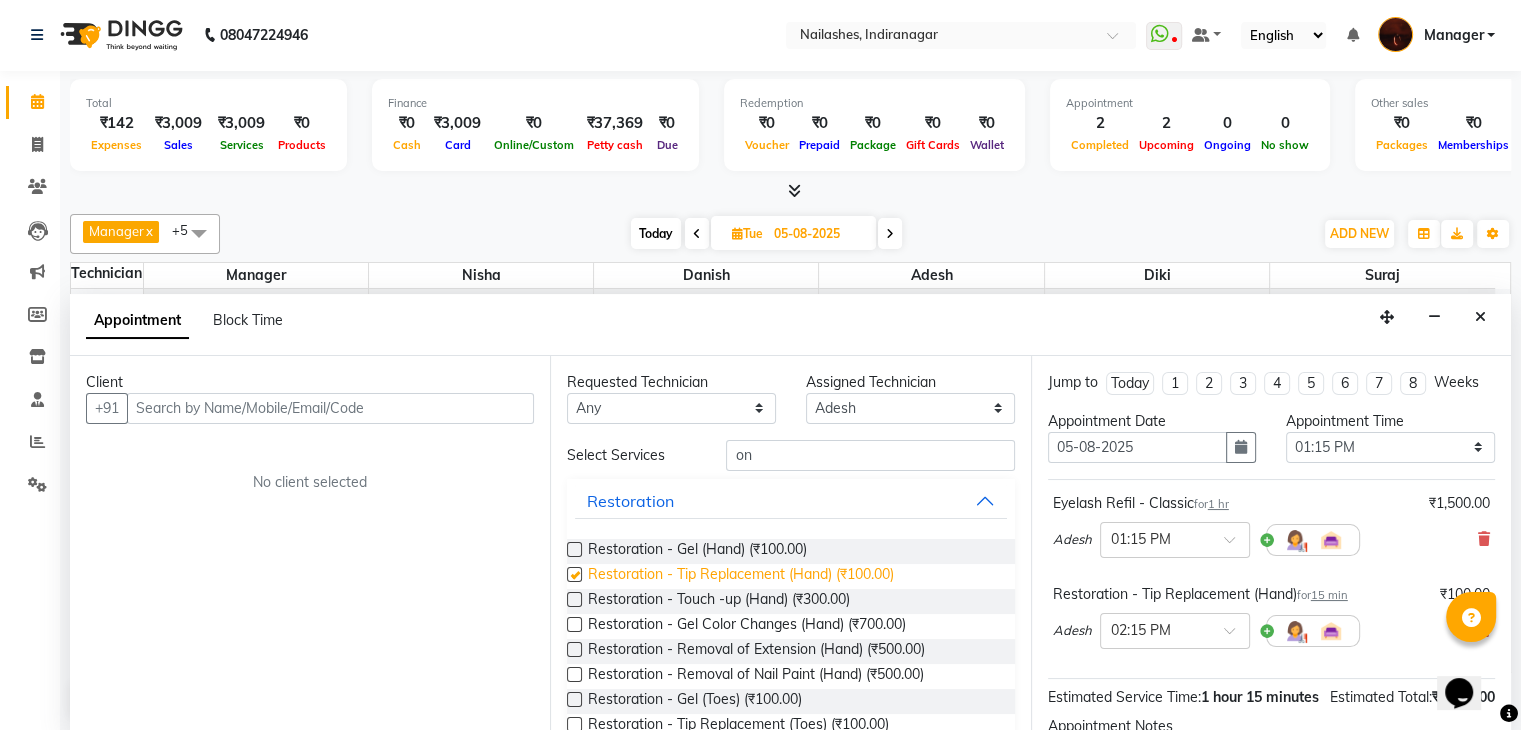 checkbox on "false" 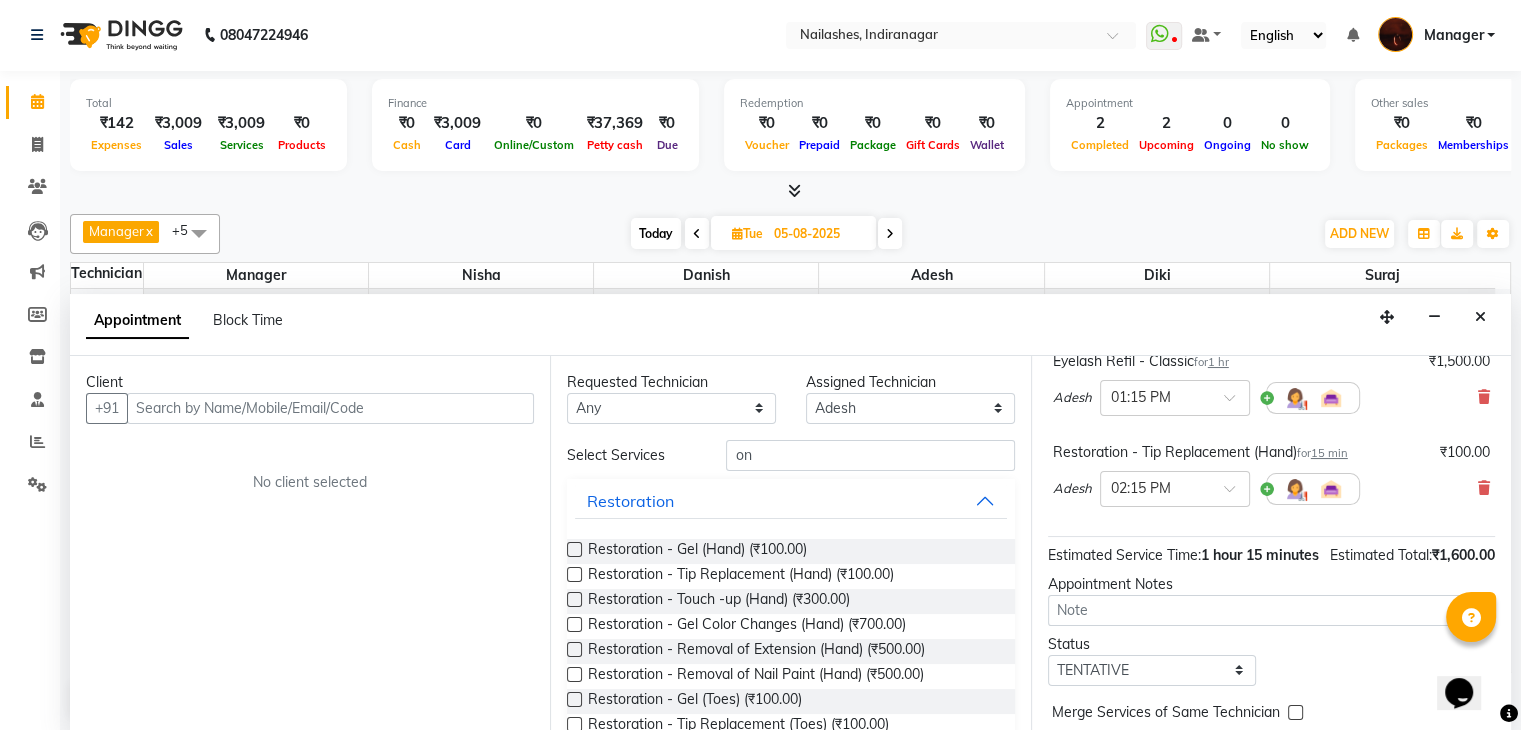 scroll, scrollTop: 244, scrollLeft: 0, axis: vertical 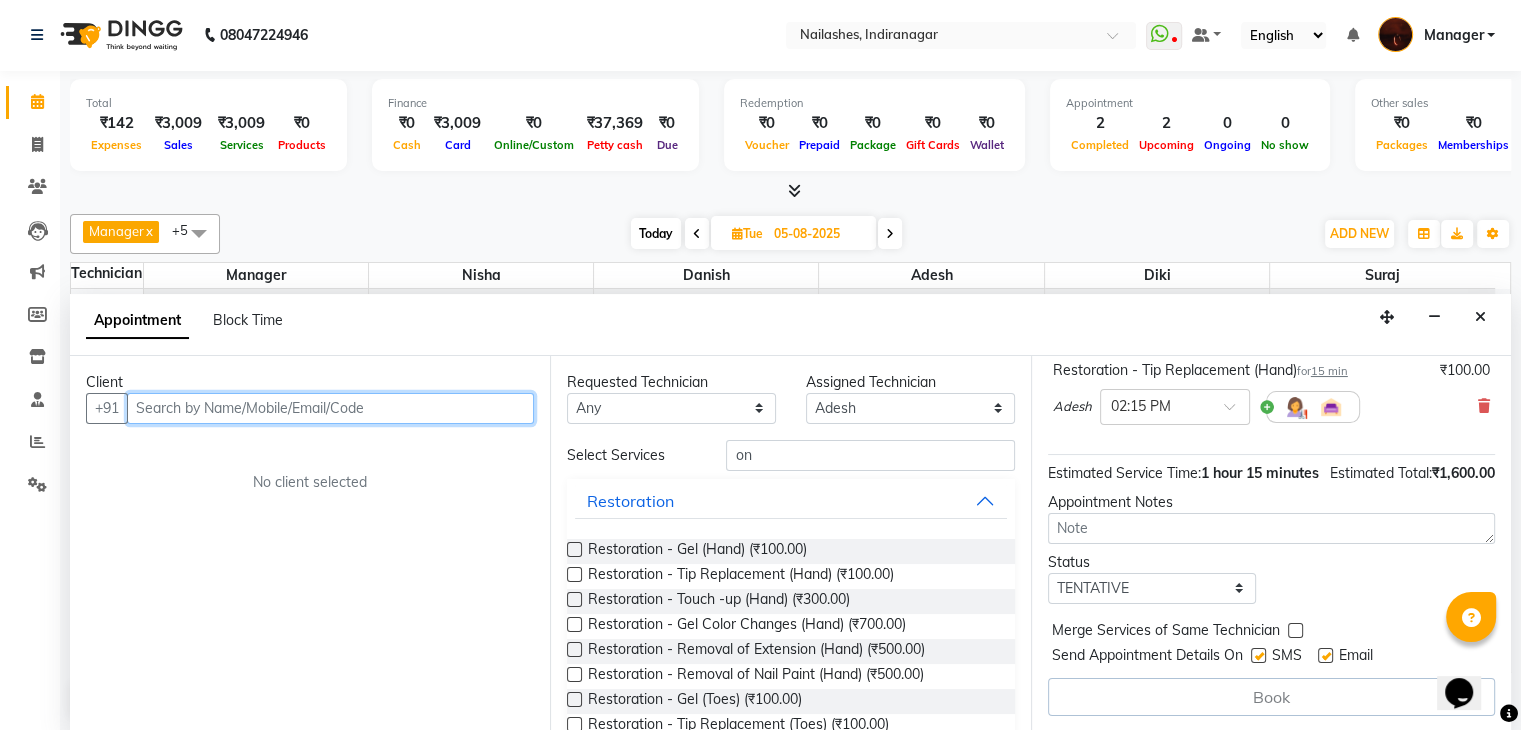 click at bounding box center (330, 408) 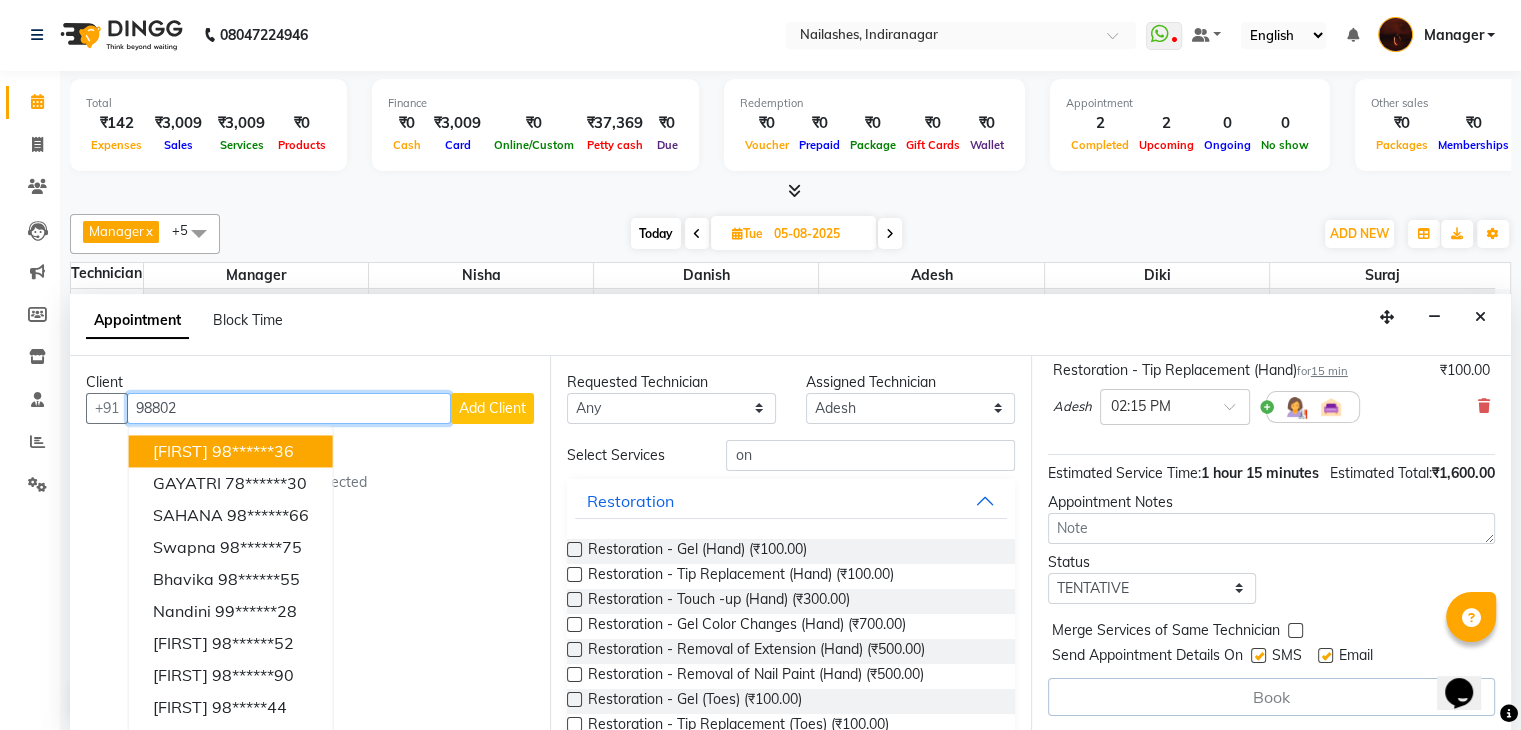 click on "[FIRST]" at bounding box center [180, 451] 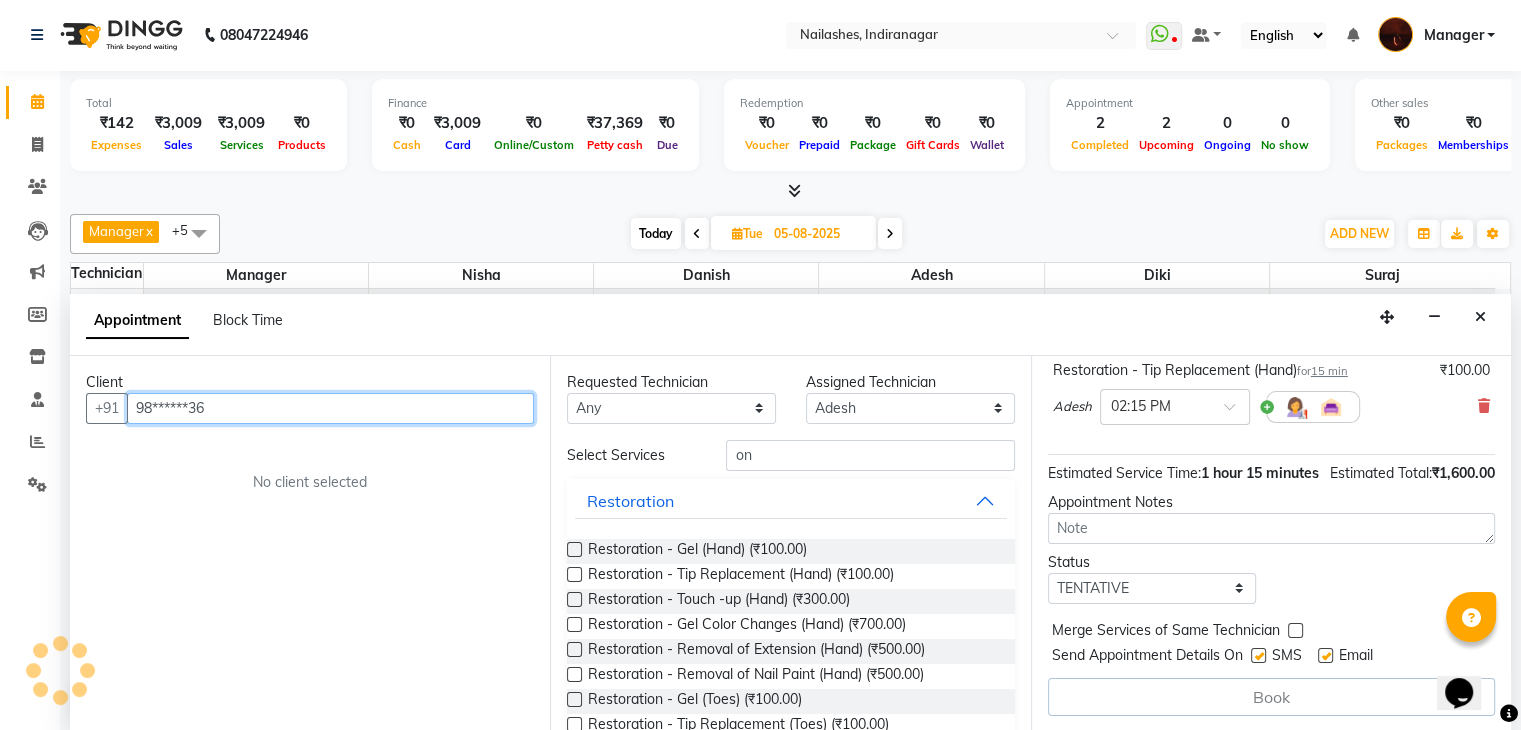 scroll, scrollTop: 242, scrollLeft: 0, axis: vertical 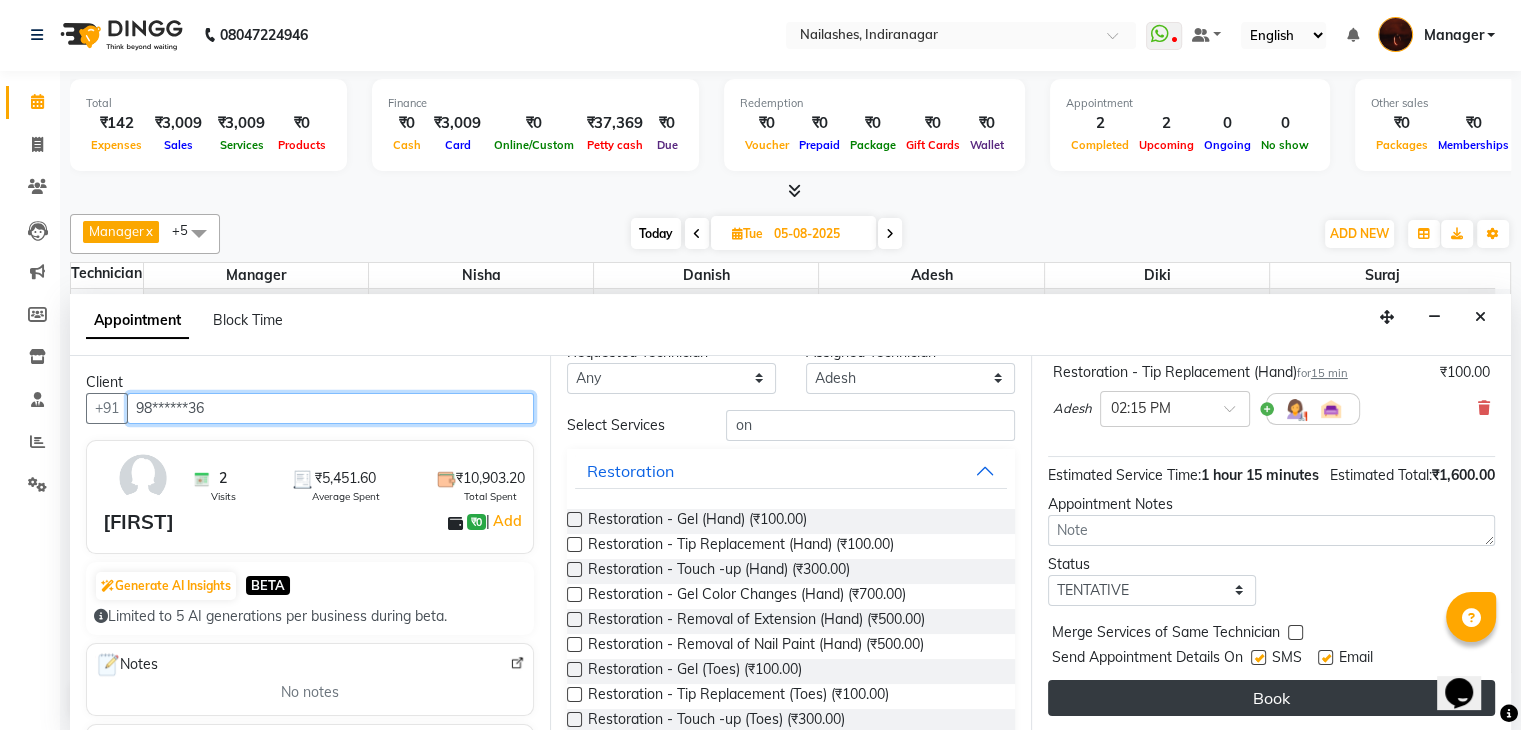 type on "98******36" 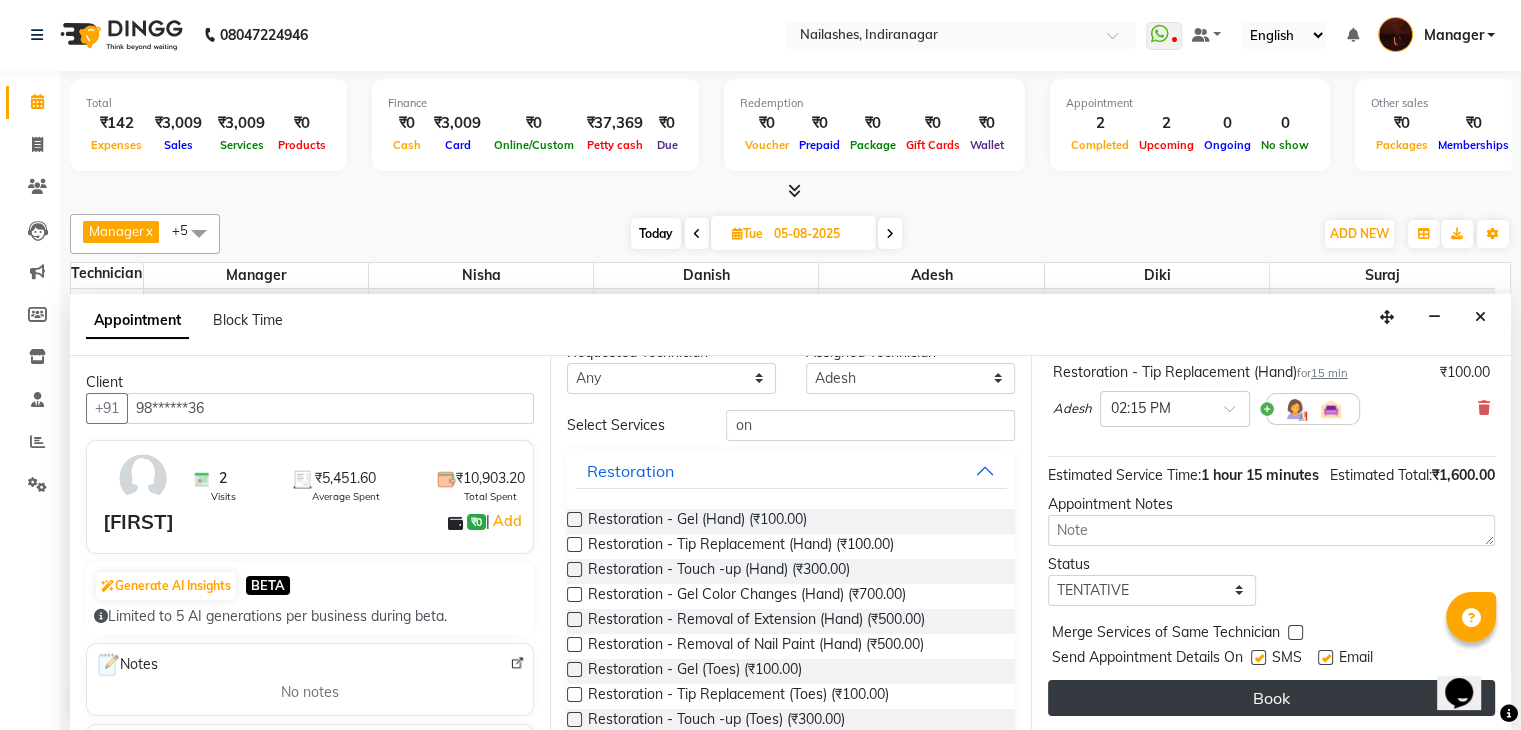 click on "Book" at bounding box center (1271, 698) 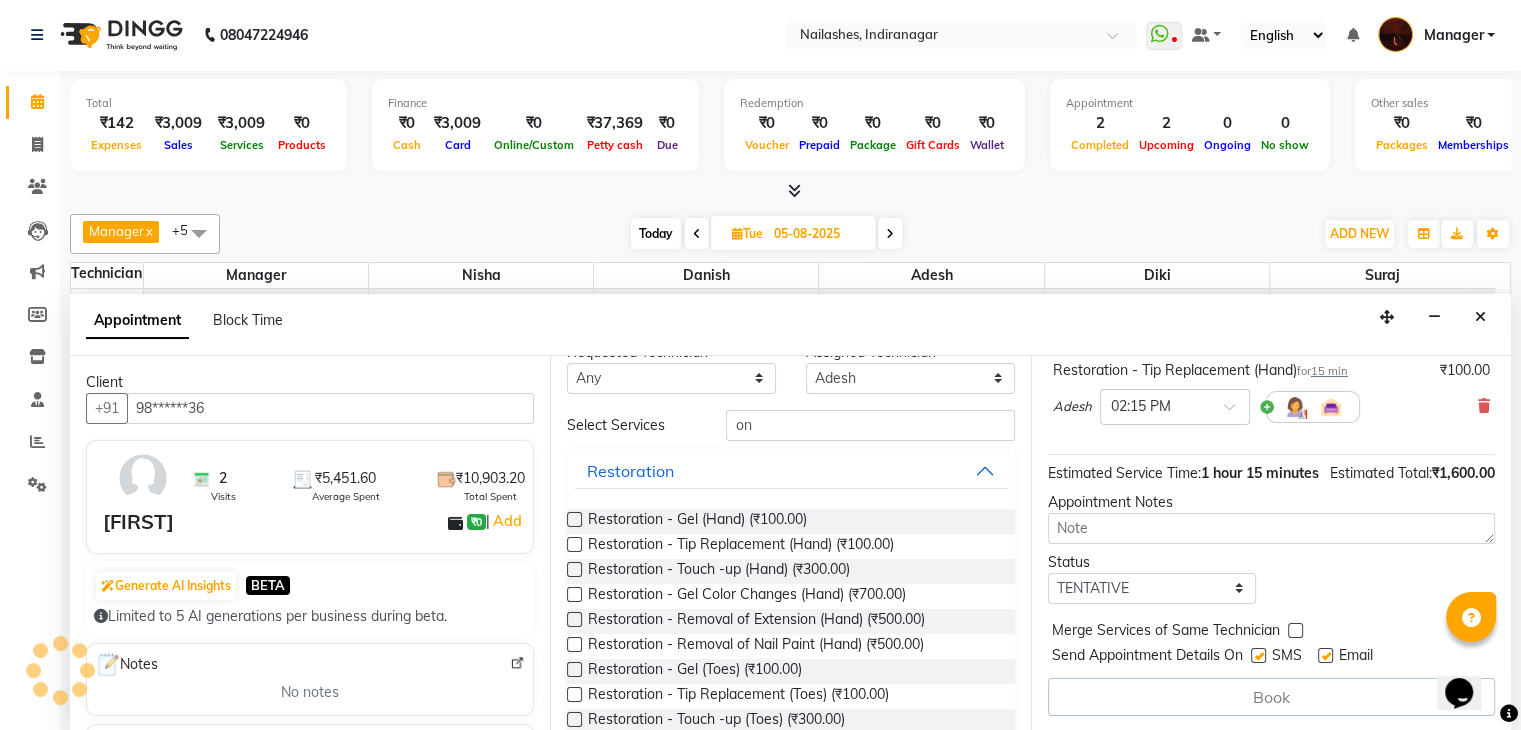 scroll, scrollTop: 0, scrollLeft: 0, axis: both 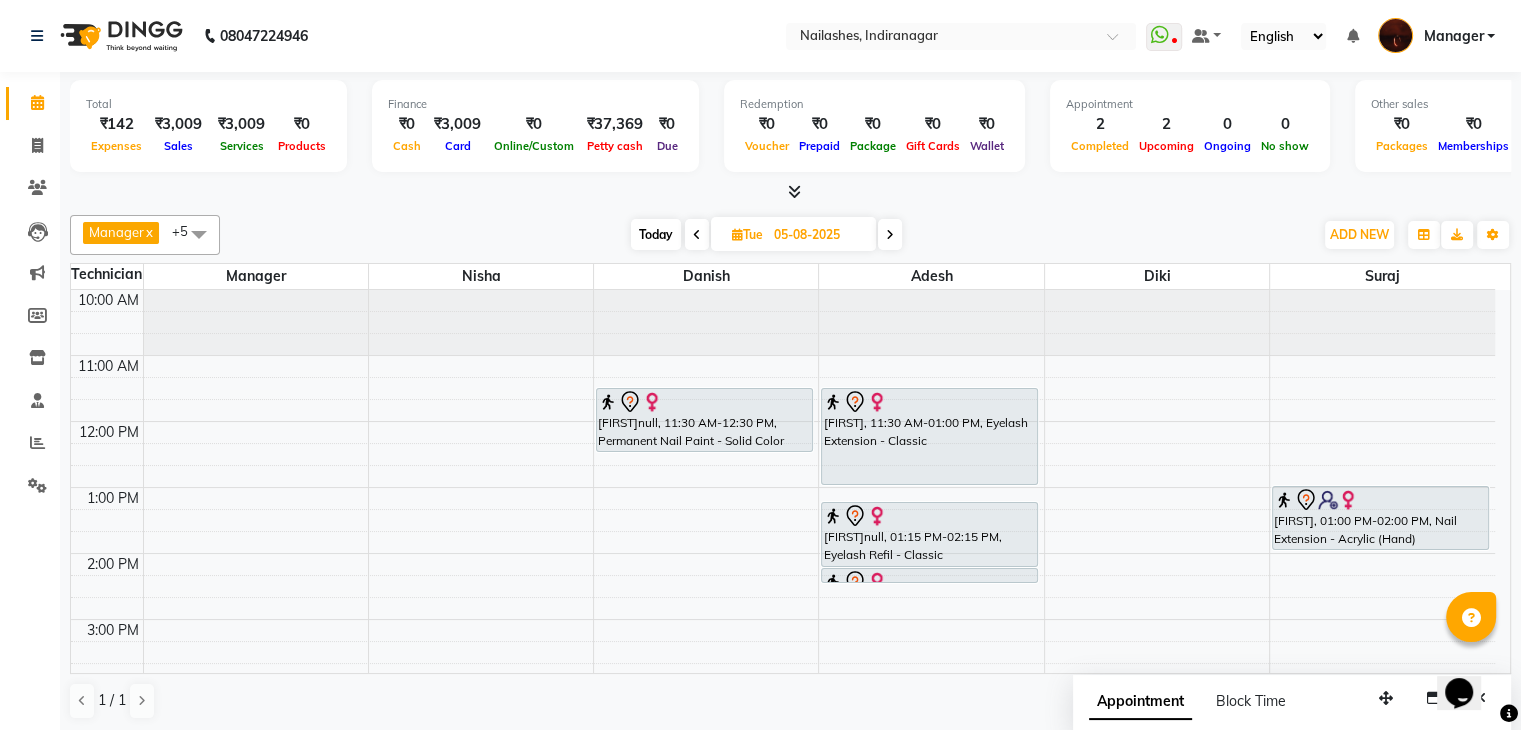 click at bounding box center (890, 234) 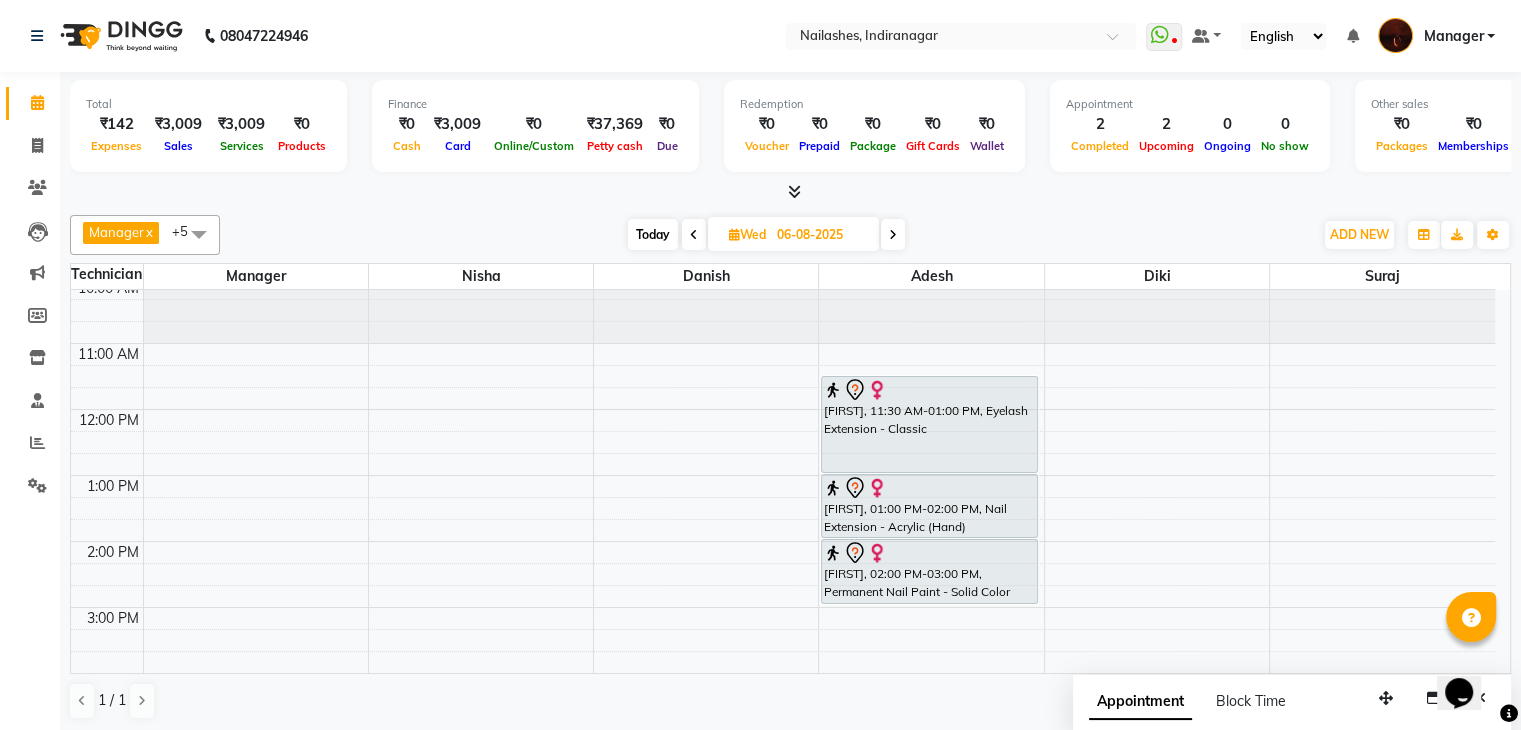 scroll, scrollTop: 0, scrollLeft: 0, axis: both 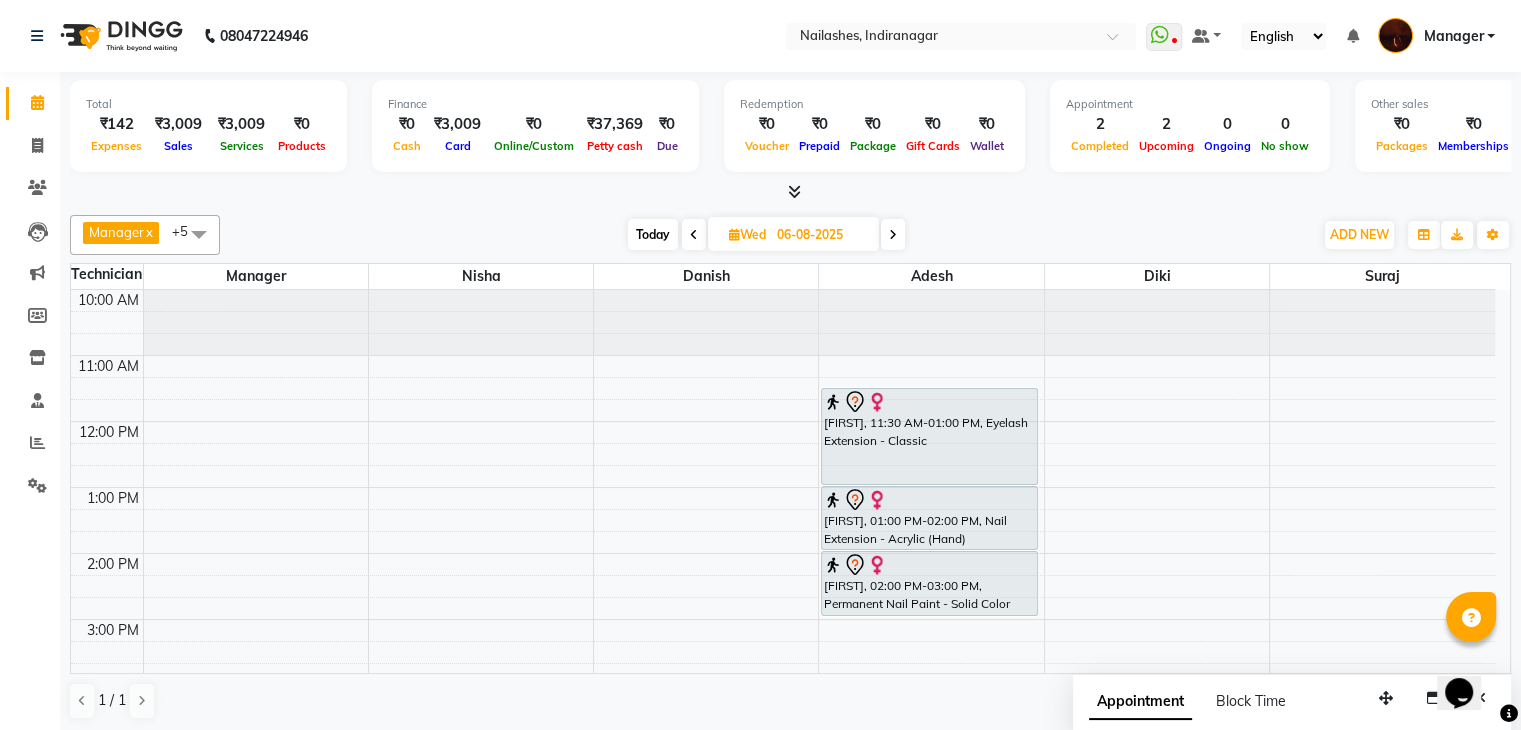 click at bounding box center (893, 234) 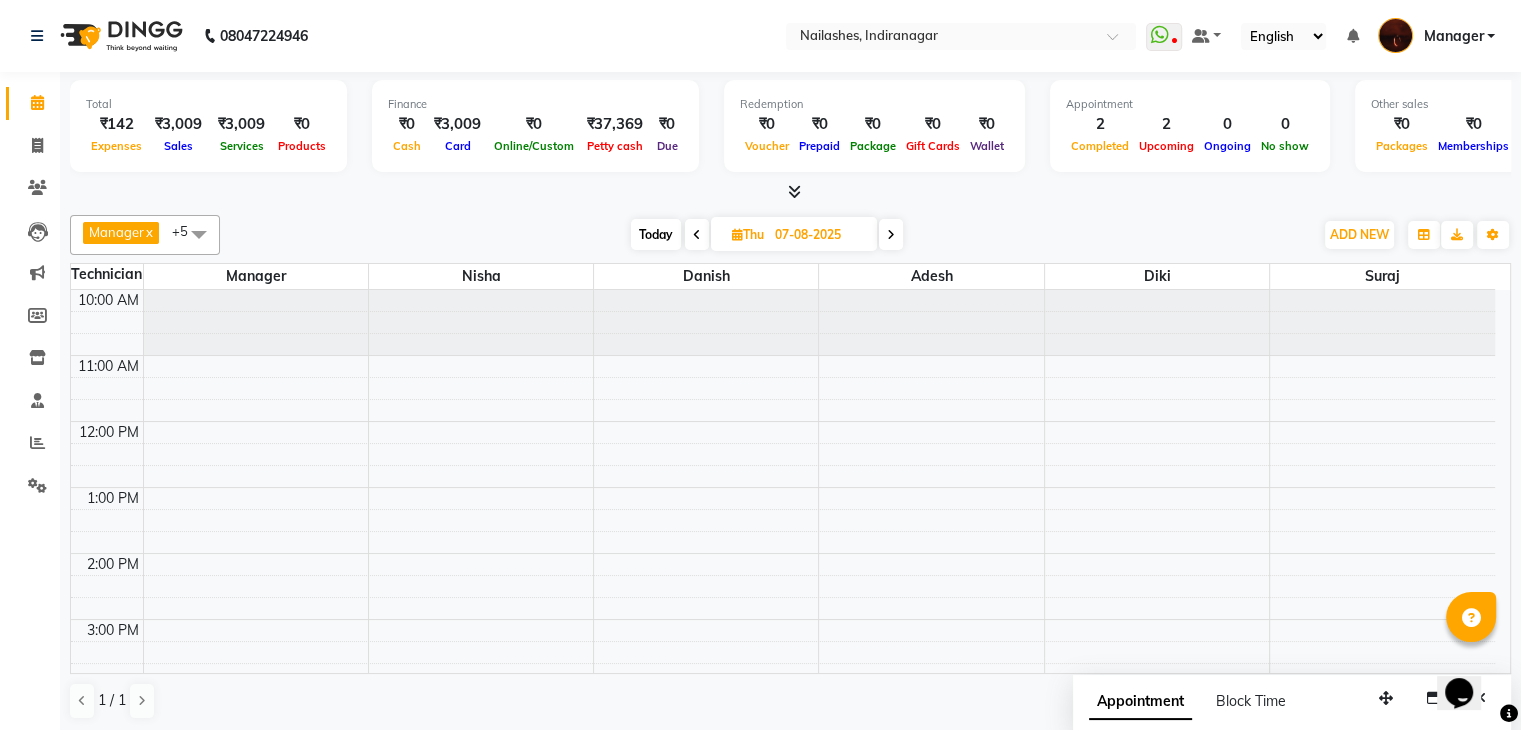 scroll, scrollTop: 465, scrollLeft: 0, axis: vertical 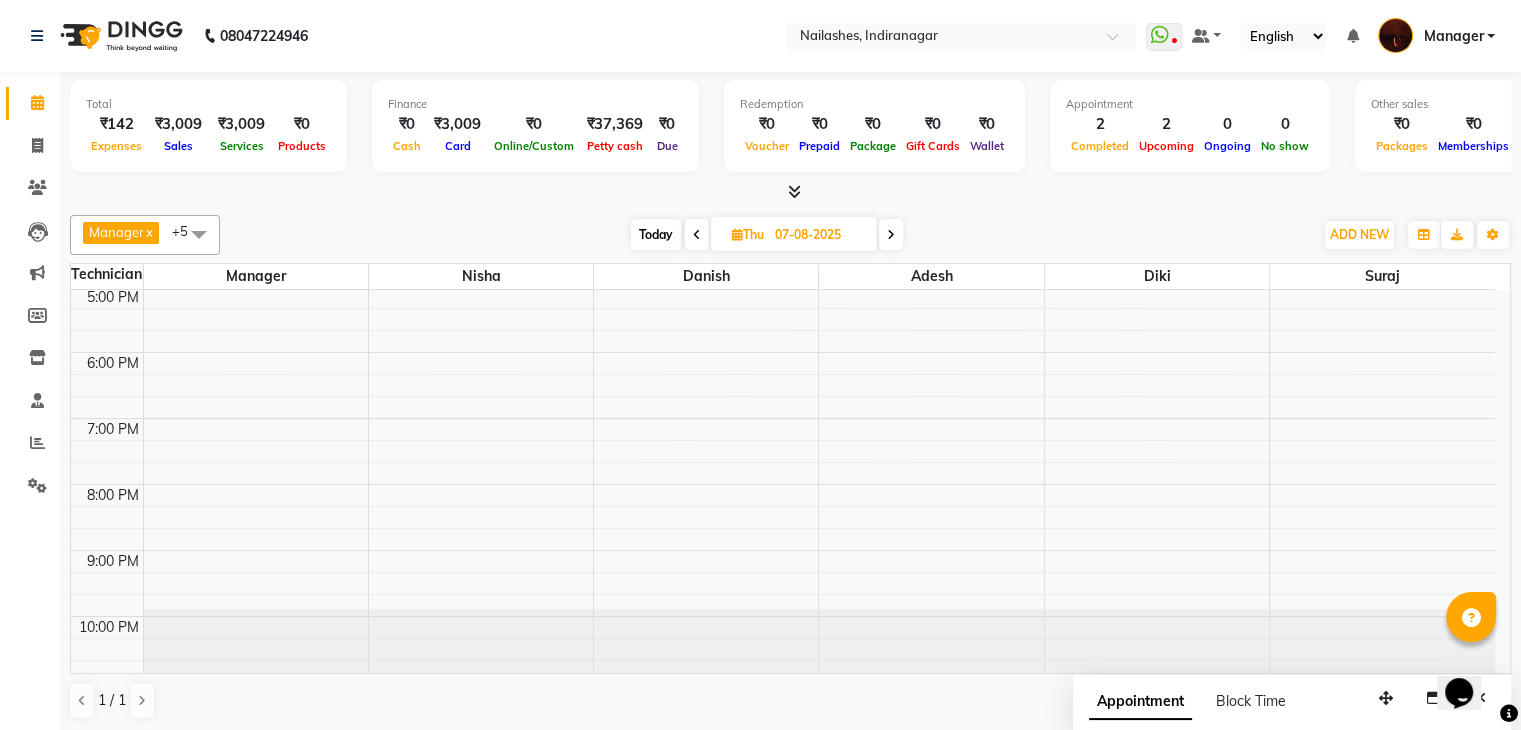 click at bounding box center (891, 234) 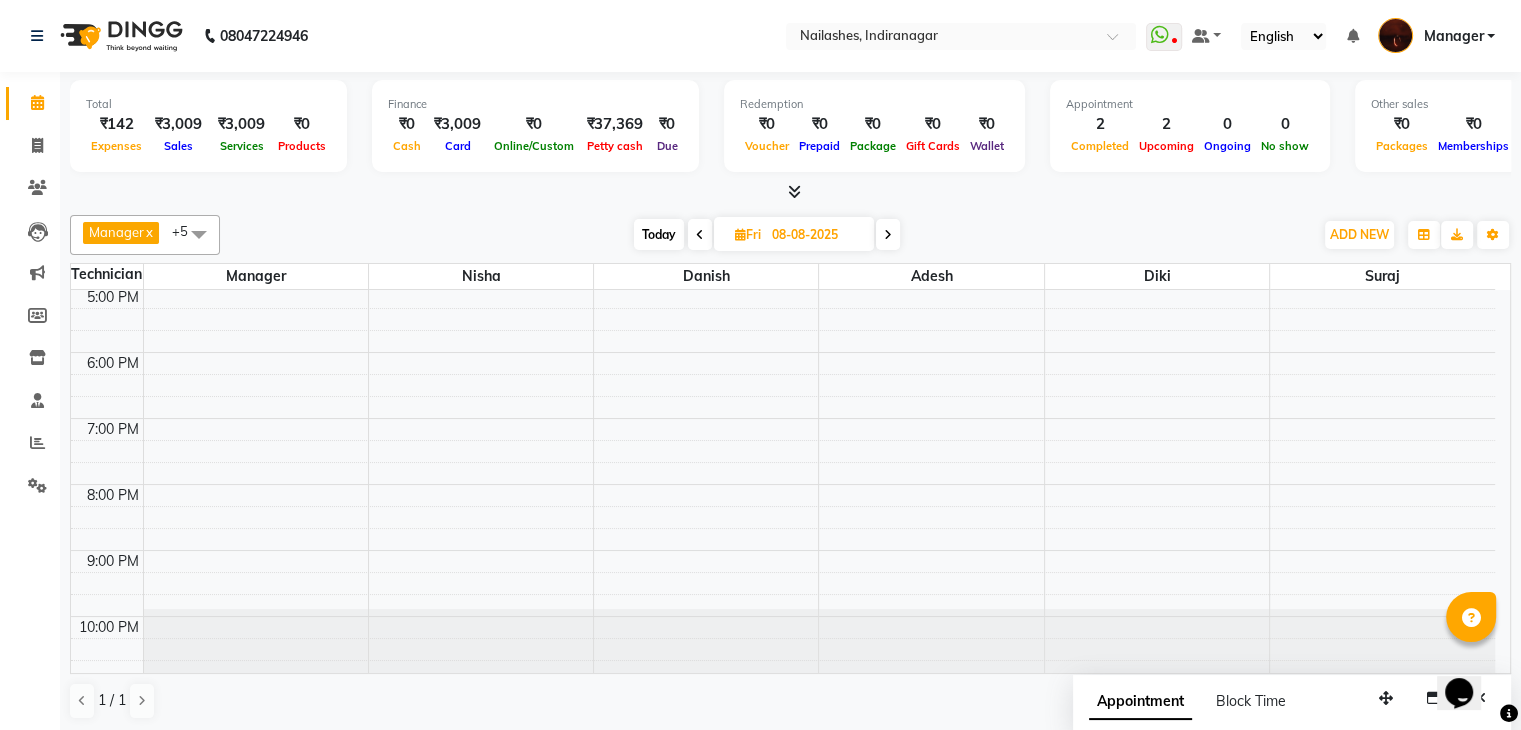 scroll, scrollTop: 0, scrollLeft: 0, axis: both 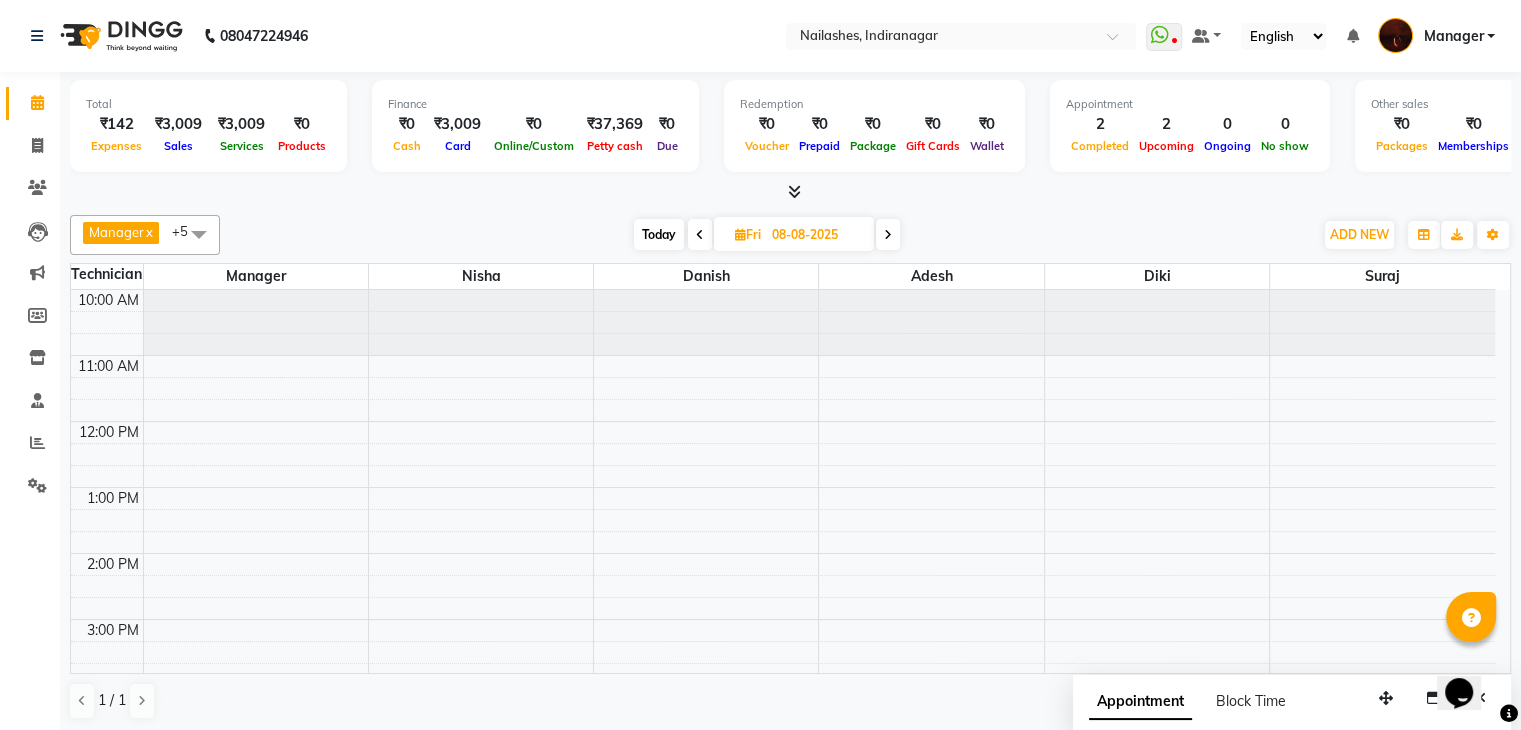 click at bounding box center [888, 235] 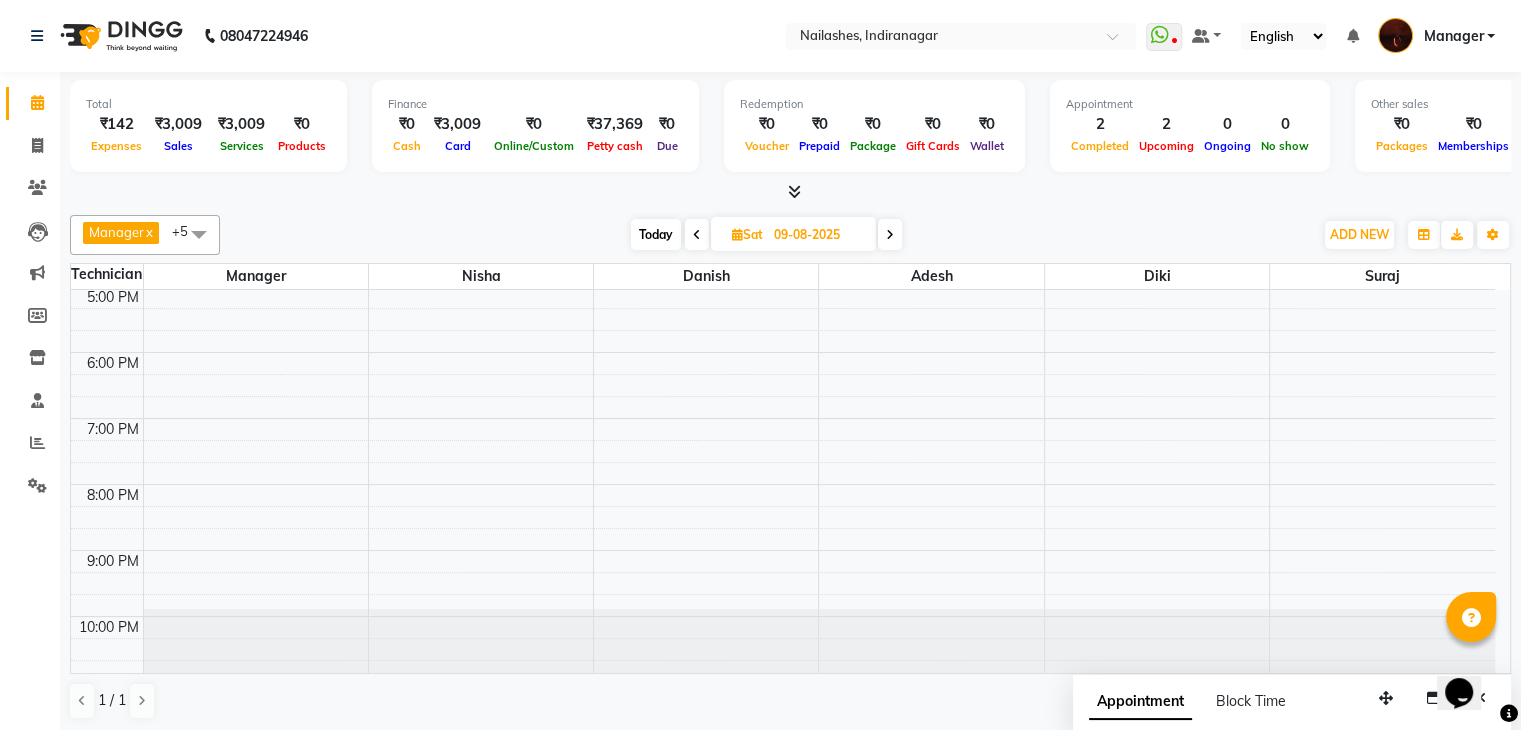 scroll, scrollTop: 0, scrollLeft: 0, axis: both 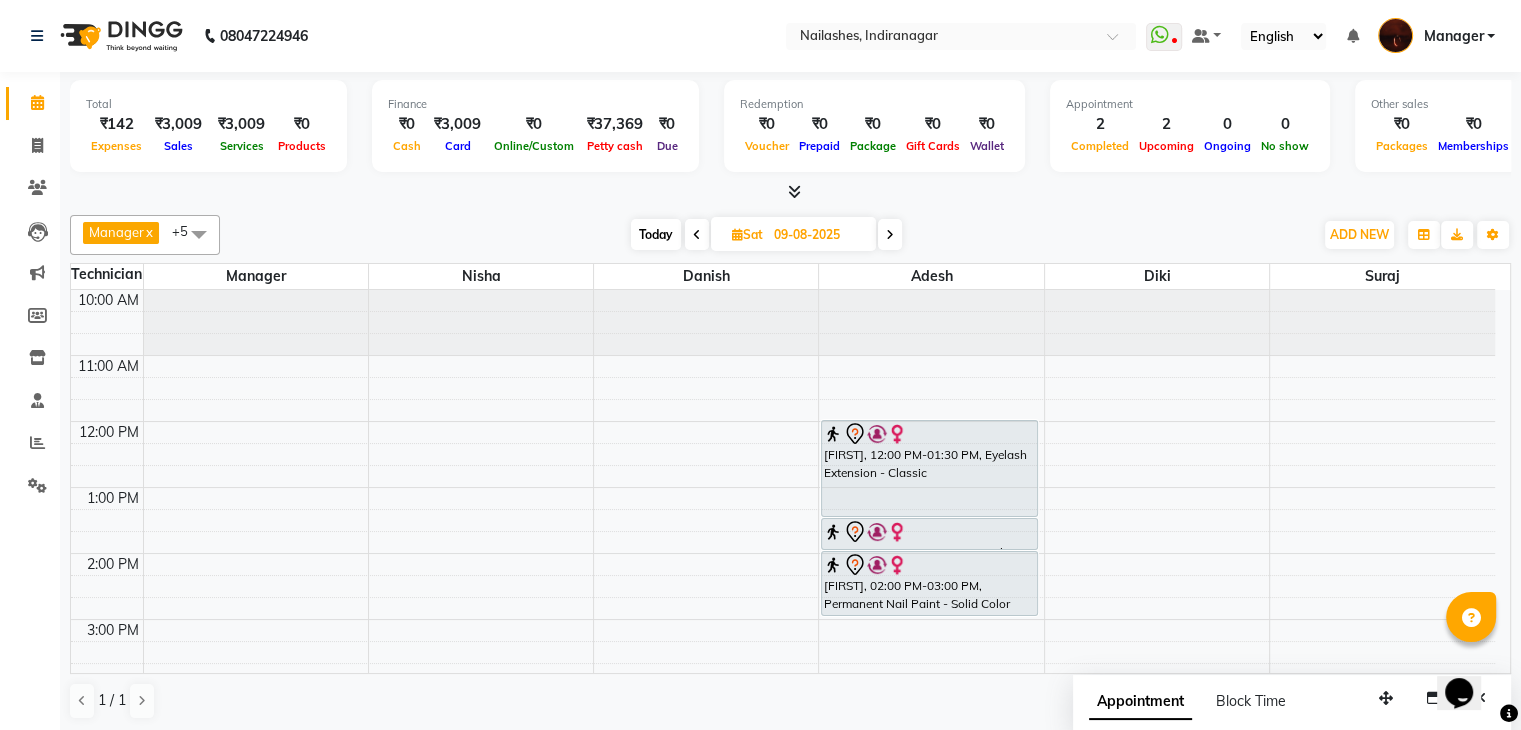 click at bounding box center (890, 234) 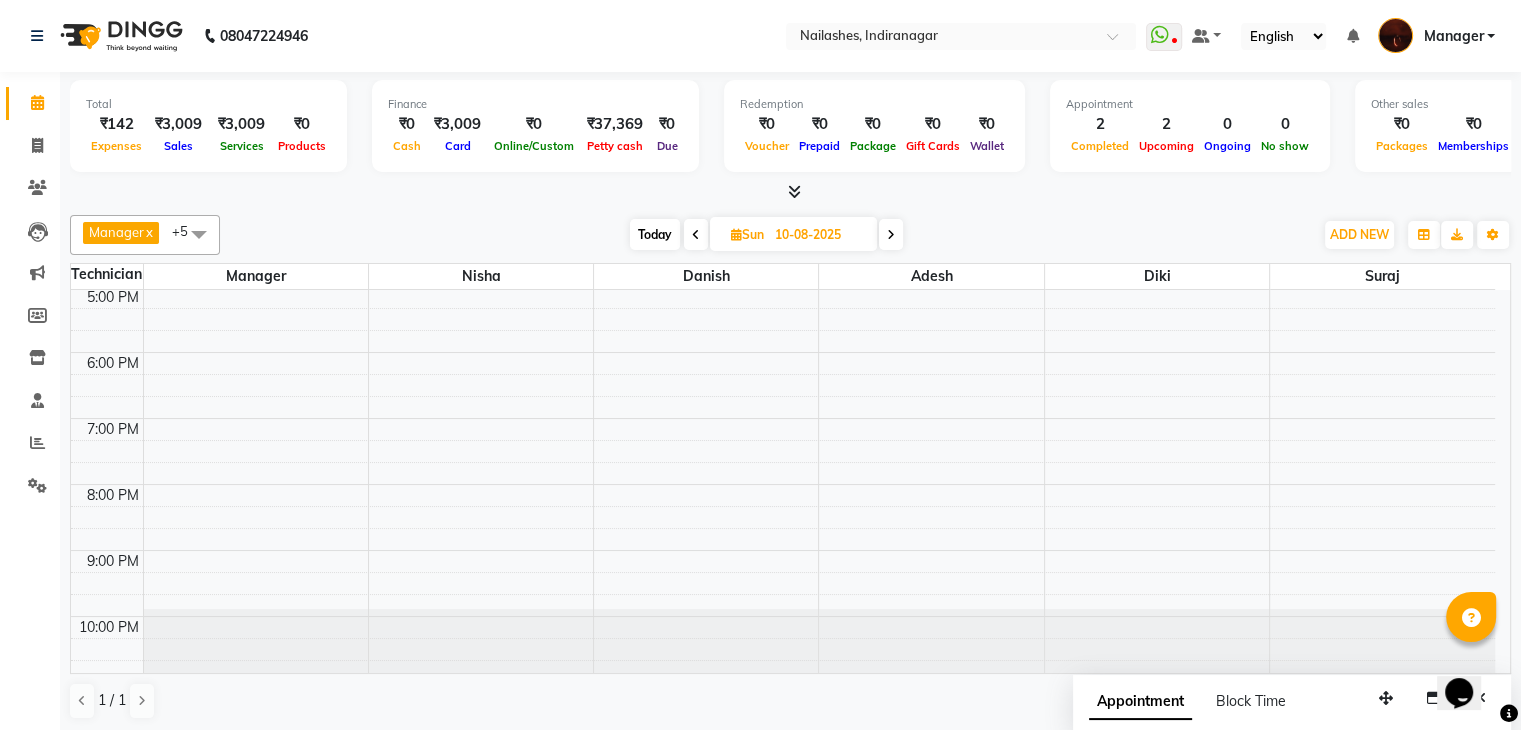 scroll, scrollTop: 0, scrollLeft: 0, axis: both 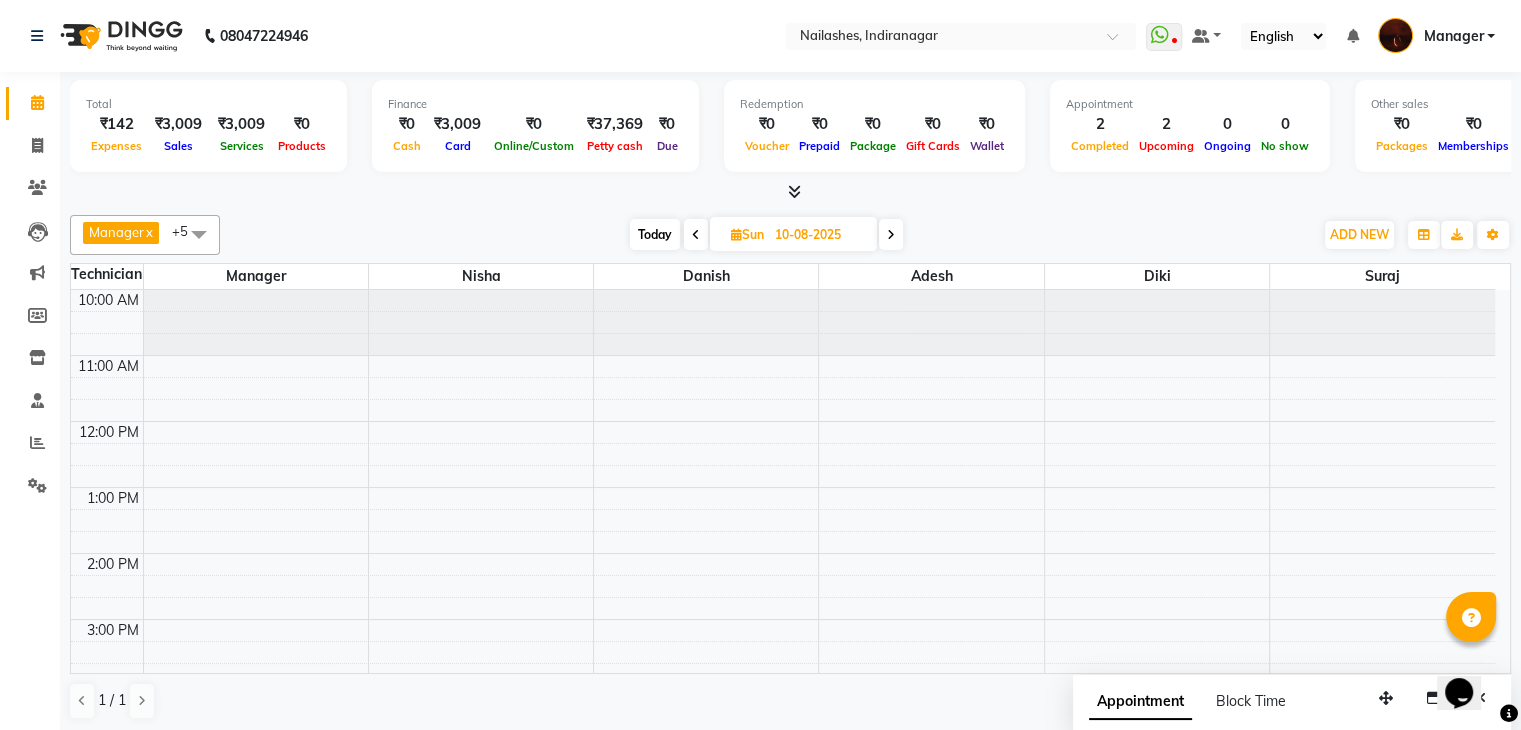 click on "Today" at bounding box center (655, 234) 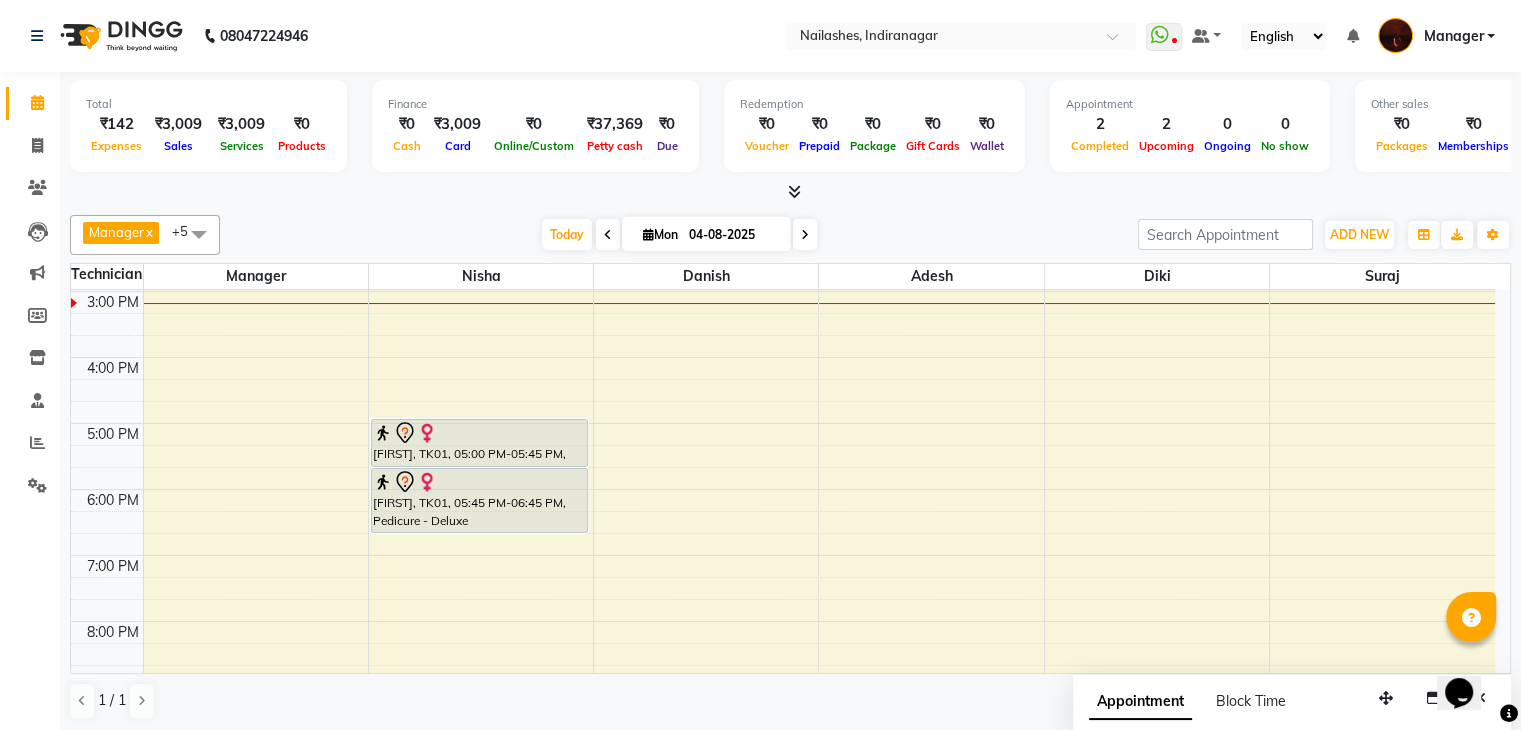 scroll, scrollTop: 0, scrollLeft: 0, axis: both 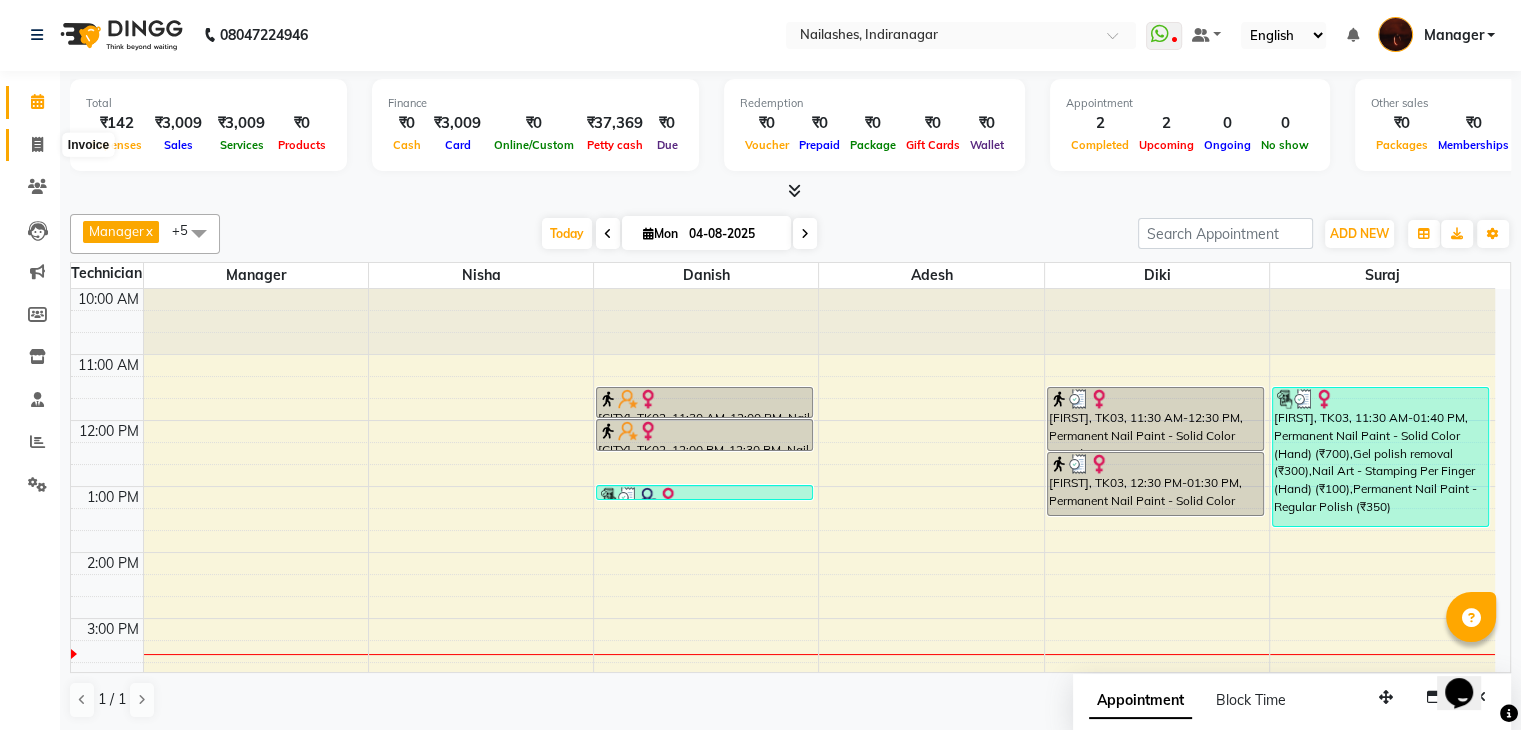 click 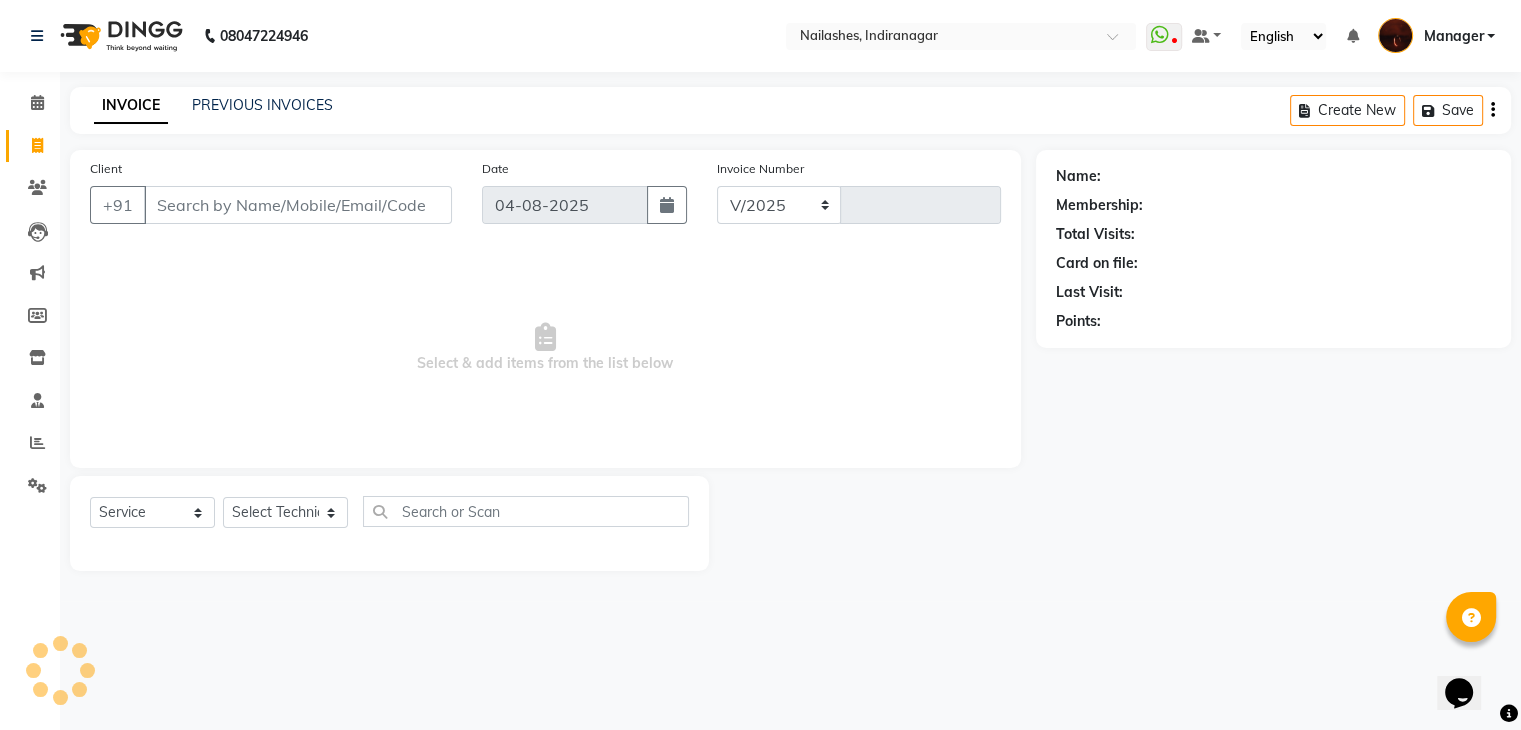 select on "4063" 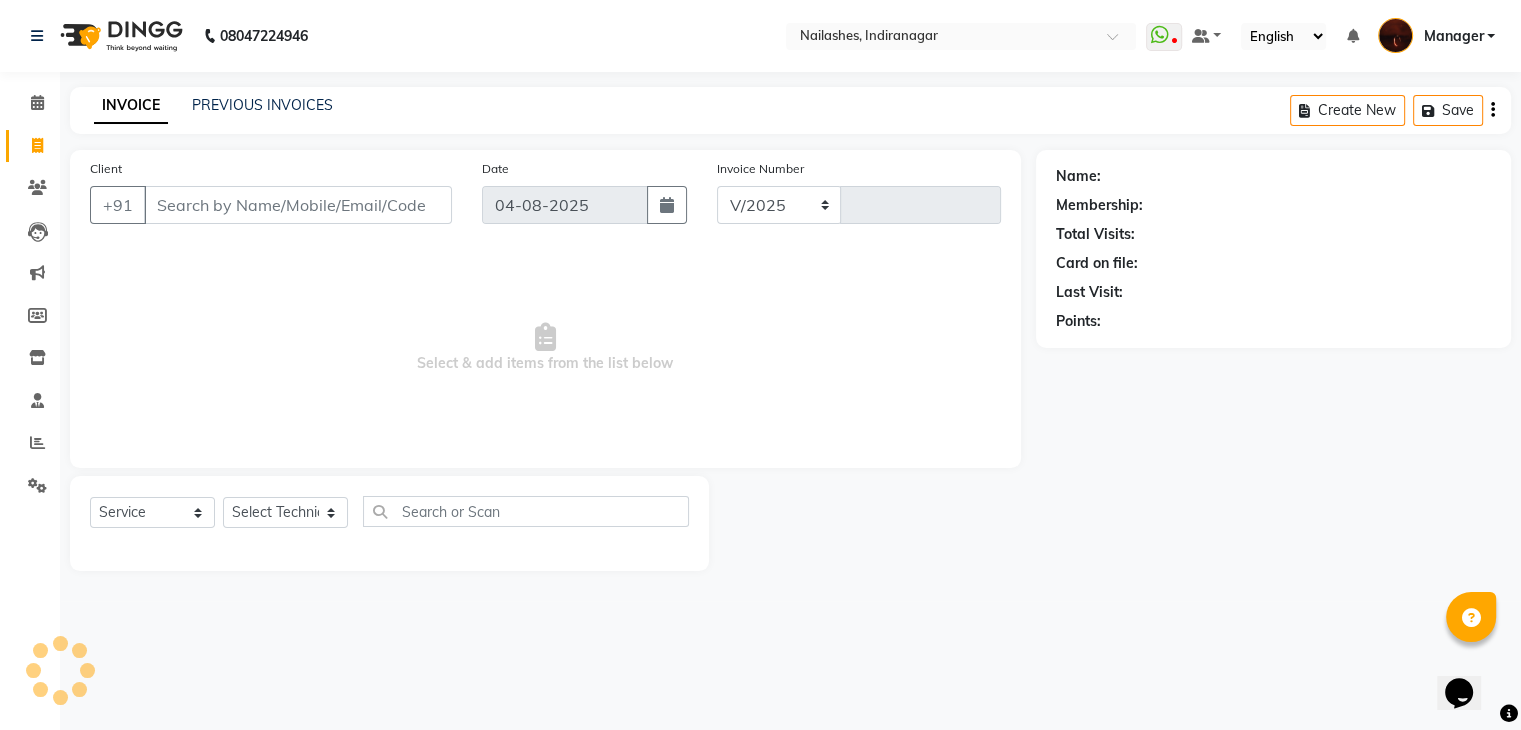 type on "1448" 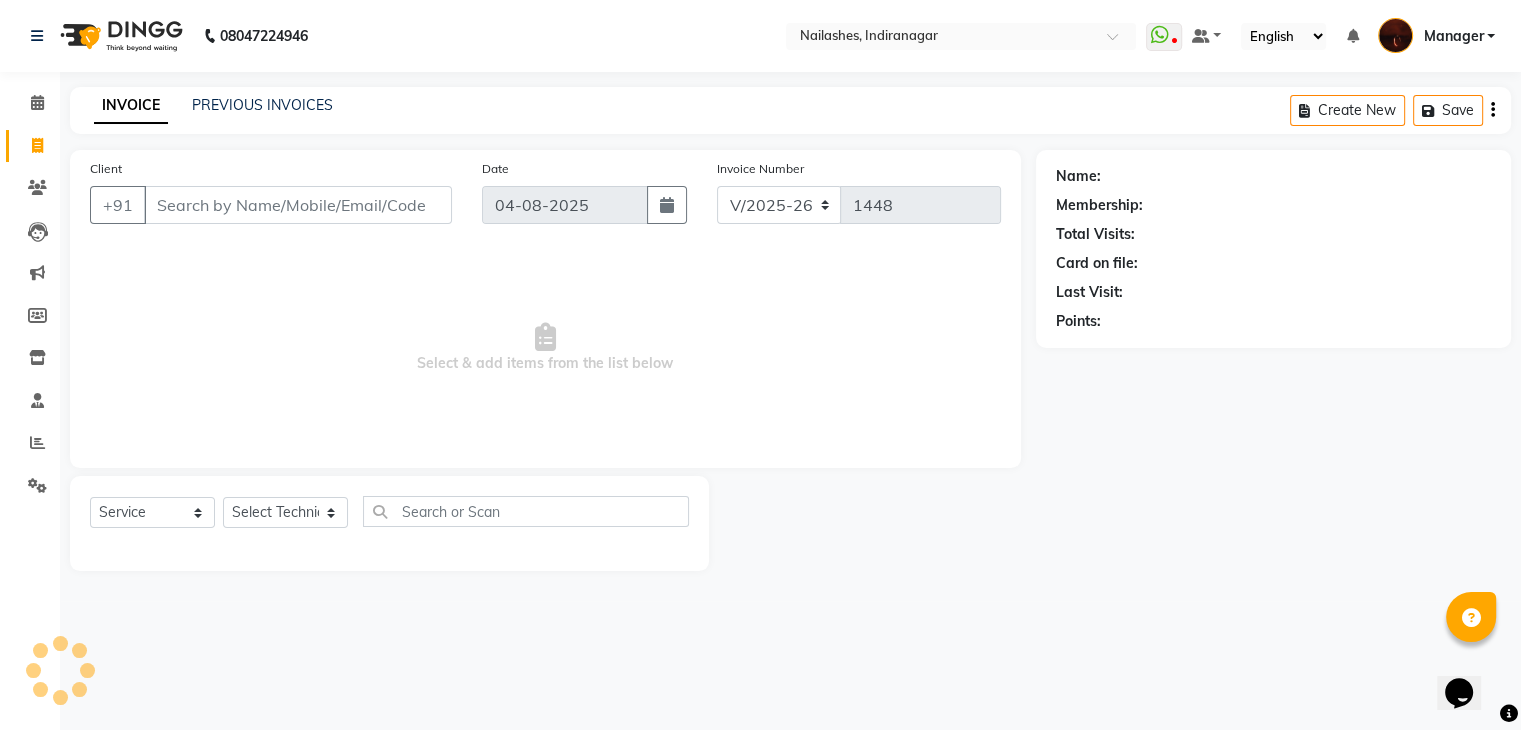 scroll, scrollTop: 0, scrollLeft: 0, axis: both 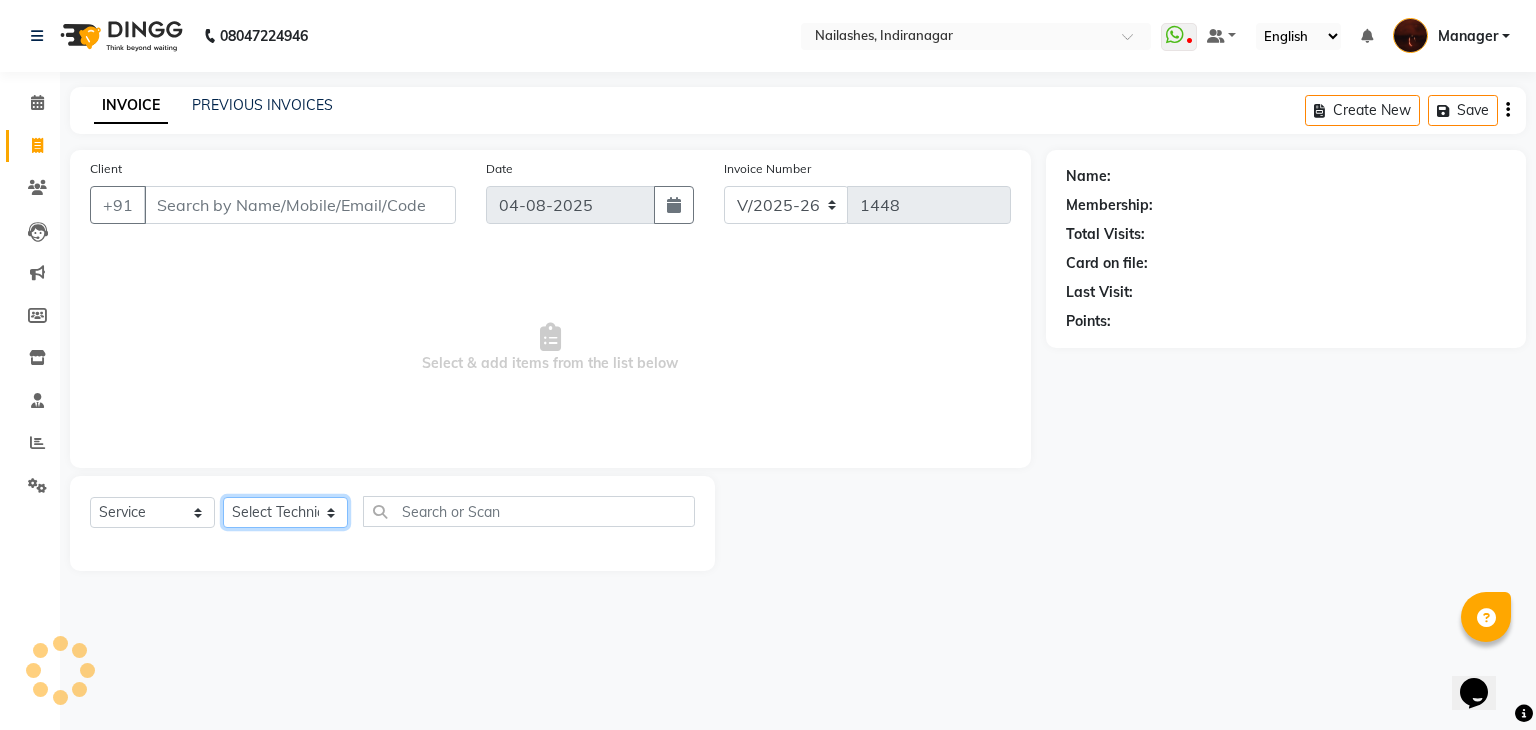 click on "Select Technician" 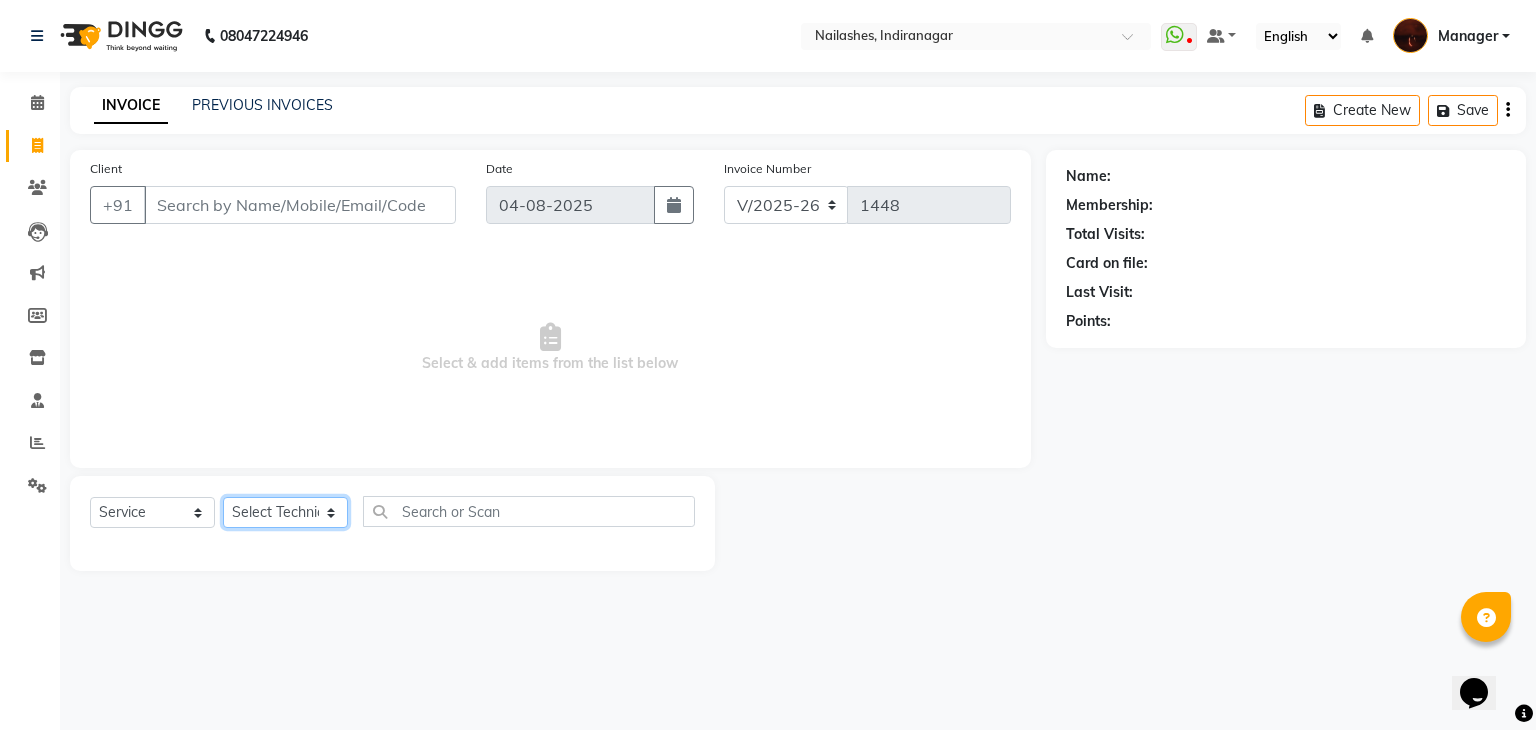 select on "35072" 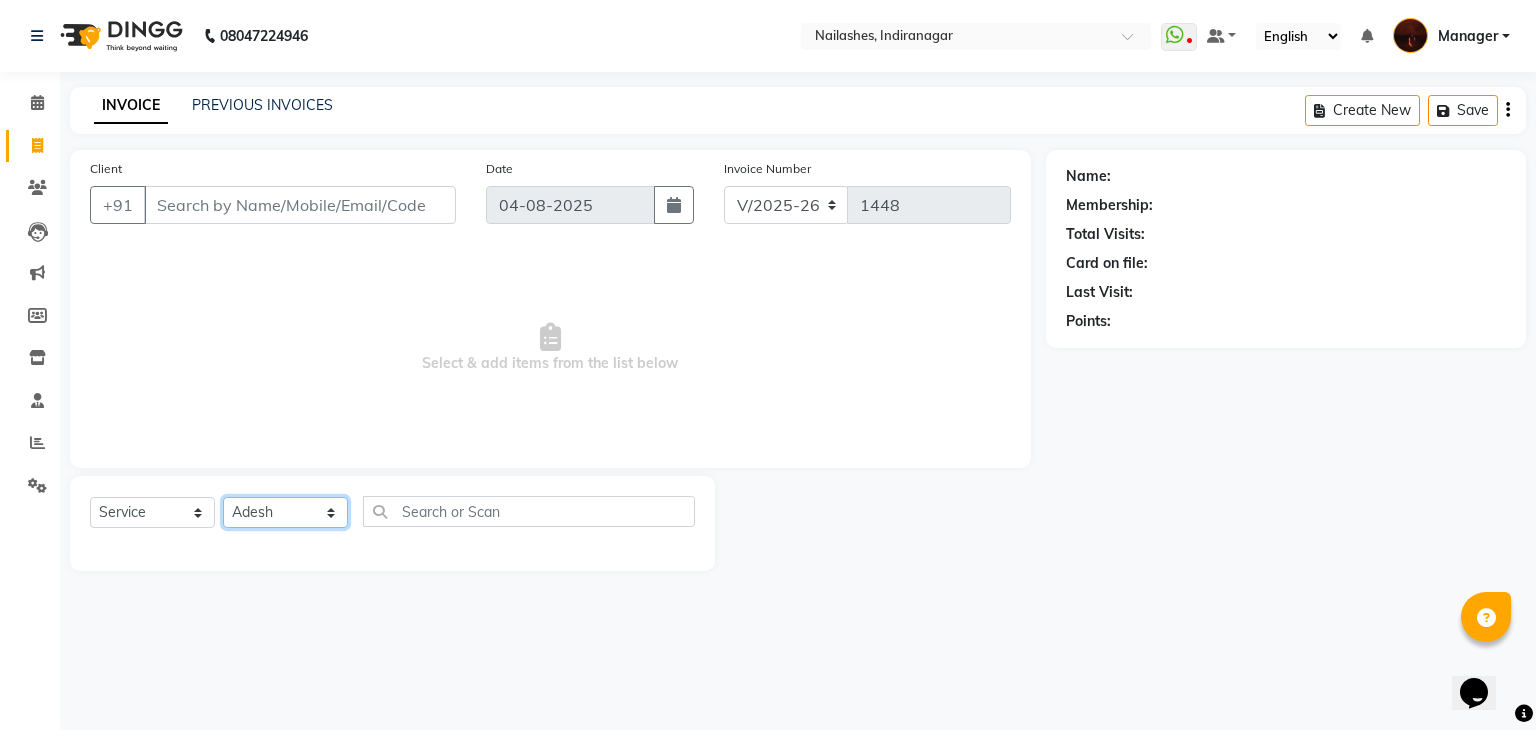click on "Select Technician Adesh amir Danish Diki  Geeta Himanshu jenifer Manager megna Nisha Pooja roshni Sameer sudeb Sudhir Accounting suraj" 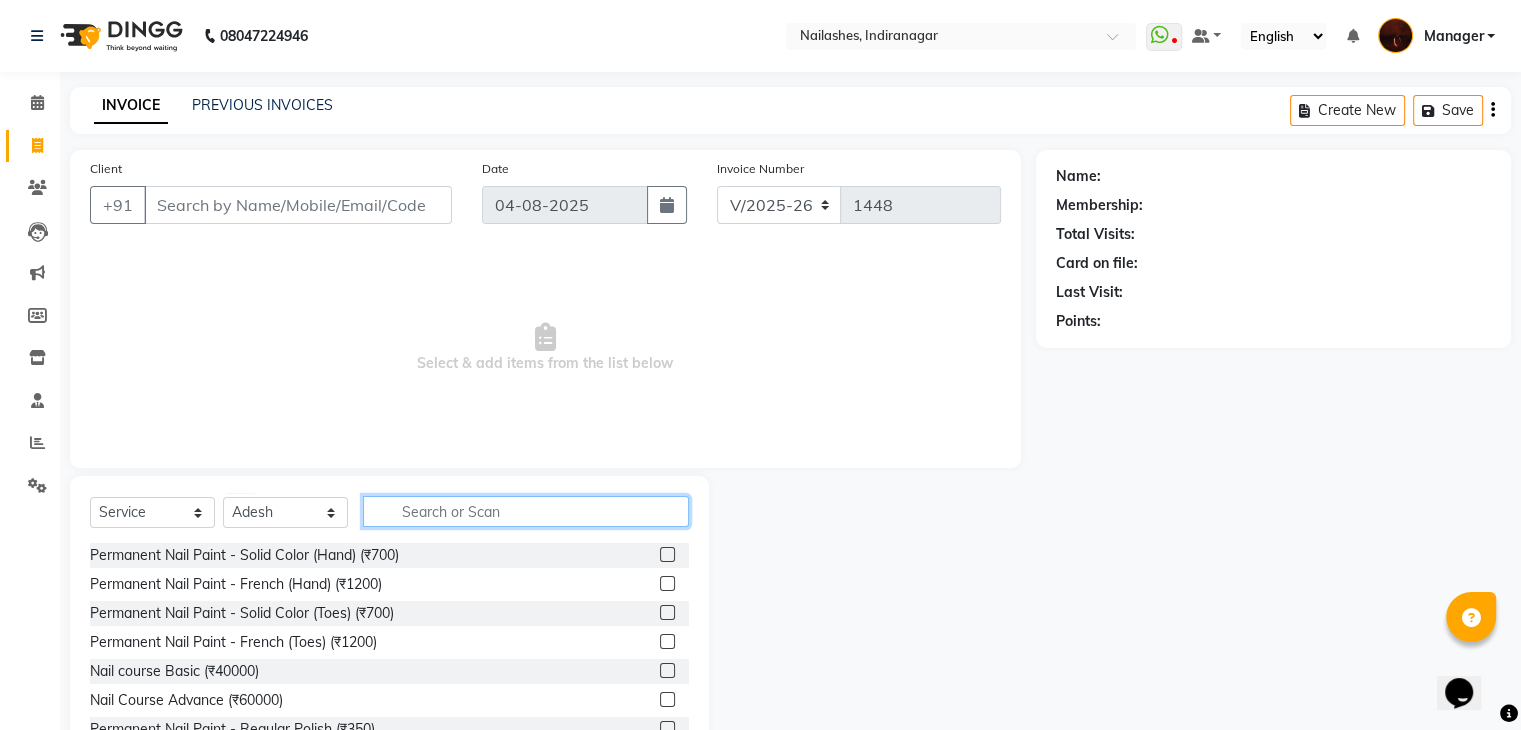 click 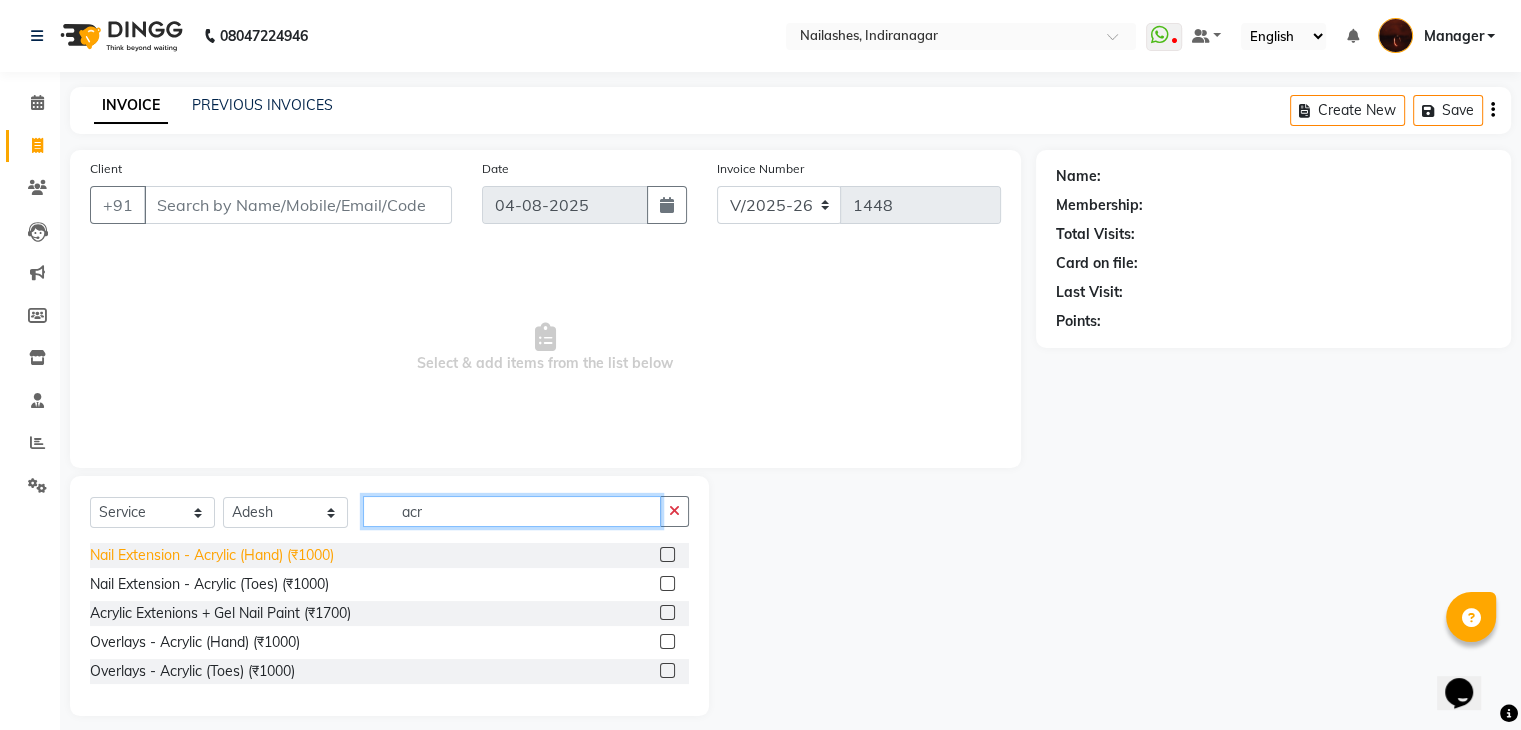 type on "acr" 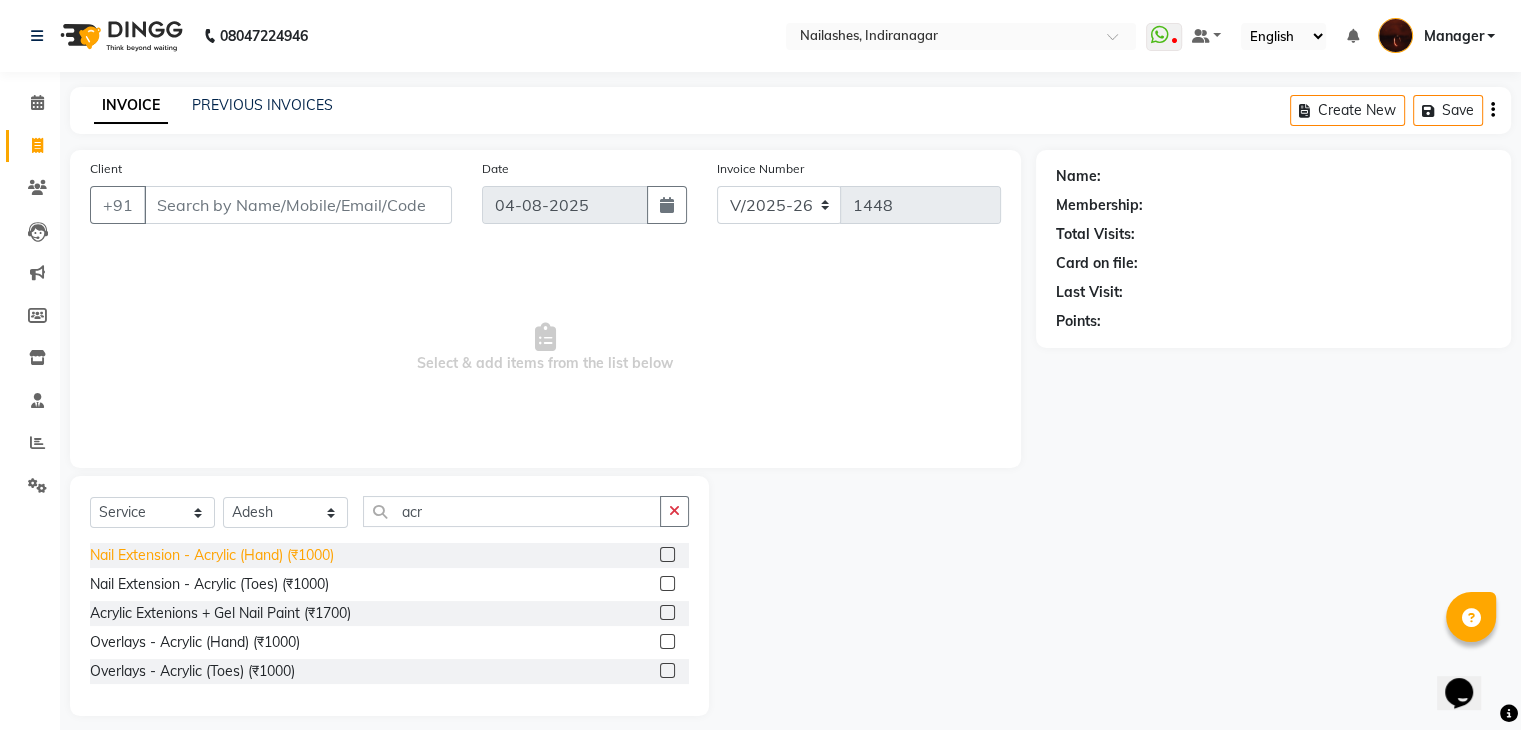click on "Nail Extension - Acrylic (Hand) (₹1000)" 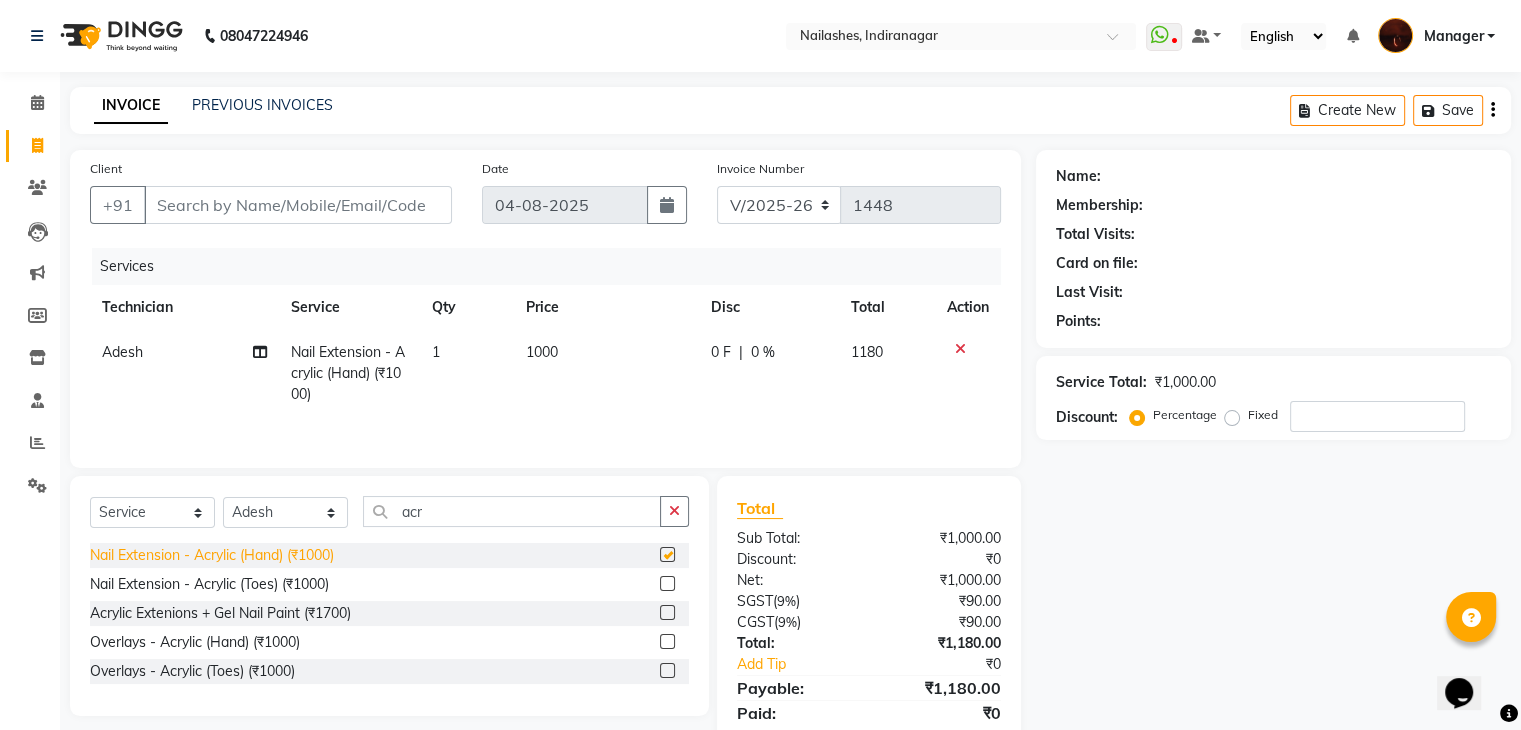 checkbox on "false" 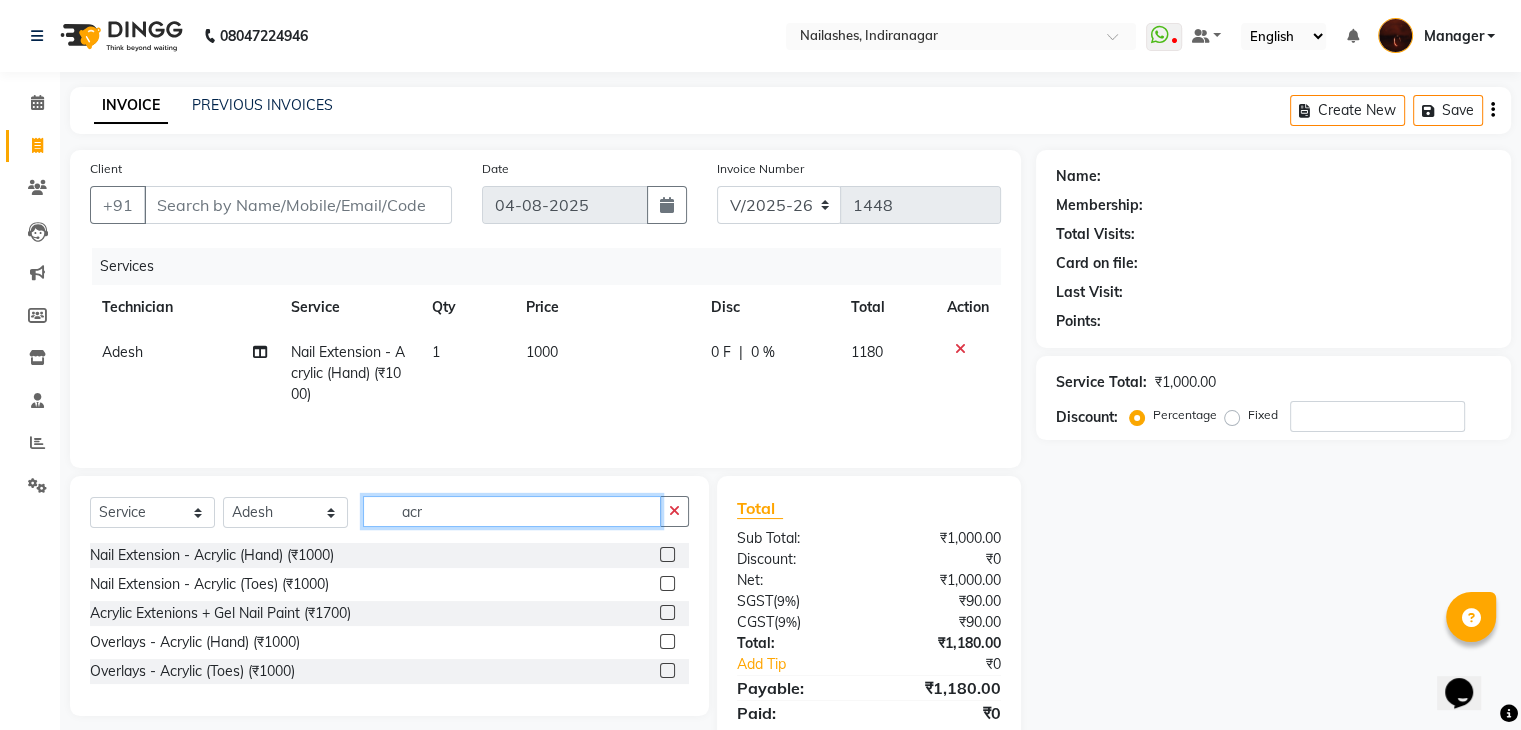 click on "acr" 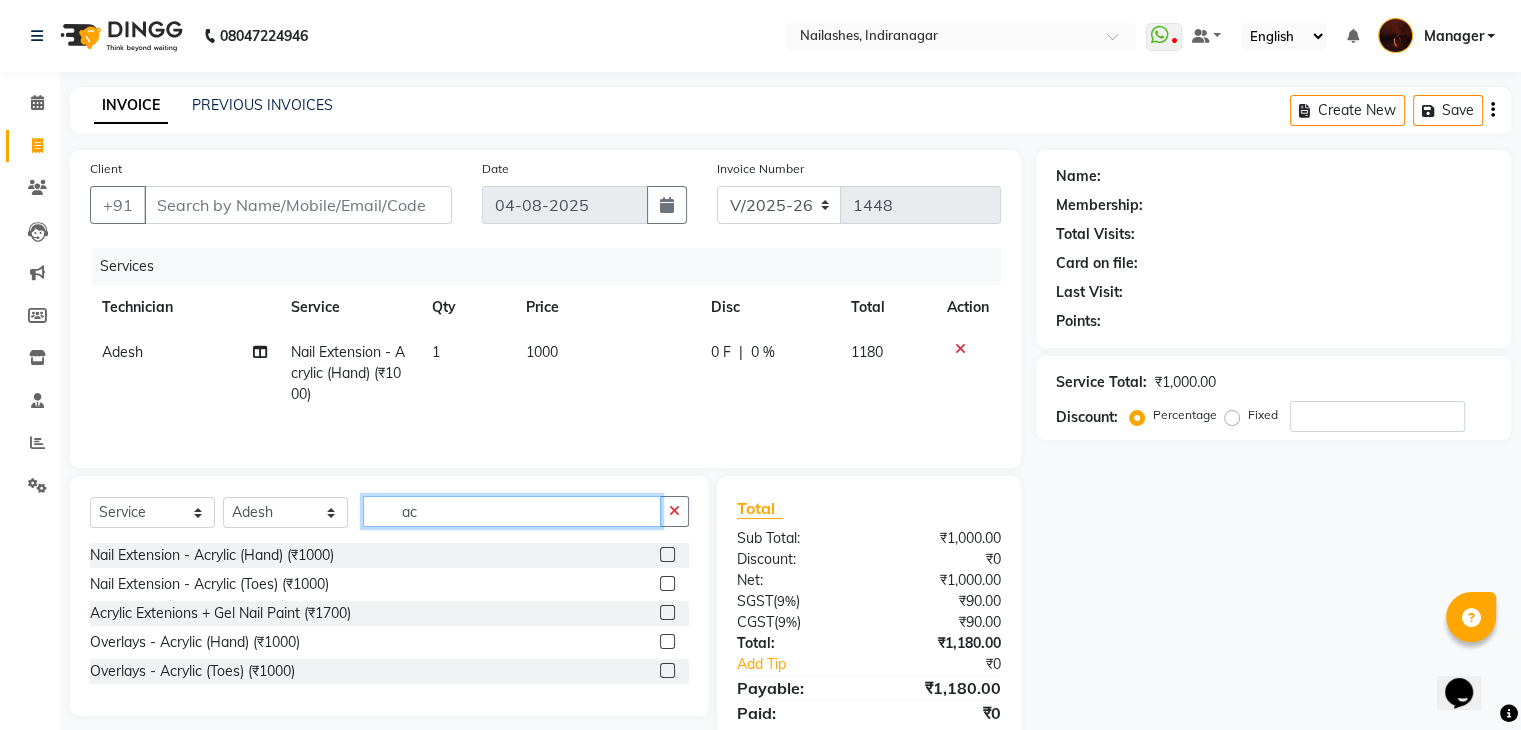 type on "a" 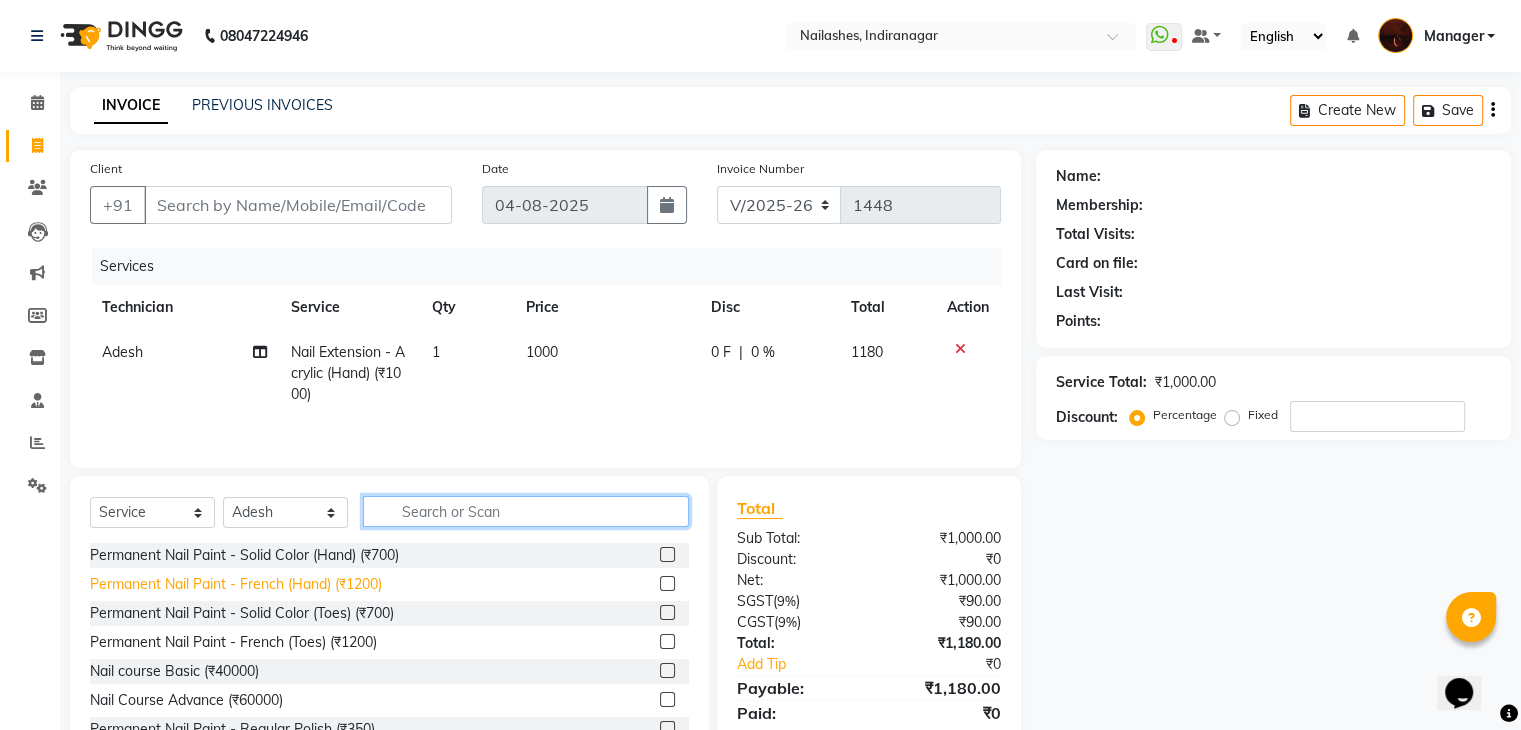 type 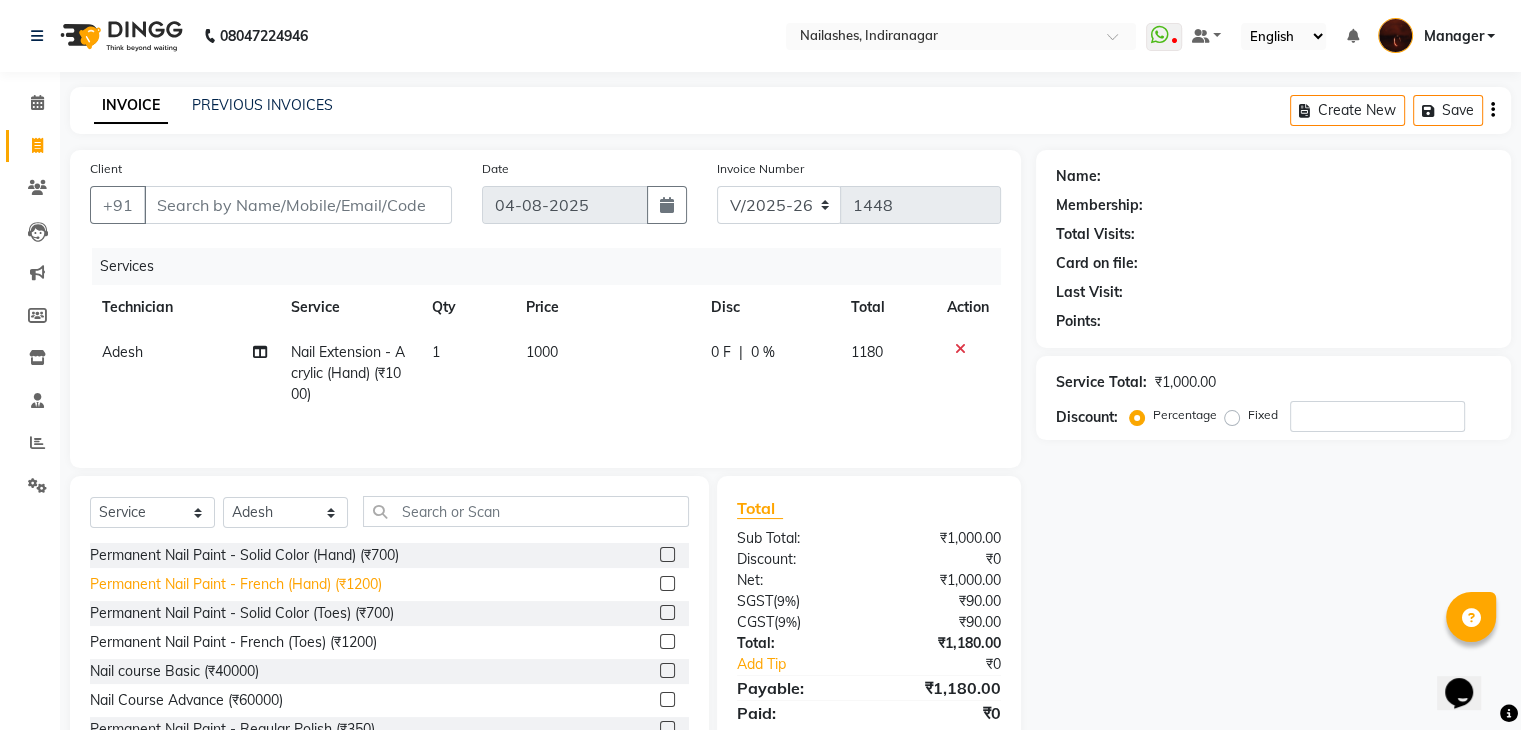 click on "Permanent Nail Paint - French (Hand) (₹1200)" 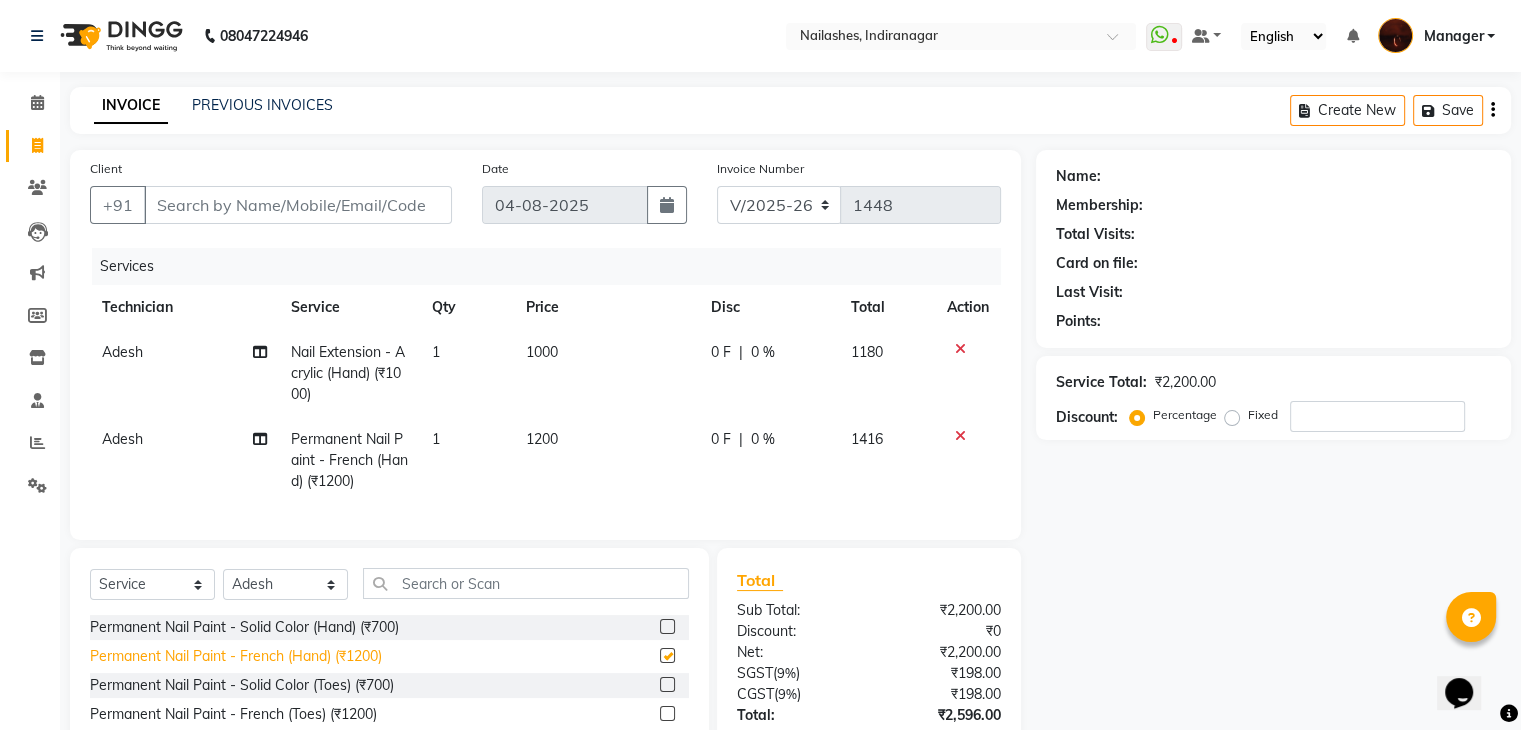 checkbox on "false" 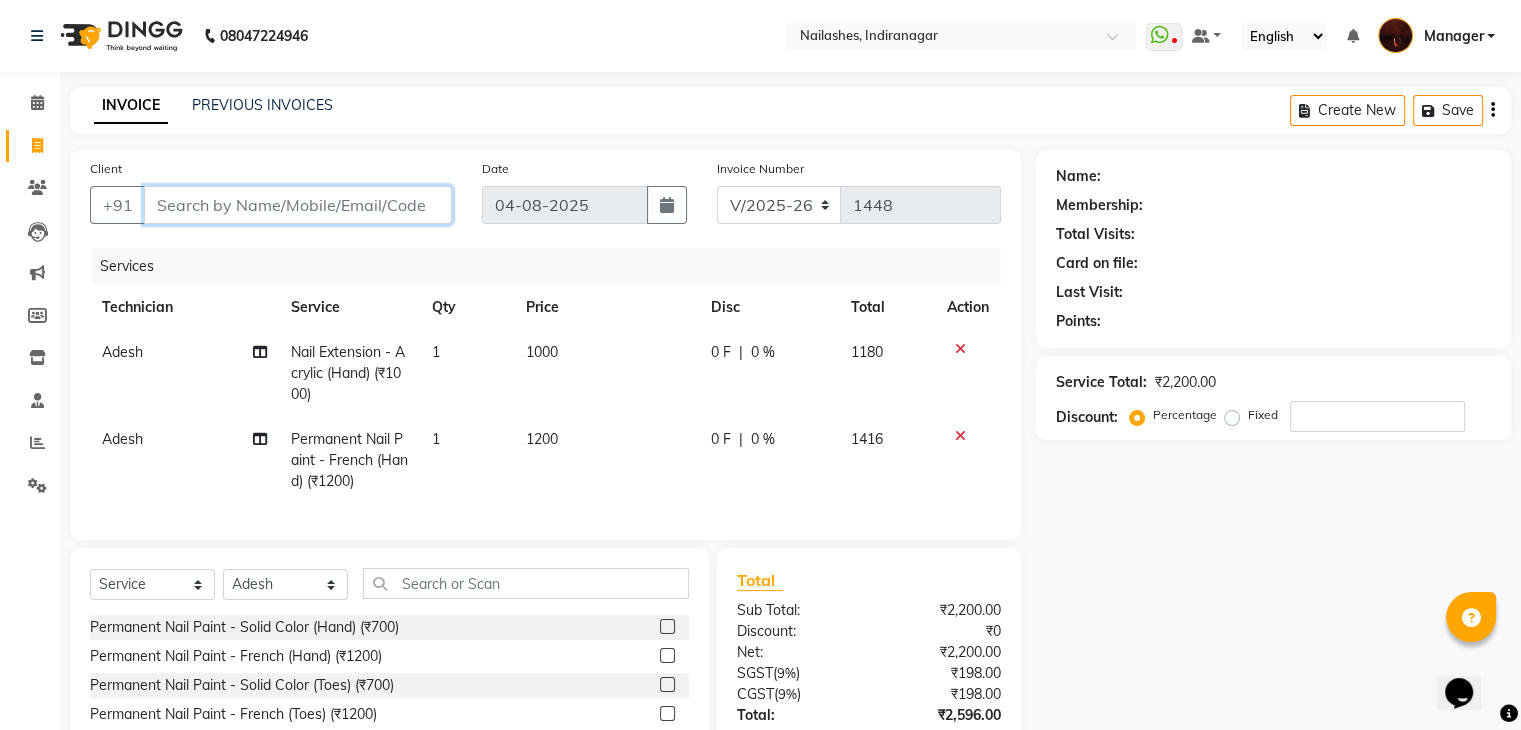 click on "Client" at bounding box center [298, 205] 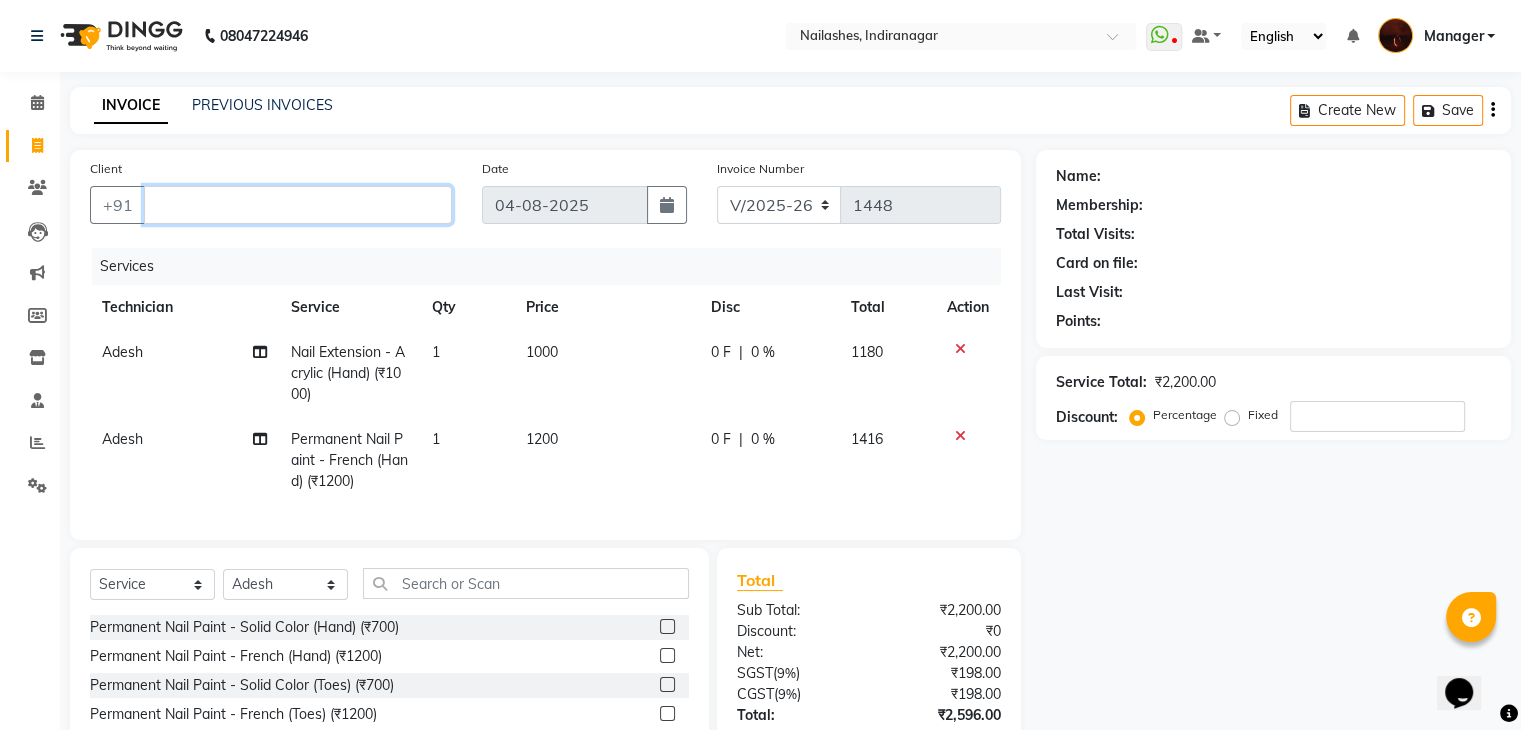 type on "0" 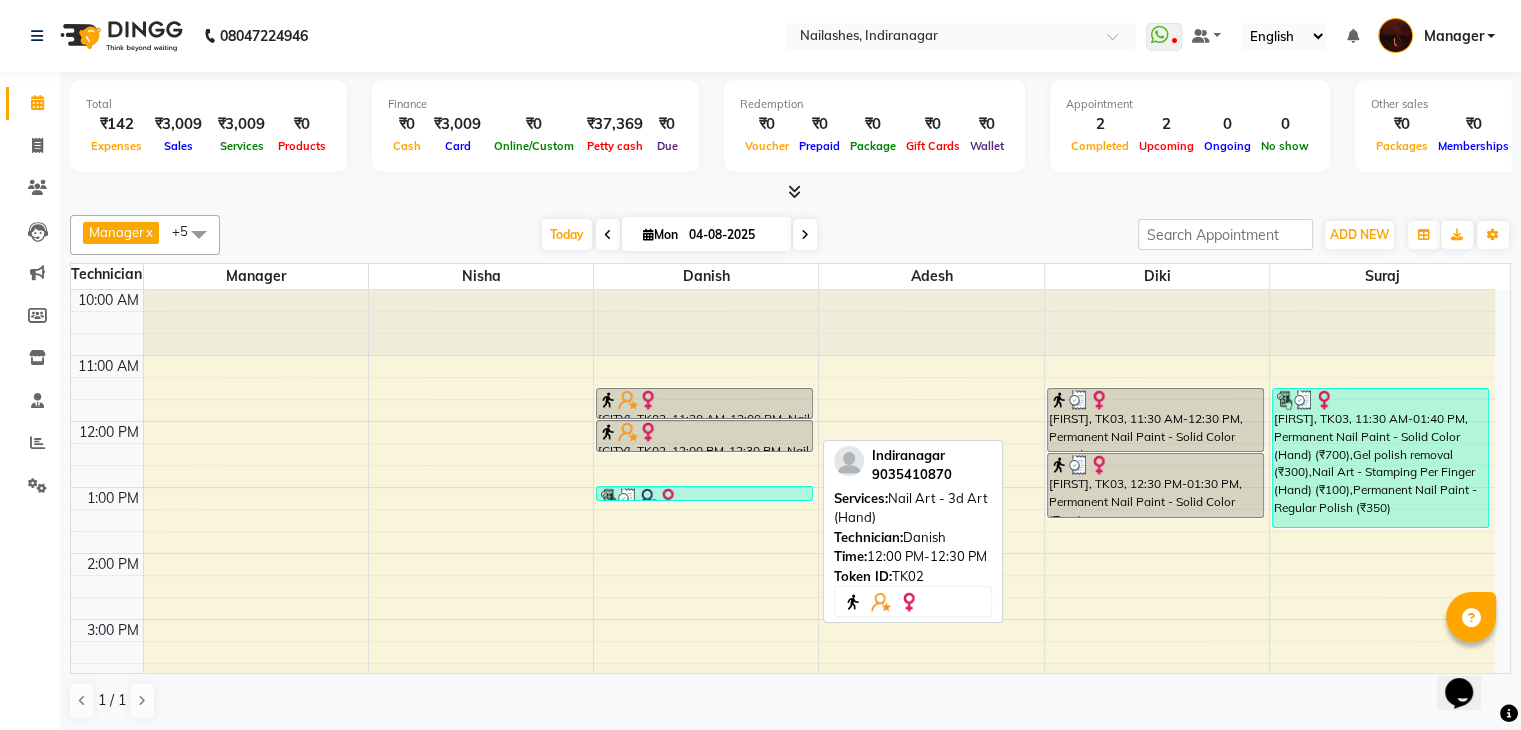 scroll, scrollTop: 120, scrollLeft: 0, axis: vertical 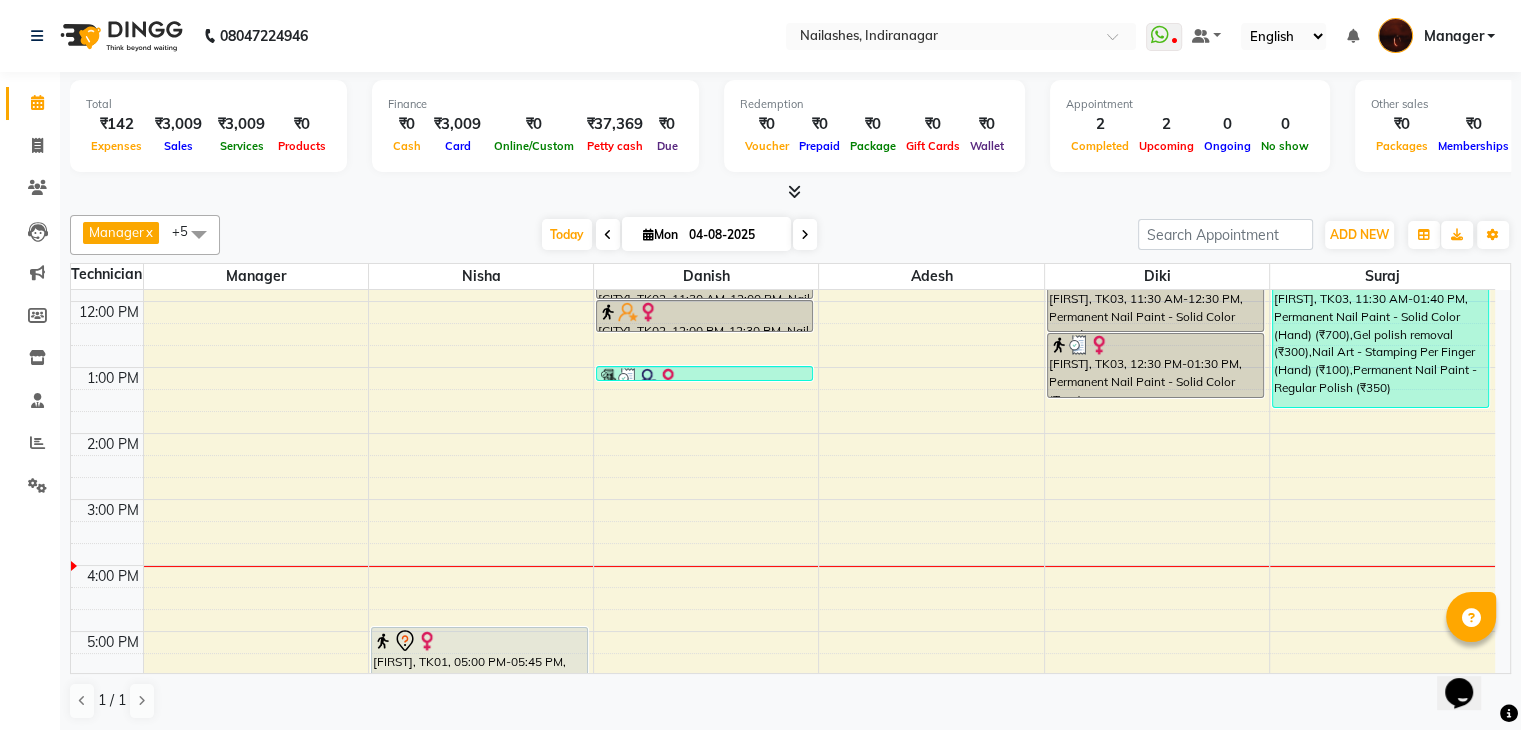 click at bounding box center (805, 235) 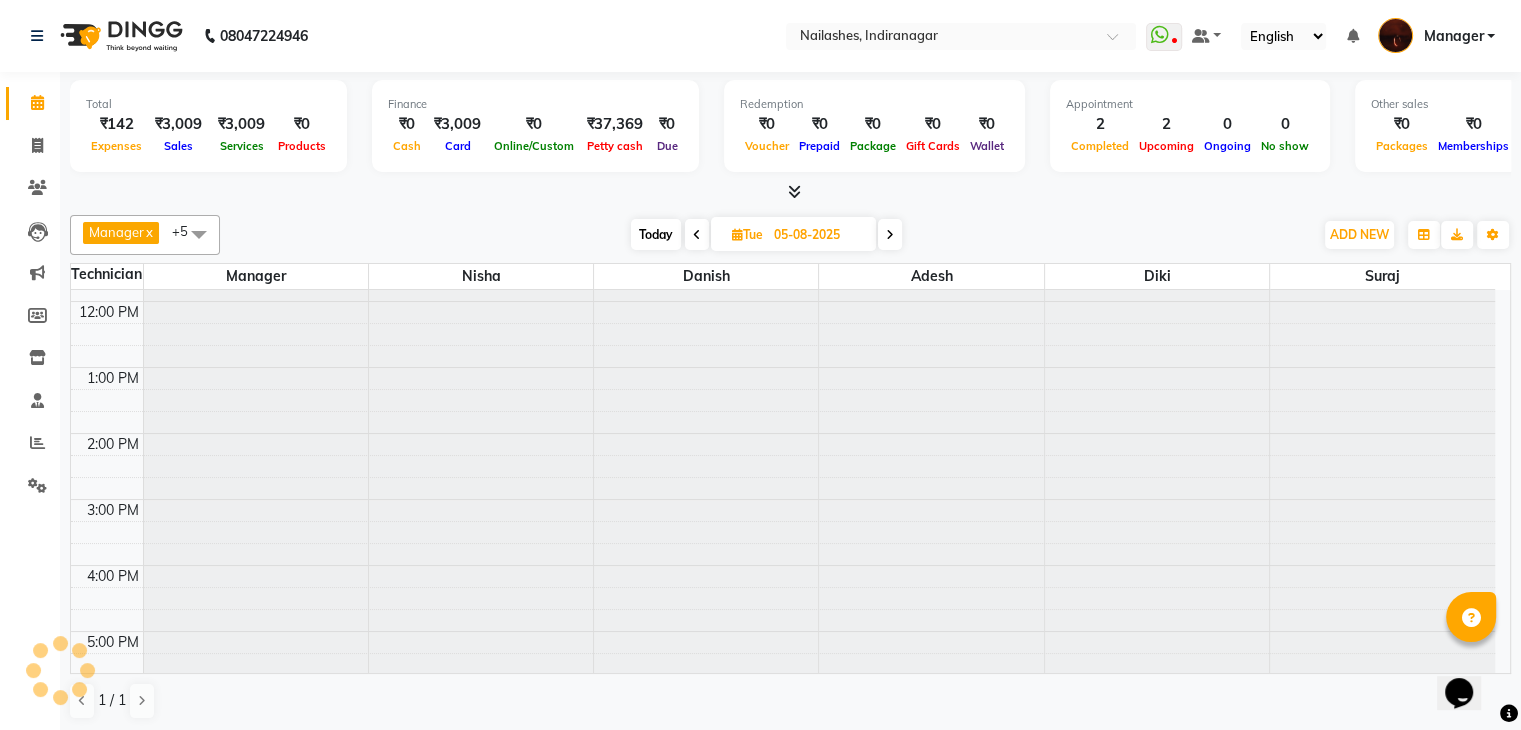 scroll, scrollTop: 0, scrollLeft: 0, axis: both 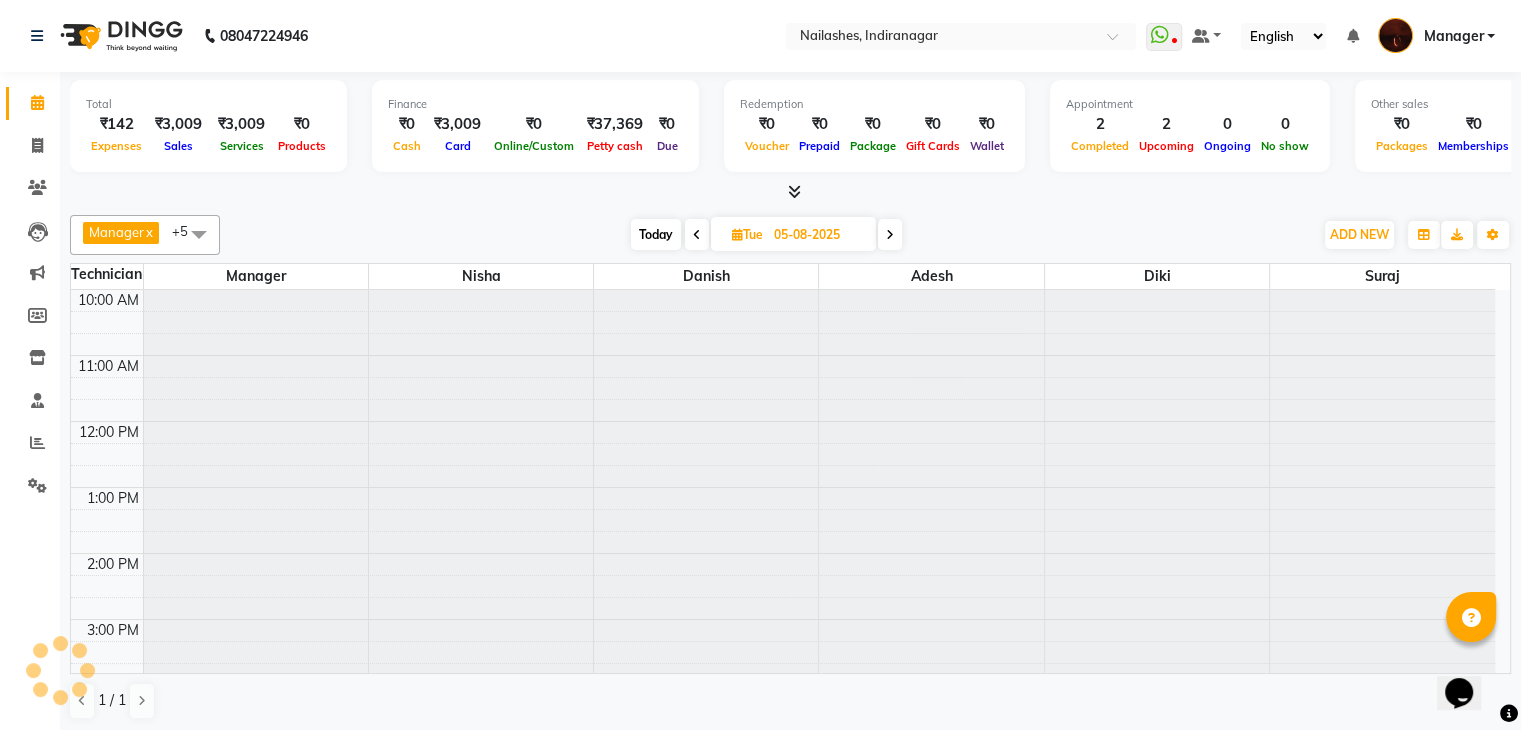 click on "05-08-2025" at bounding box center [818, 235] 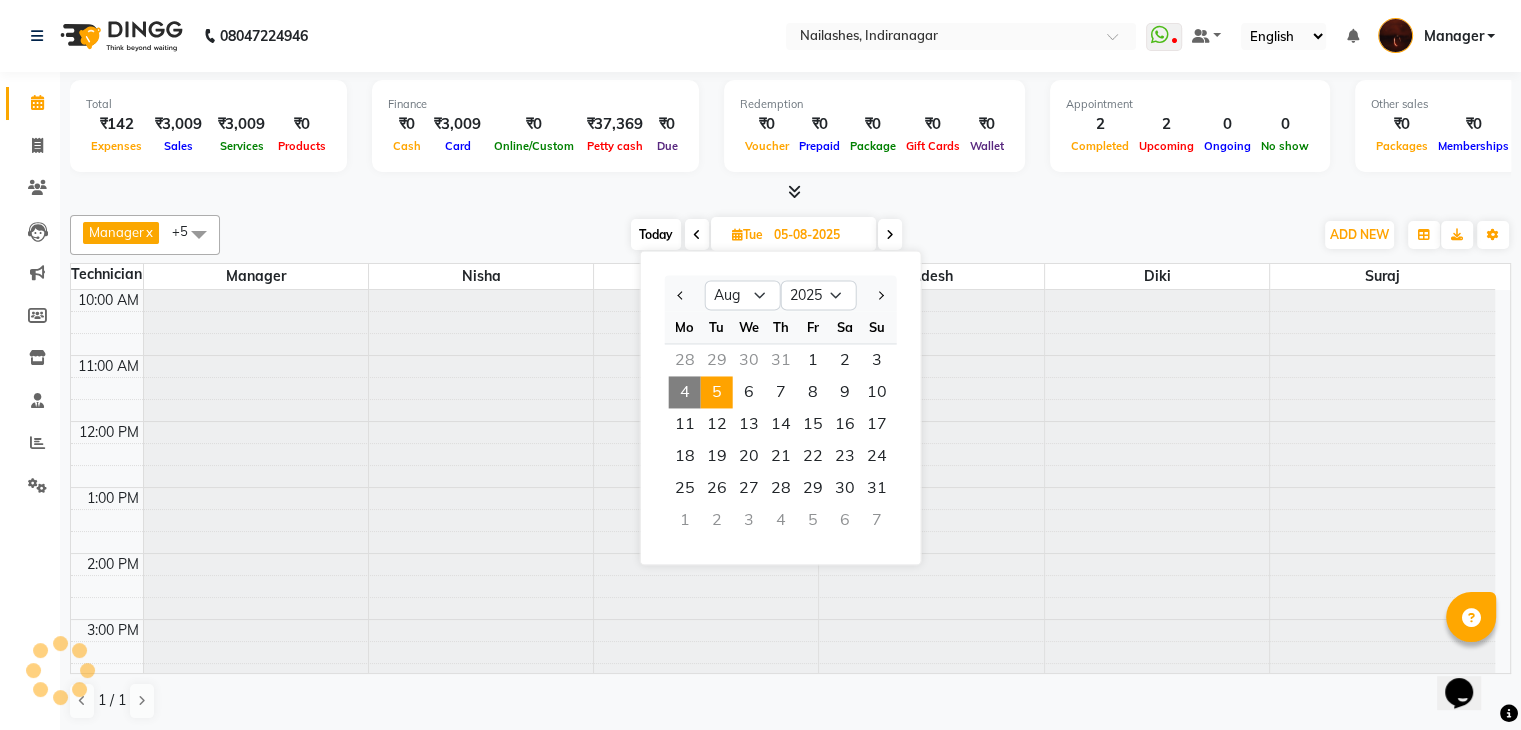 scroll, scrollTop: 394, scrollLeft: 0, axis: vertical 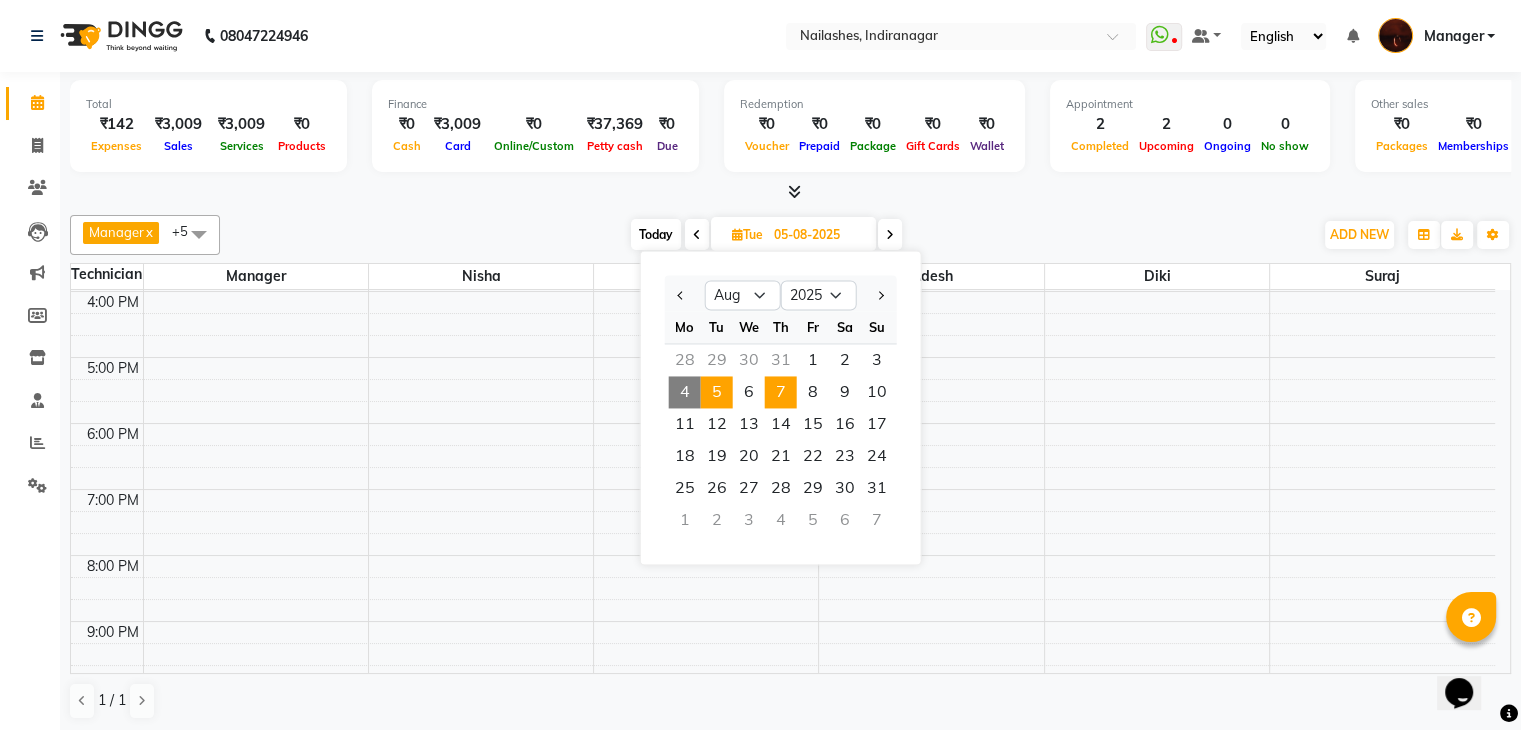 click on "7" at bounding box center (781, 392) 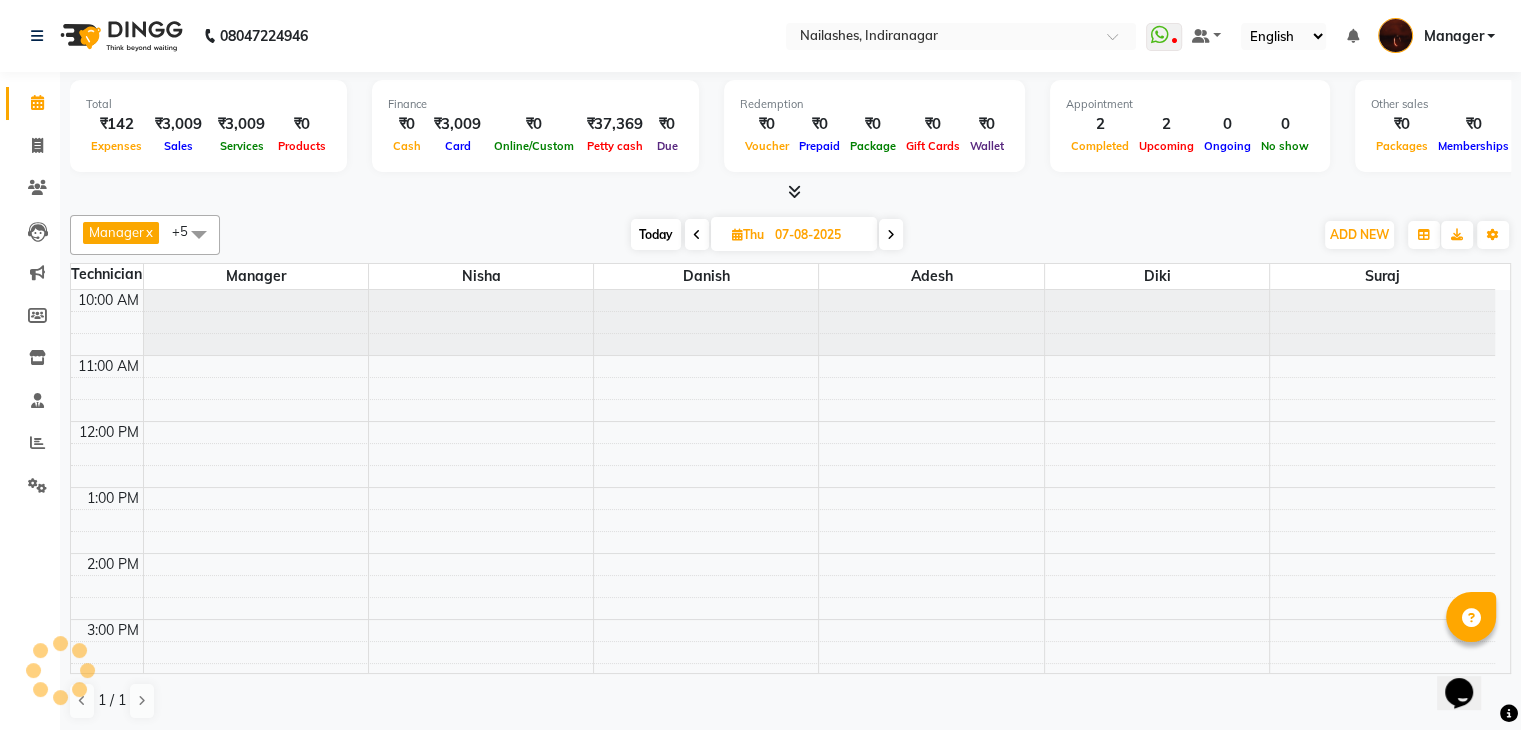 scroll, scrollTop: 394, scrollLeft: 0, axis: vertical 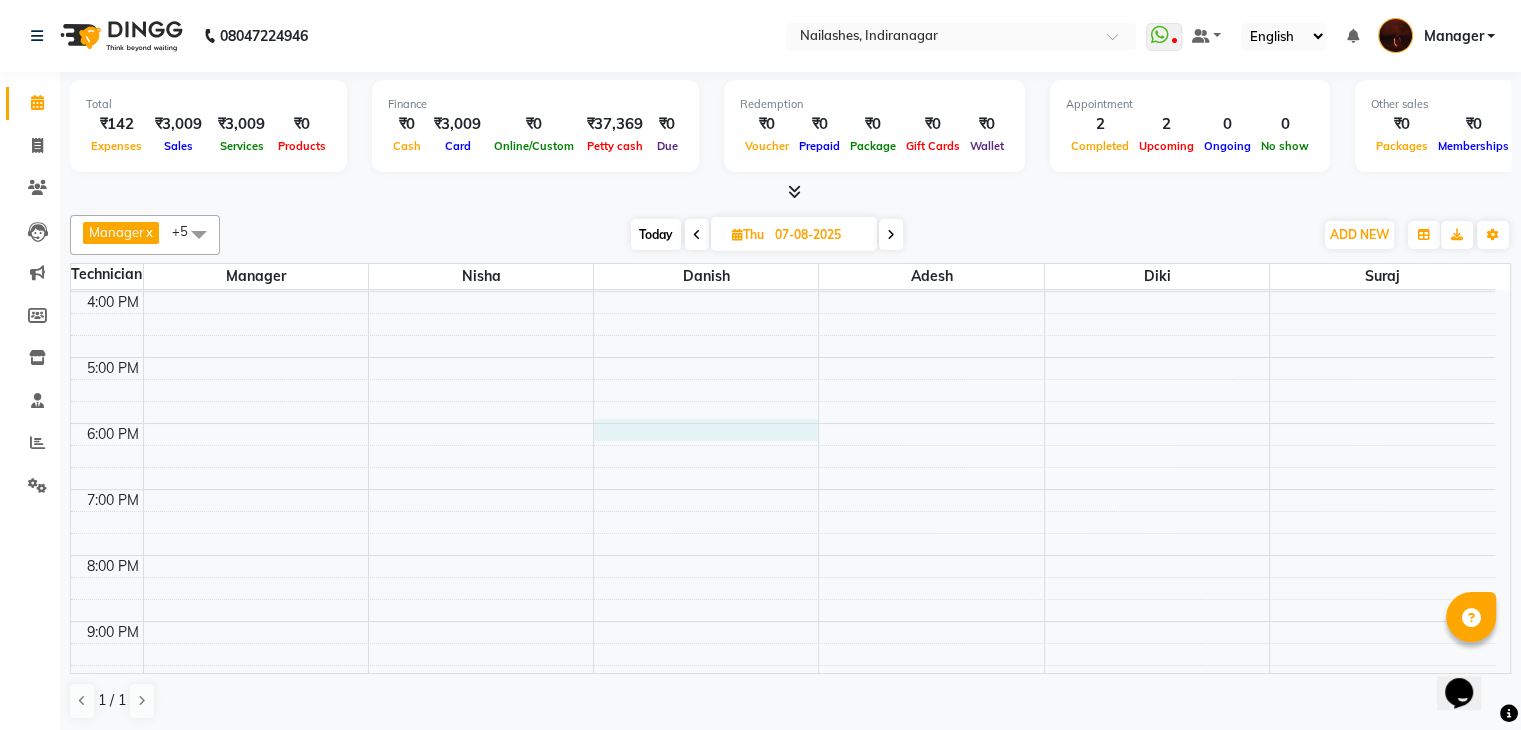 click on "10:00 AM 11:00 AM 12:00 PM 1:00 PM 2:00 PM 3:00 PM 4:00 PM 5:00 PM 6:00 PM 7:00 PM 8:00 PM 9:00 PM 10:00 PM" at bounding box center (783, 324) 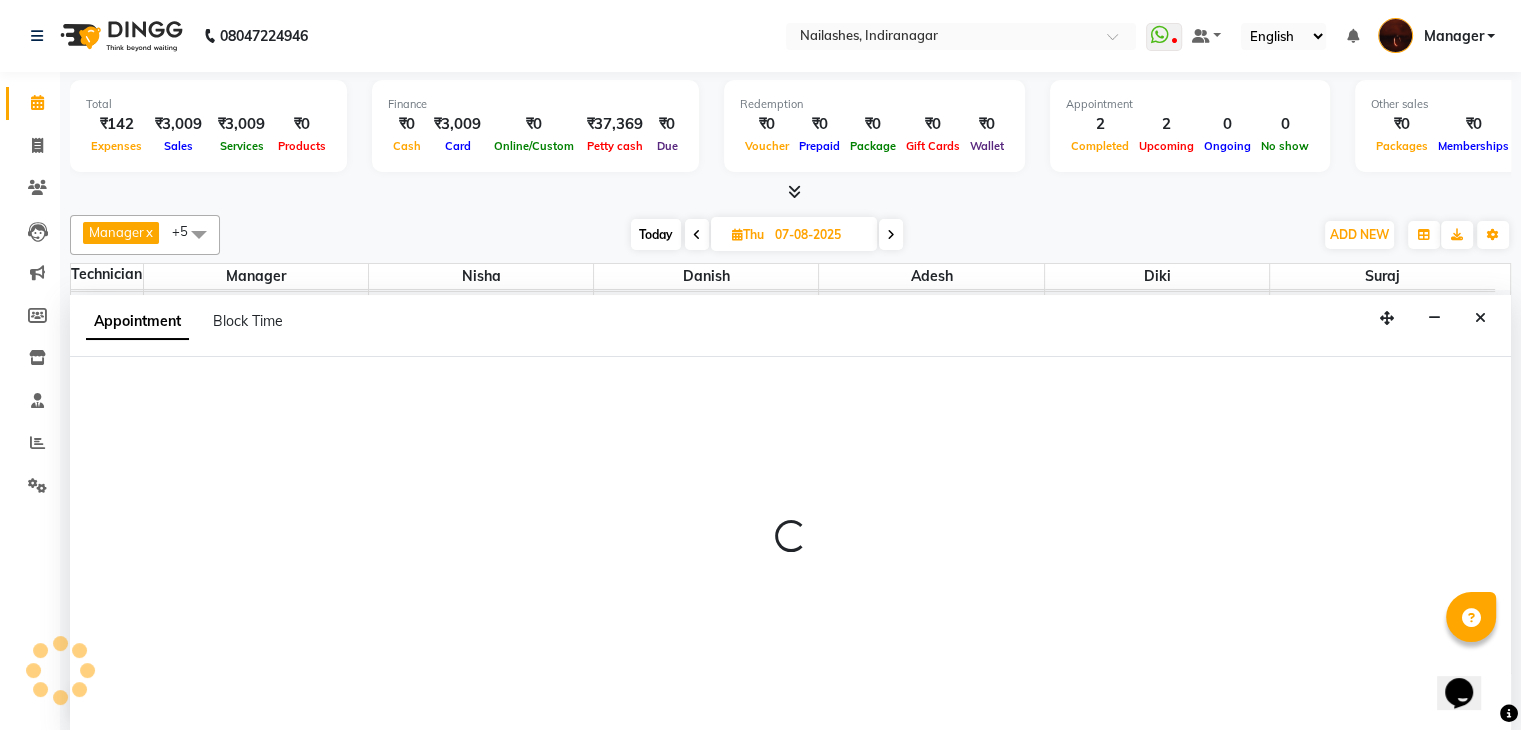 scroll, scrollTop: 1, scrollLeft: 0, axis: vertical 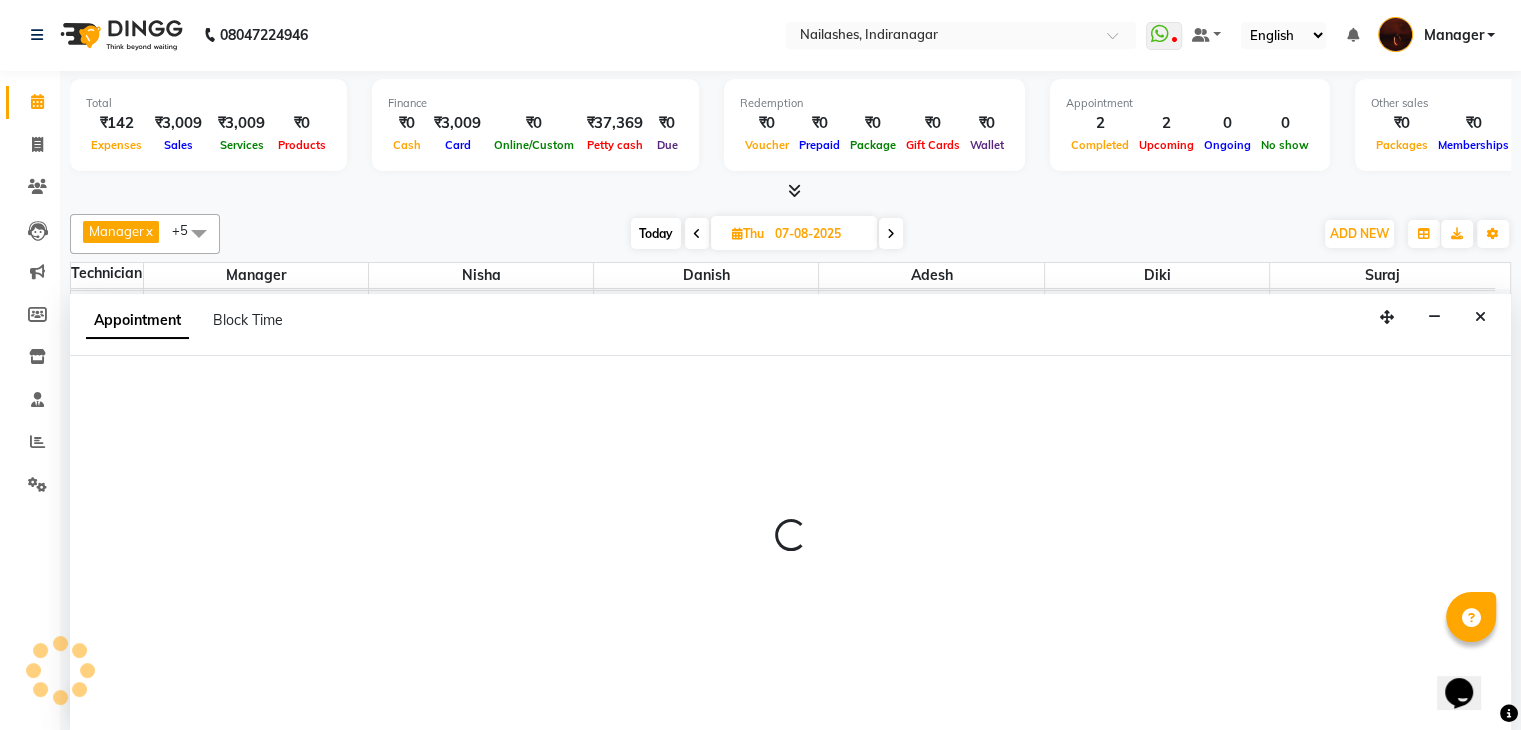 select on "20822" 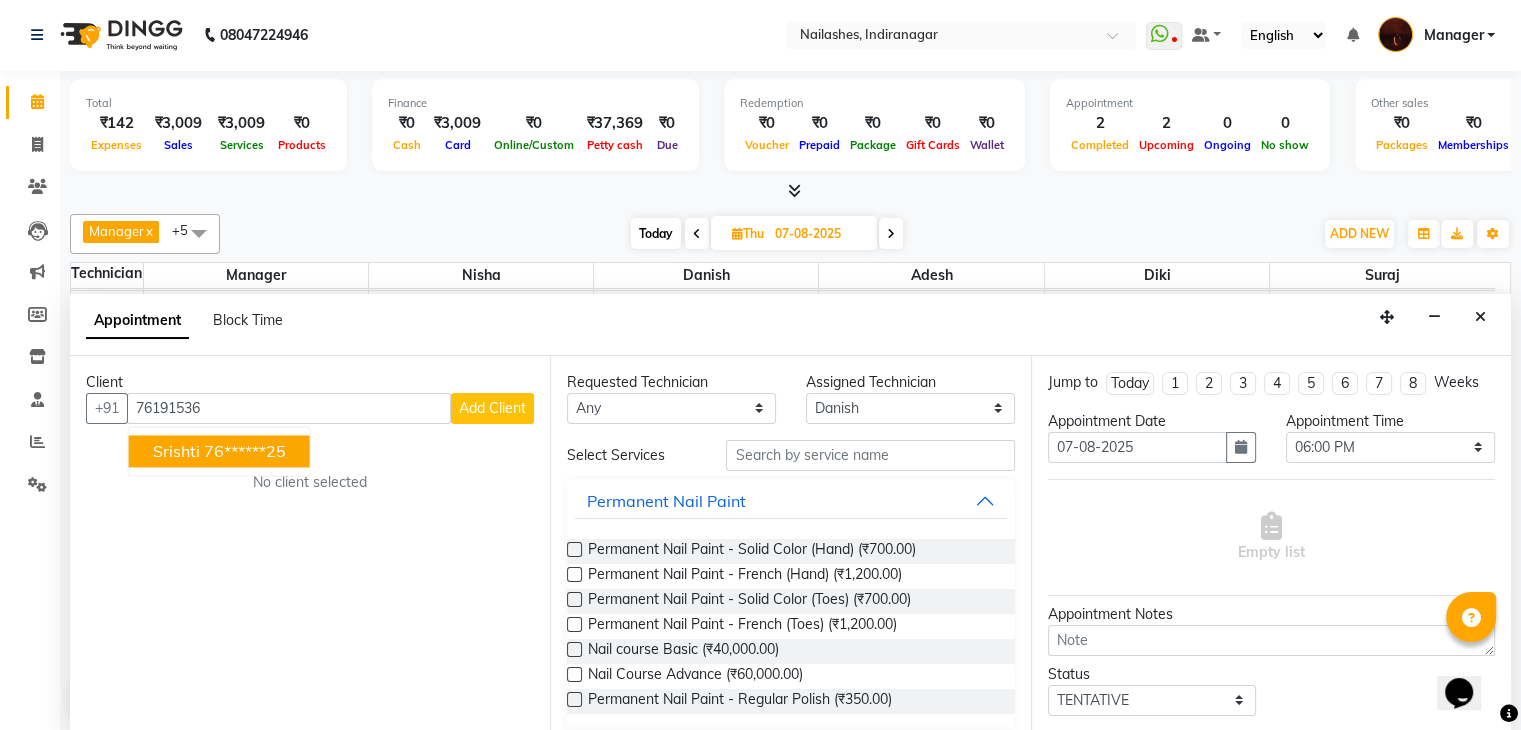 click on "srishti" at bounding box center (176, 451) 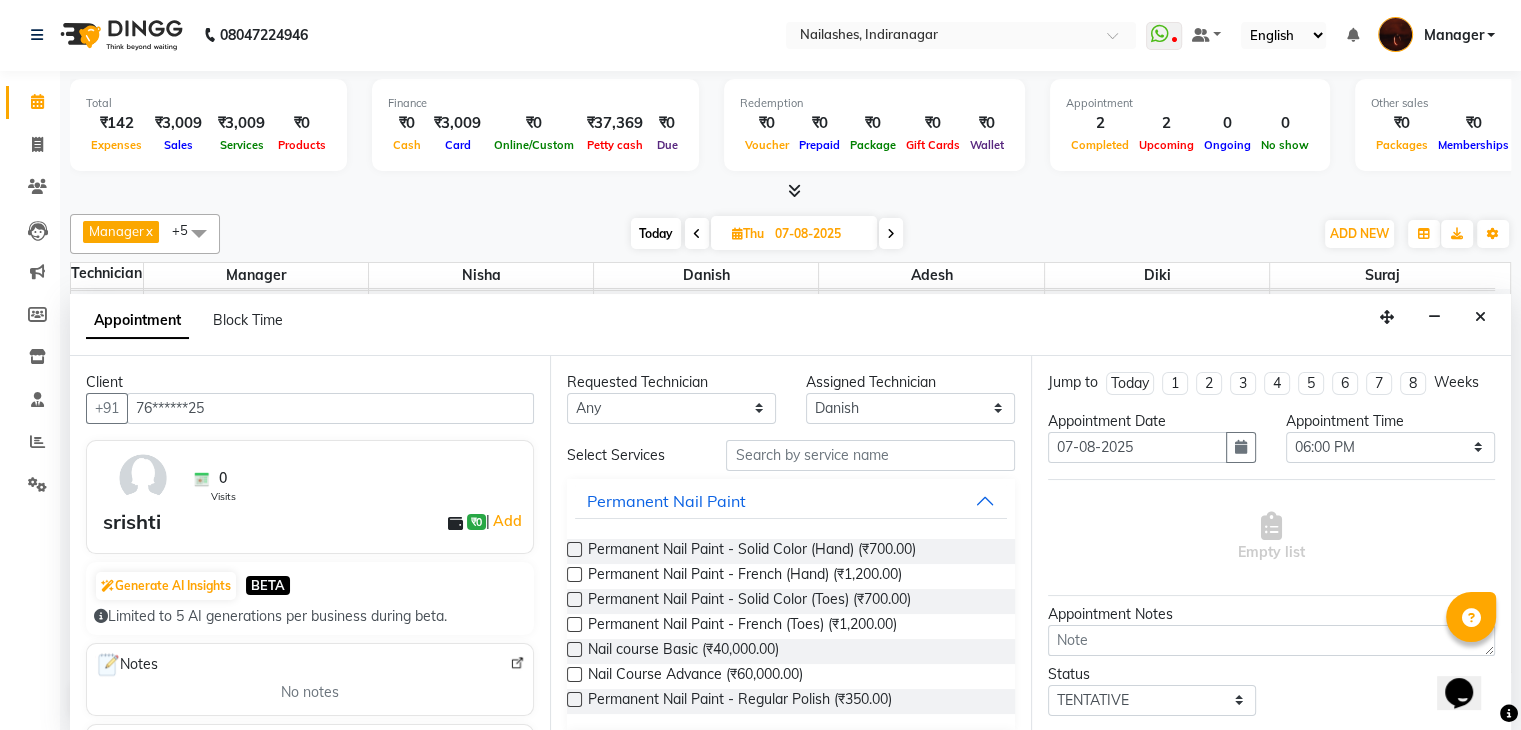 type on "76******25" 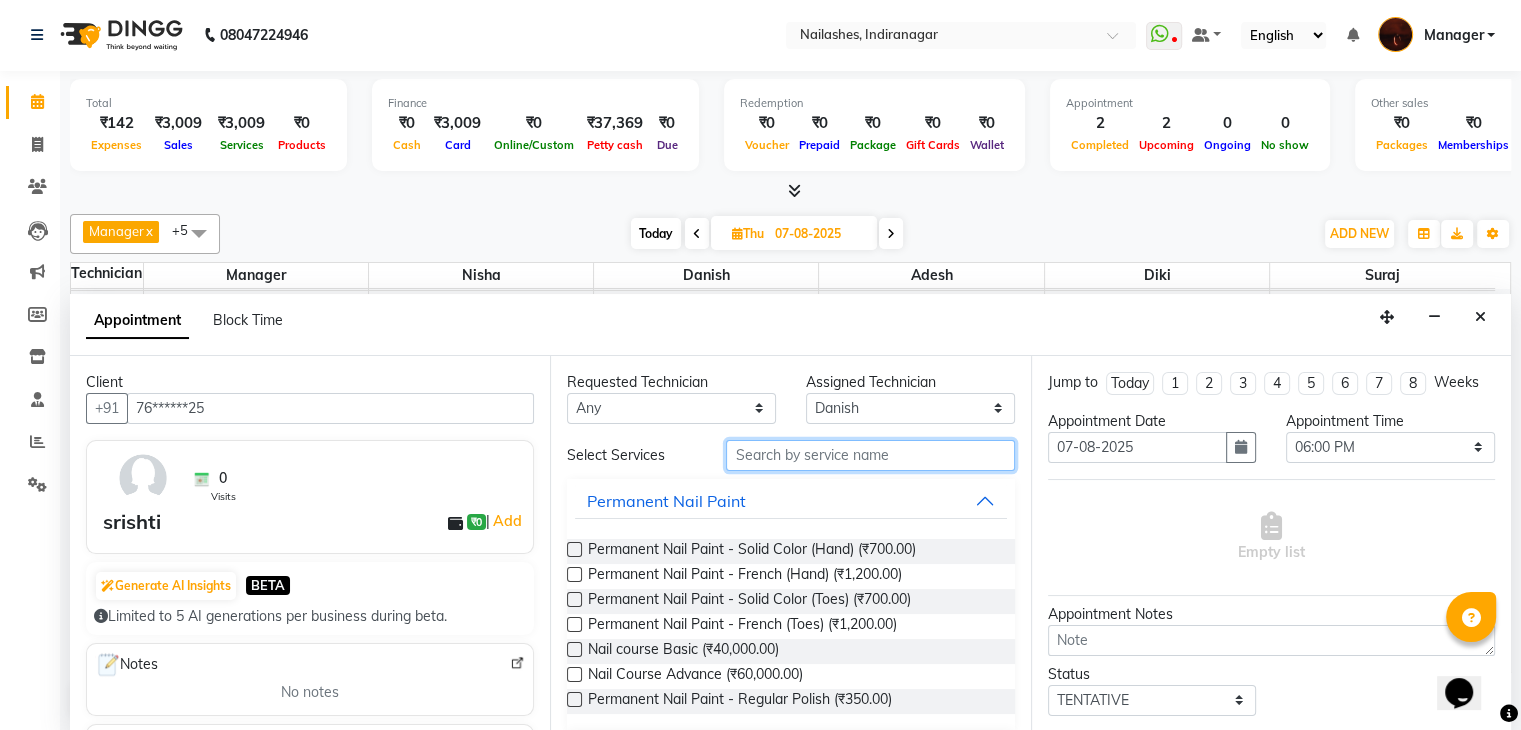 click at bounding box center [870, 455] 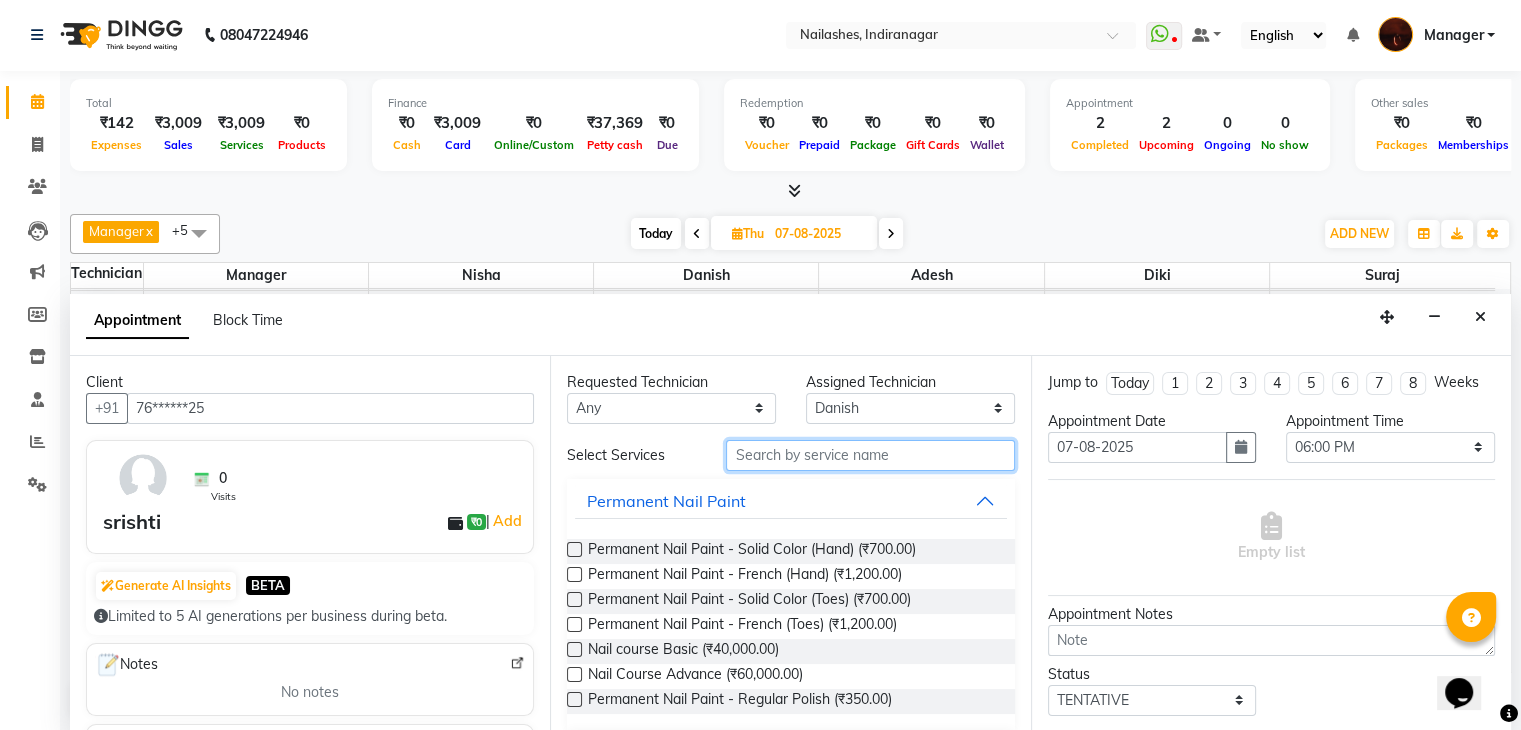 type on "h" 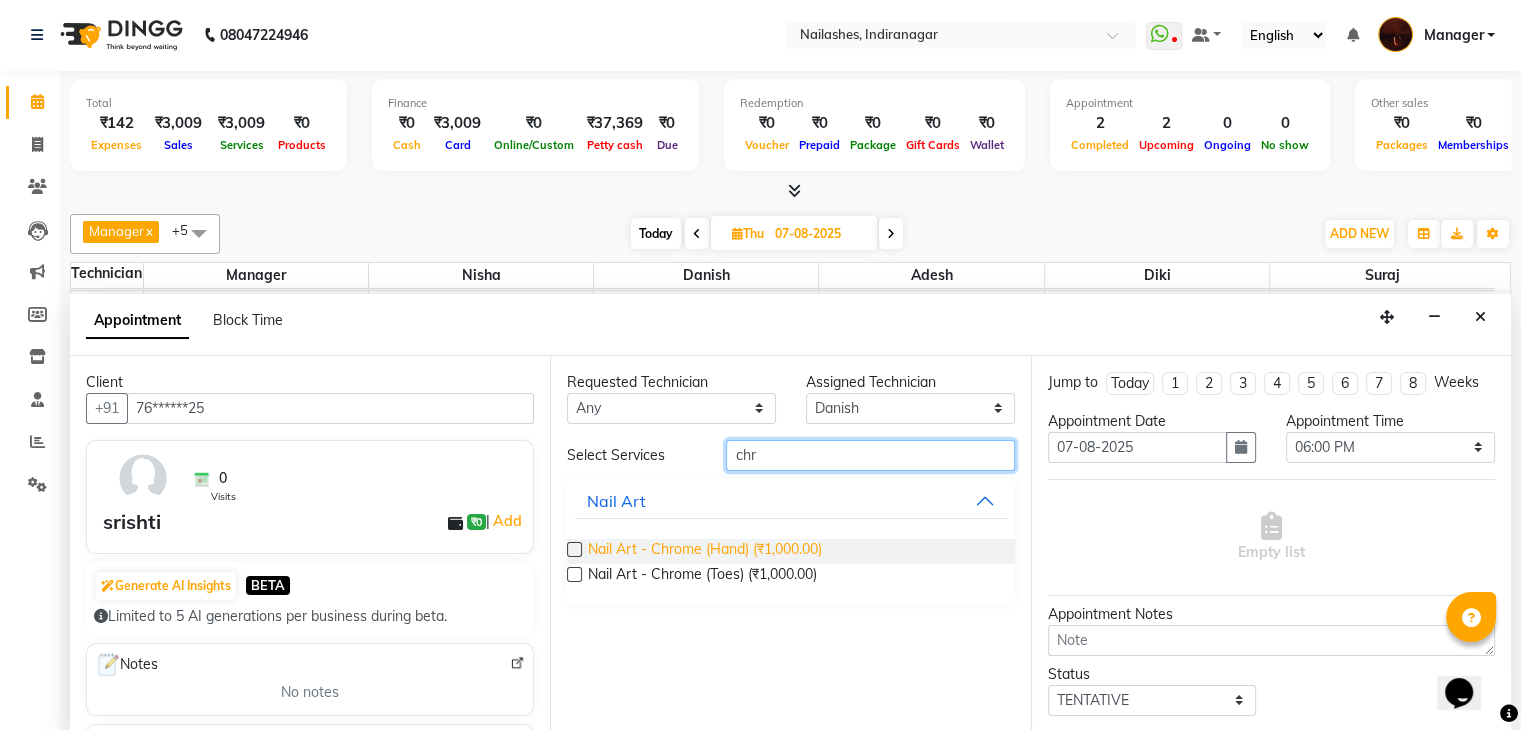 type on "chr" 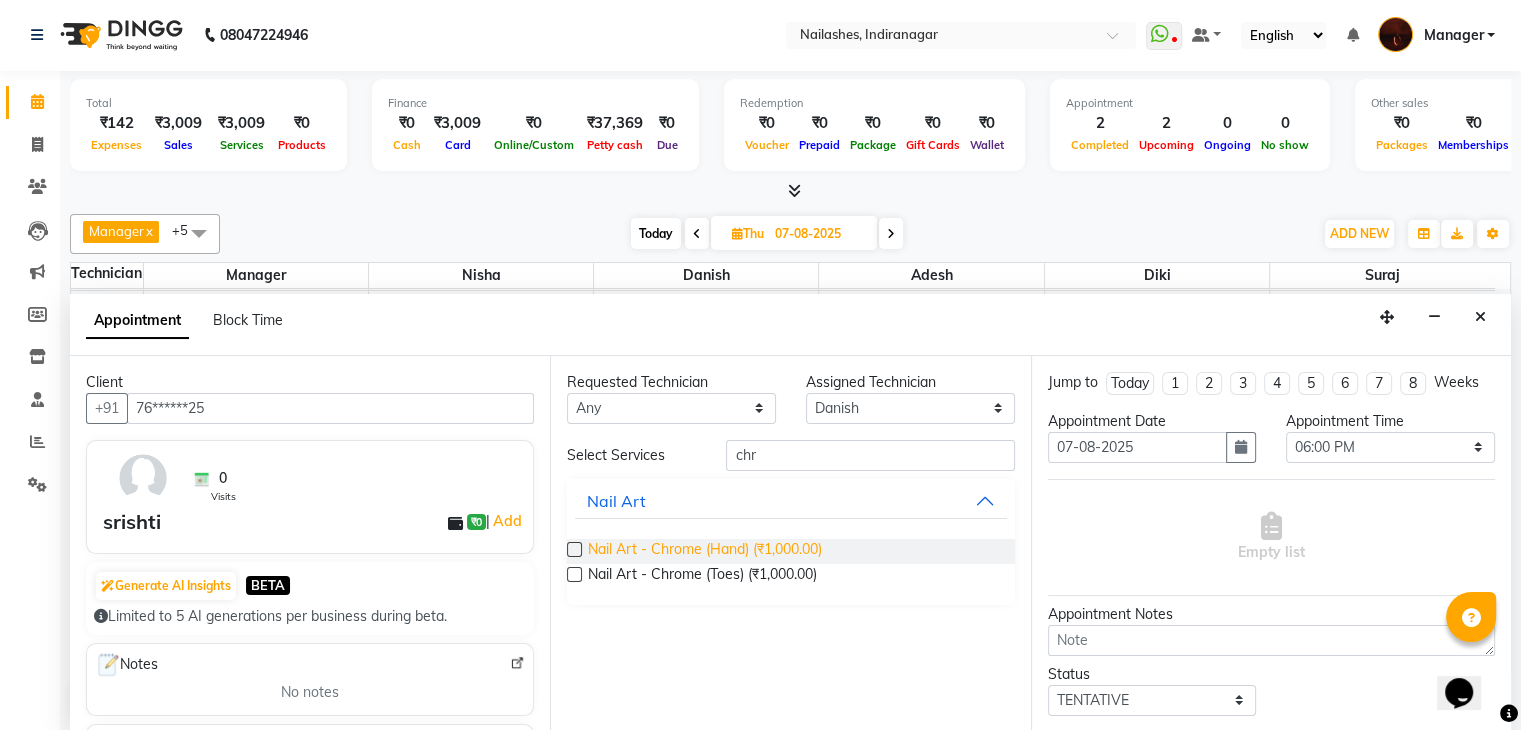 click on "Nail Art - Chrome (Hand) (₹1,000.00)" at bounding box center [705, 551] 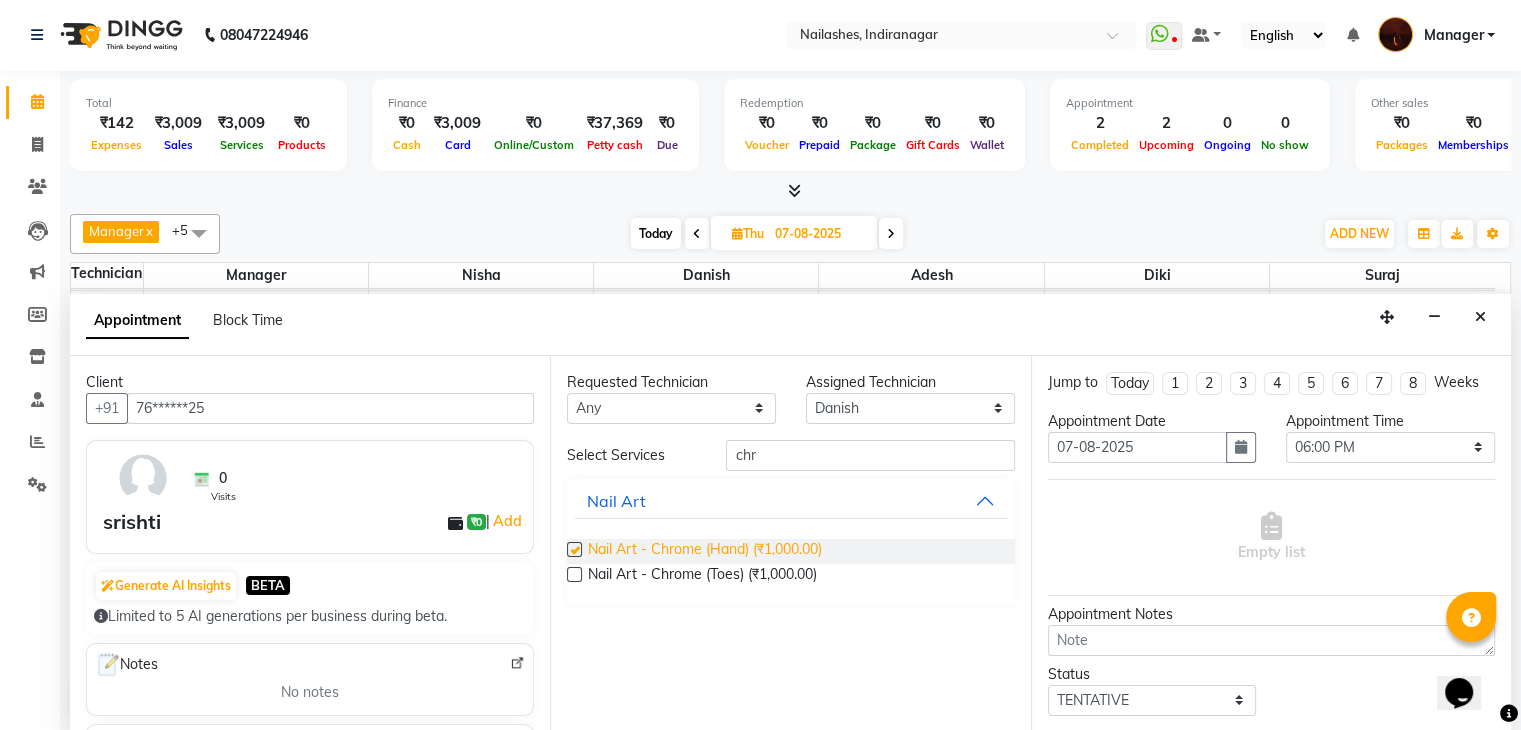 checkbox on "false" 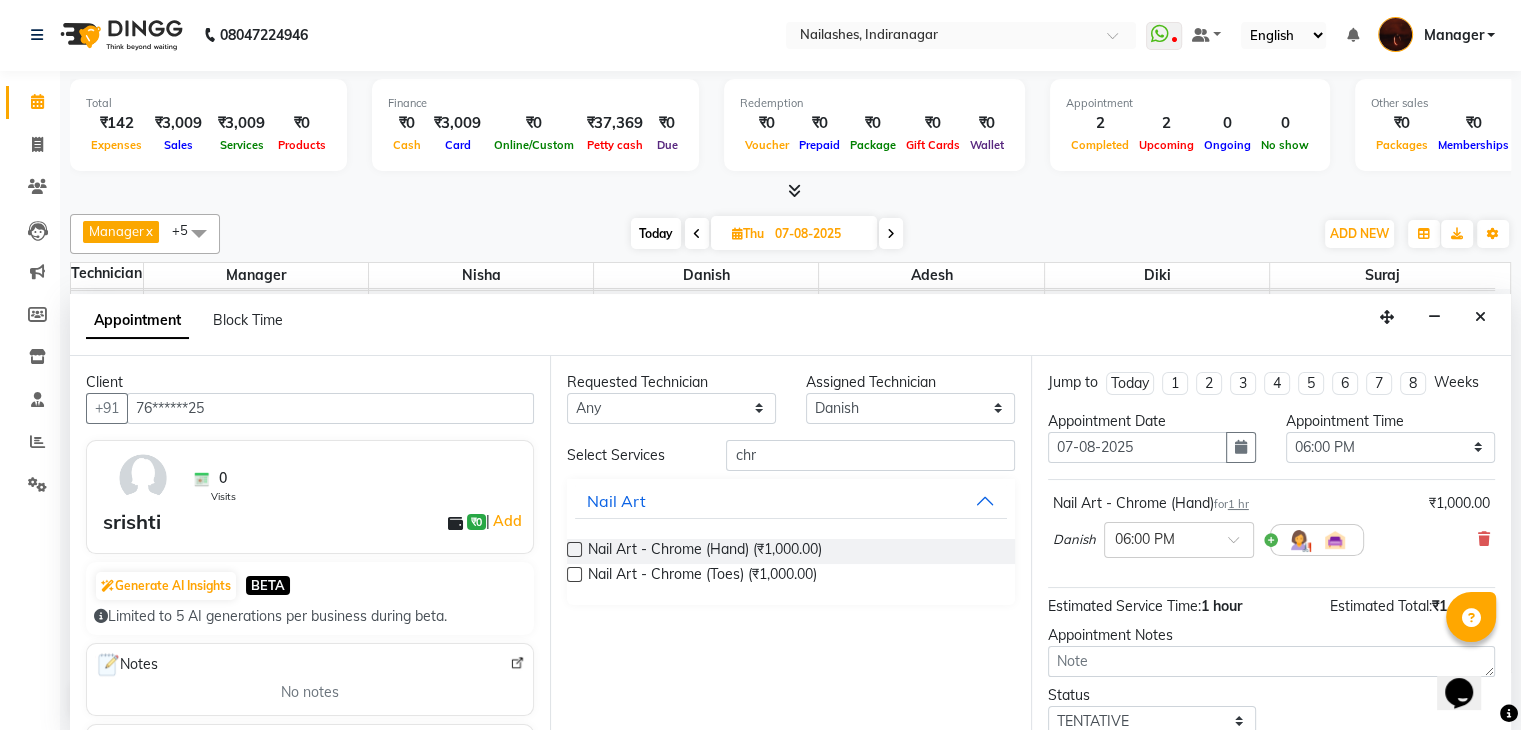 scroll, scrollTop: 130, scrollLeft: 0, axis: vertical 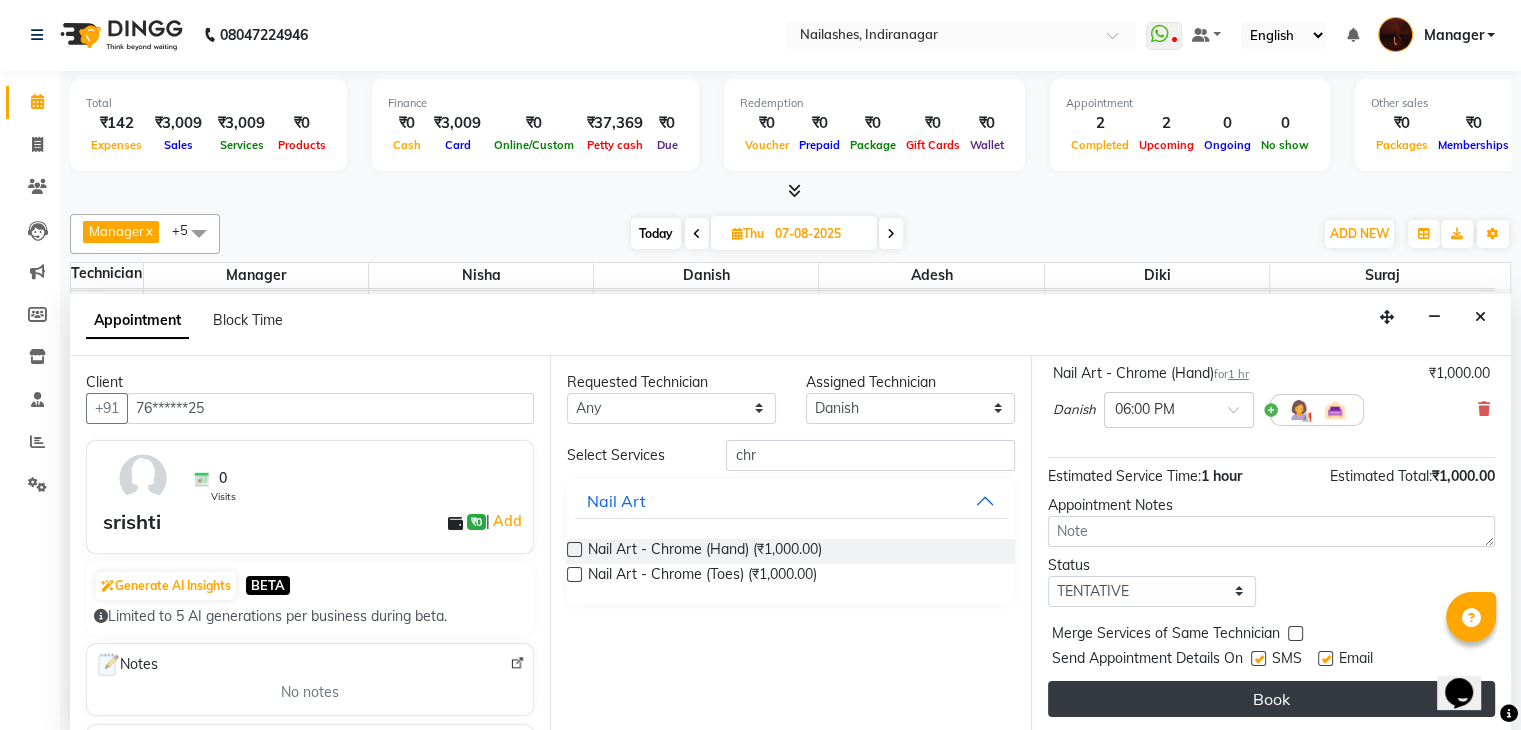 click on "Book" at bounding box center [1271, 699] 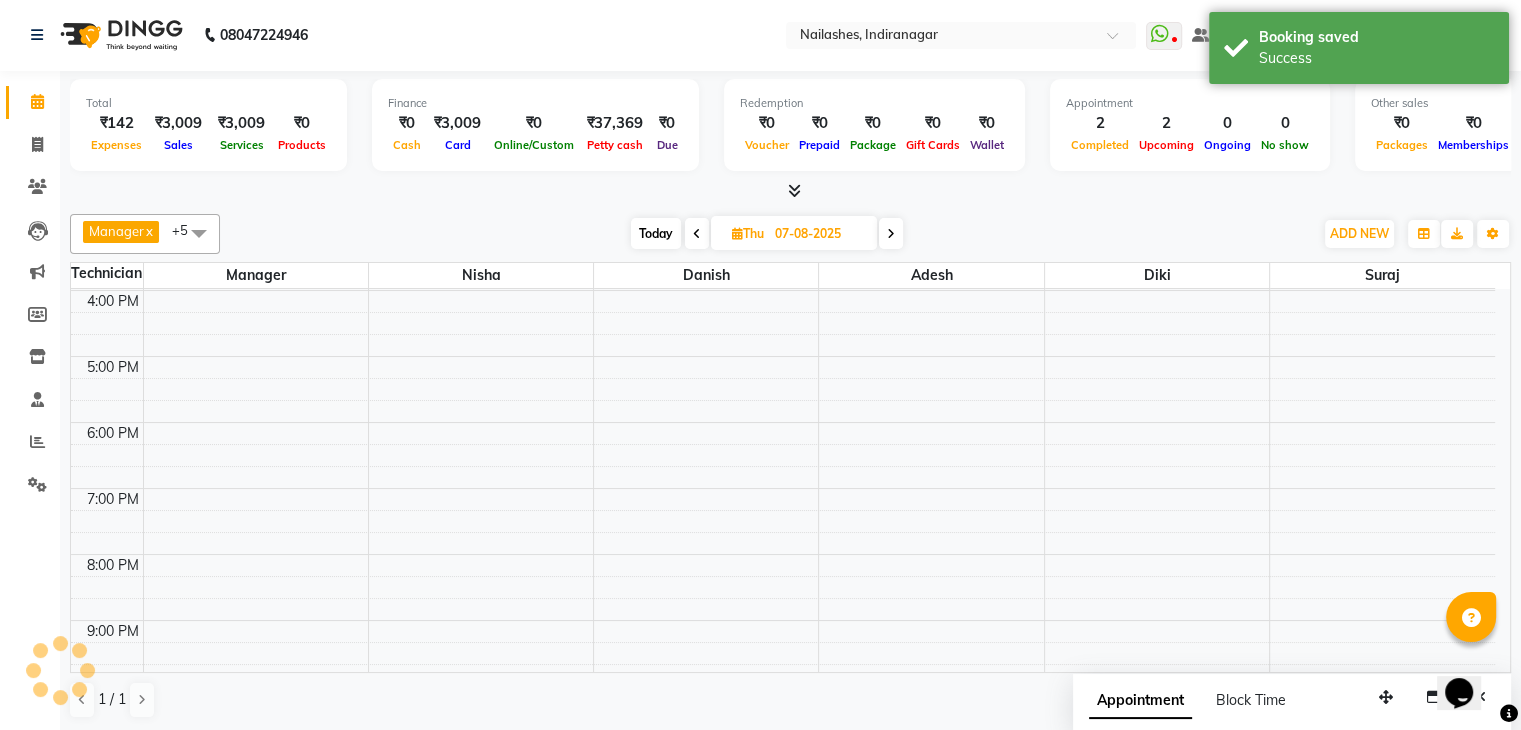 scroll, scrollTop: 0, scrollLeft: 0, axis: both 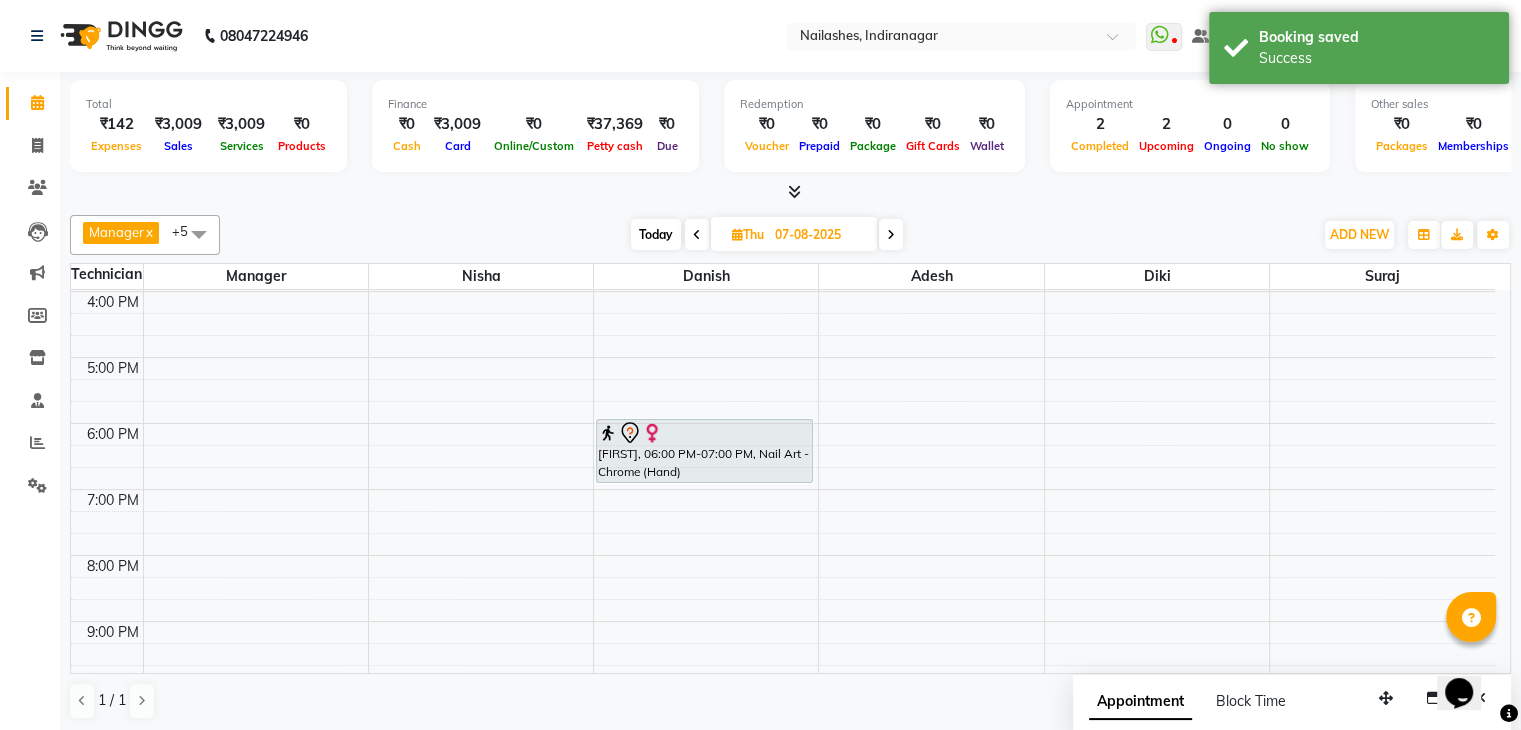 click on "Today" at bounding box center [656, 234] 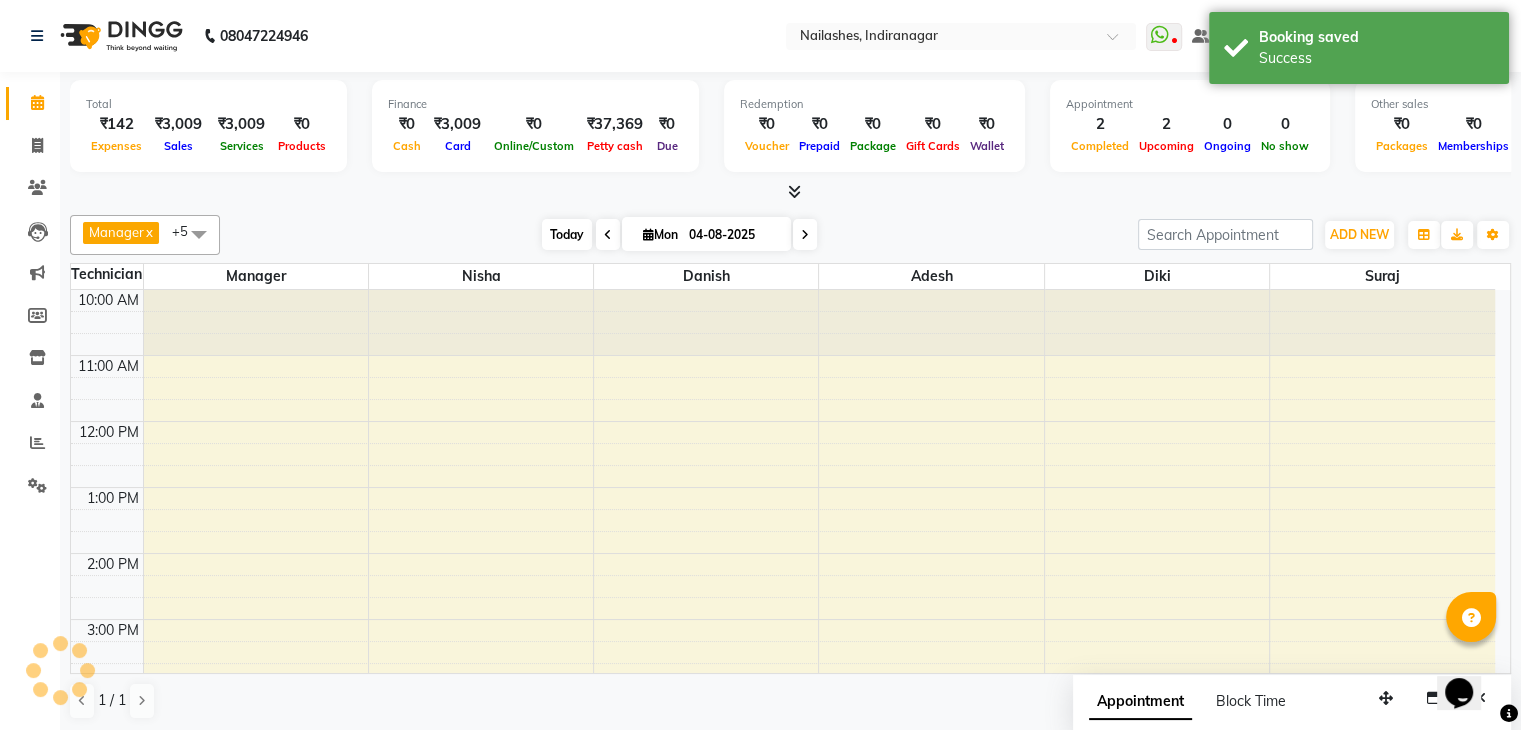 scroll, scrollTop: 394, scrollLeft: 0, axis: vertical 